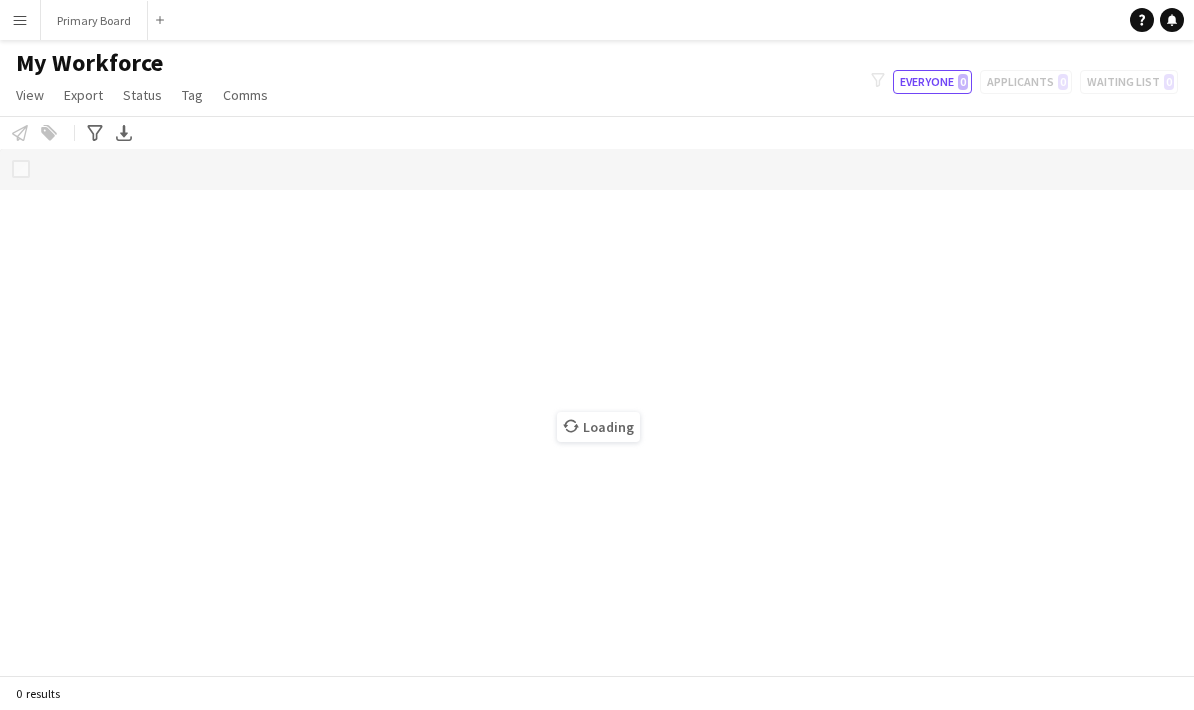scroll, scrollTop: 0, scrollLeft: 0, axis: both 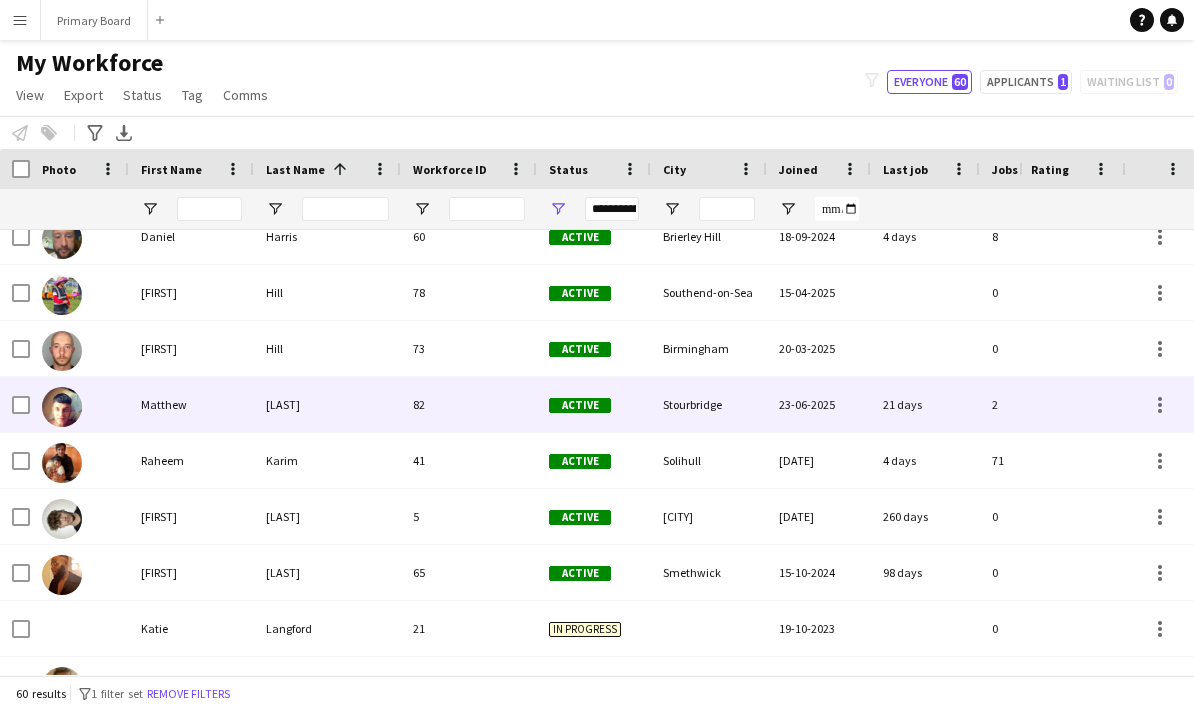 click on "[LAST]" at bounding box center [327, 404] 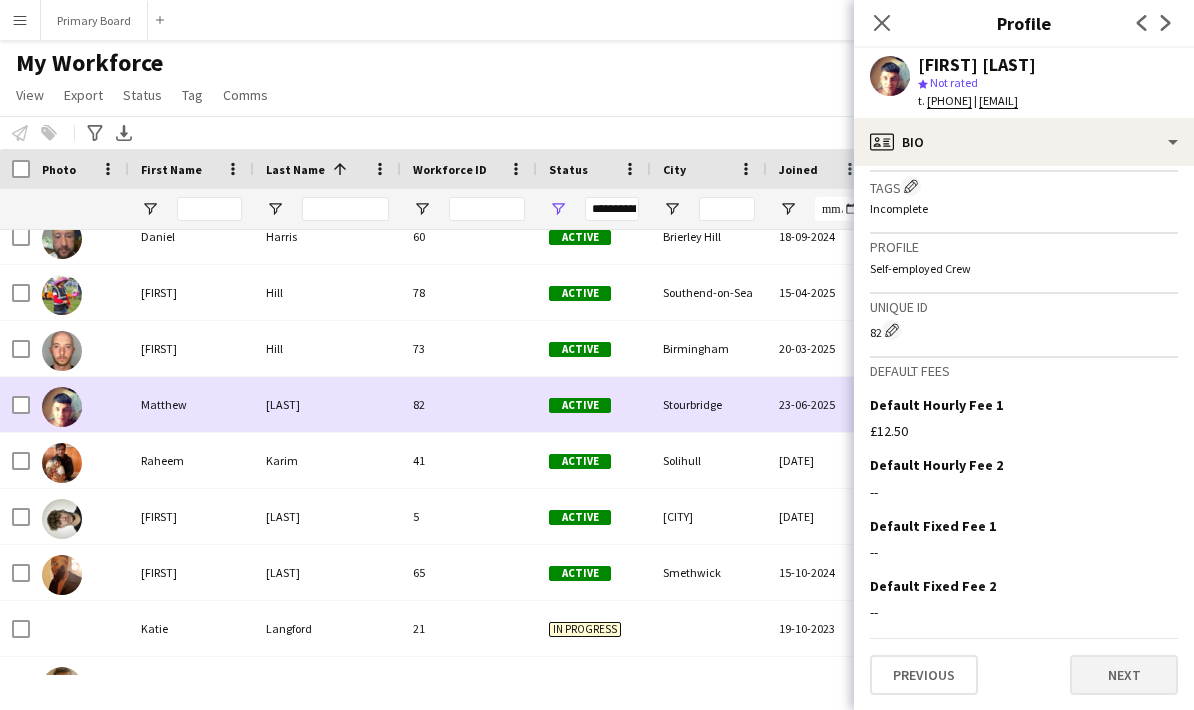 click on "Next" 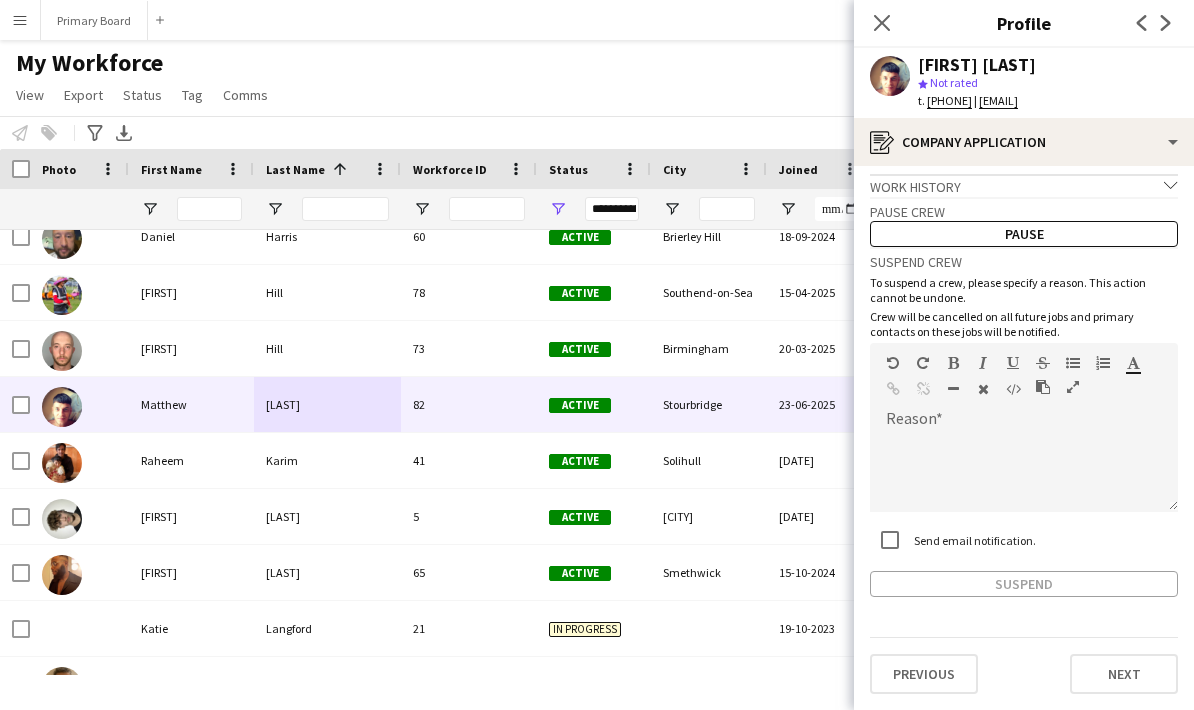 click on "Next" 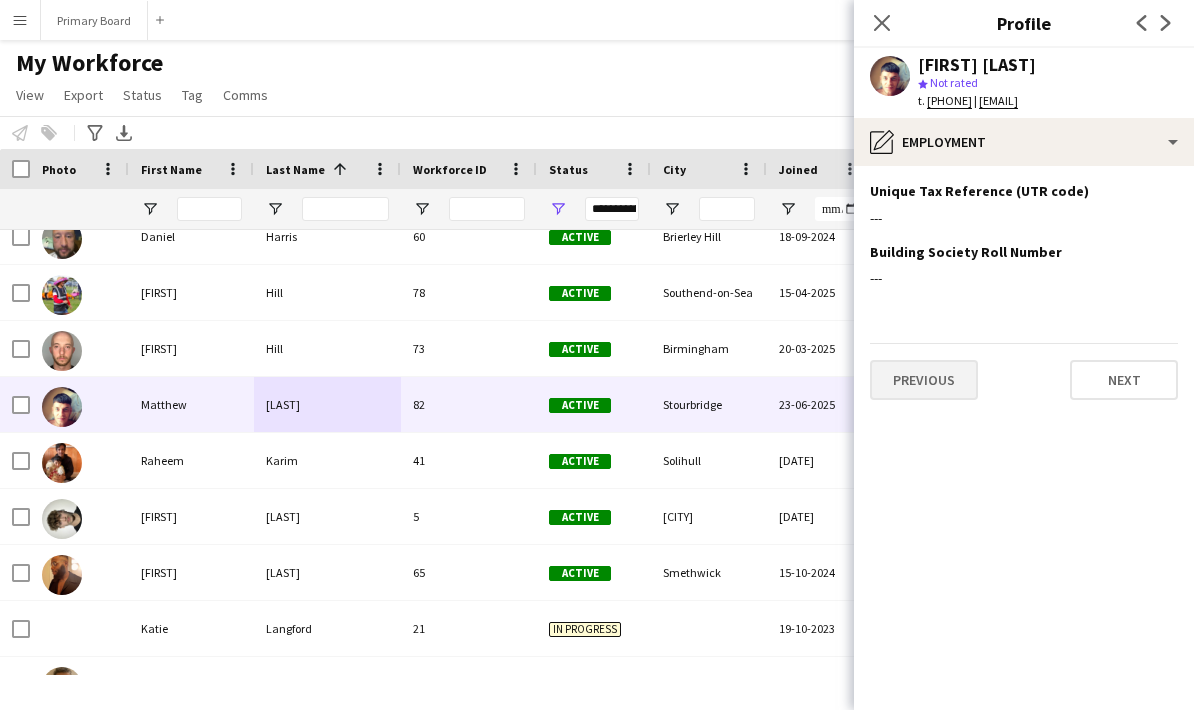click on "Previous" 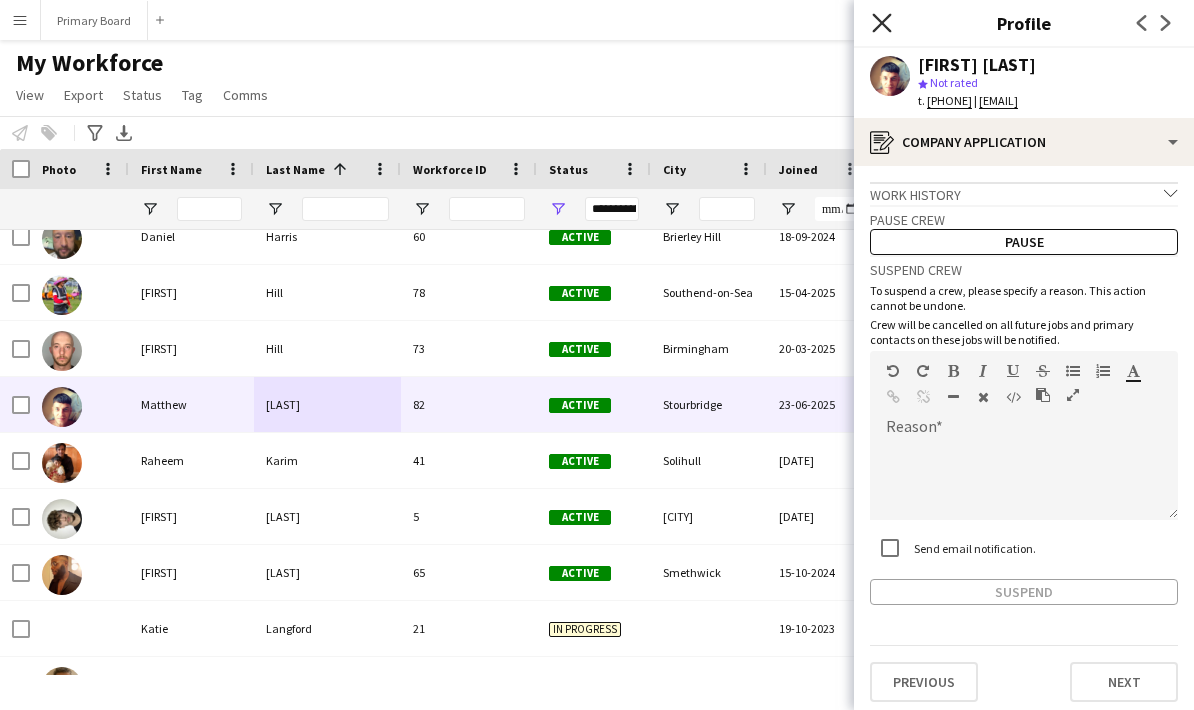 click on "Close pop-in" 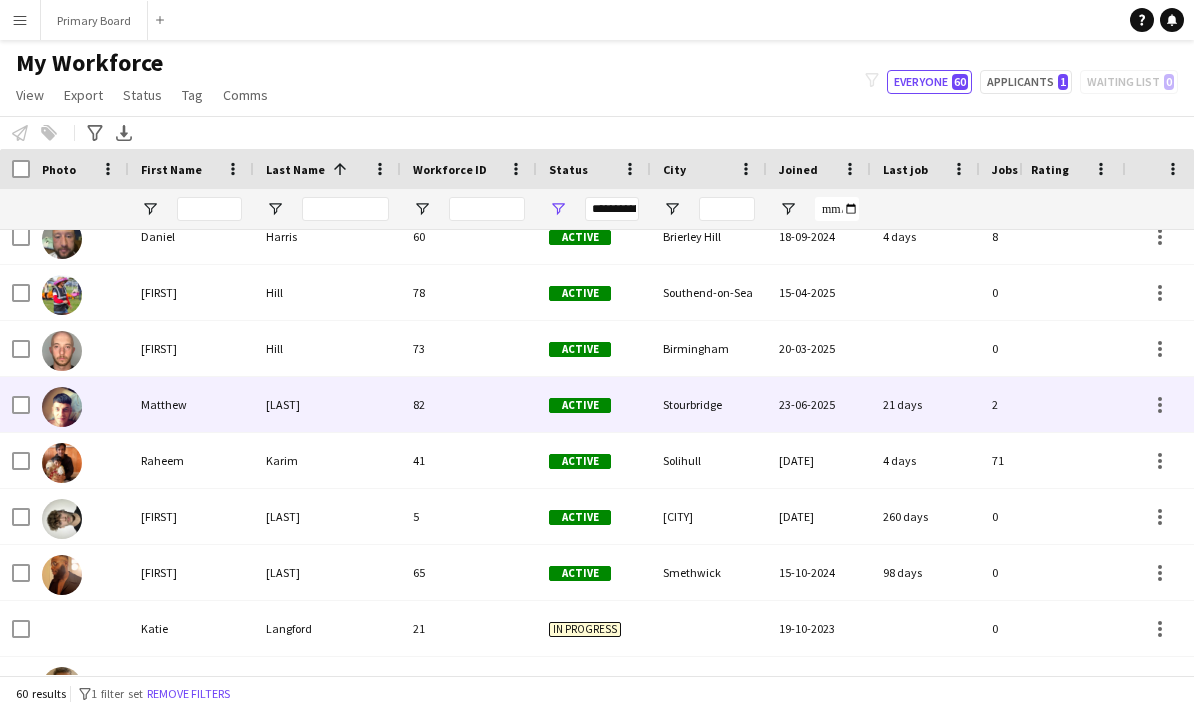 click at bounding box center [62, 407] 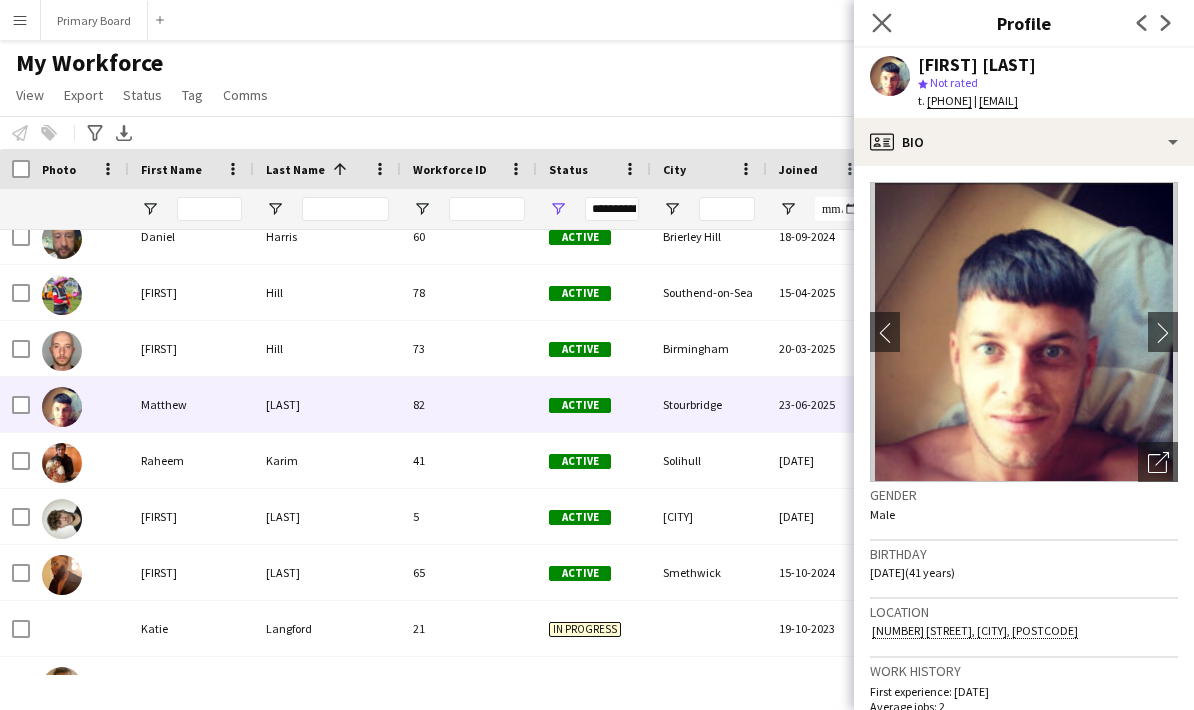 click on "Close pop-in" 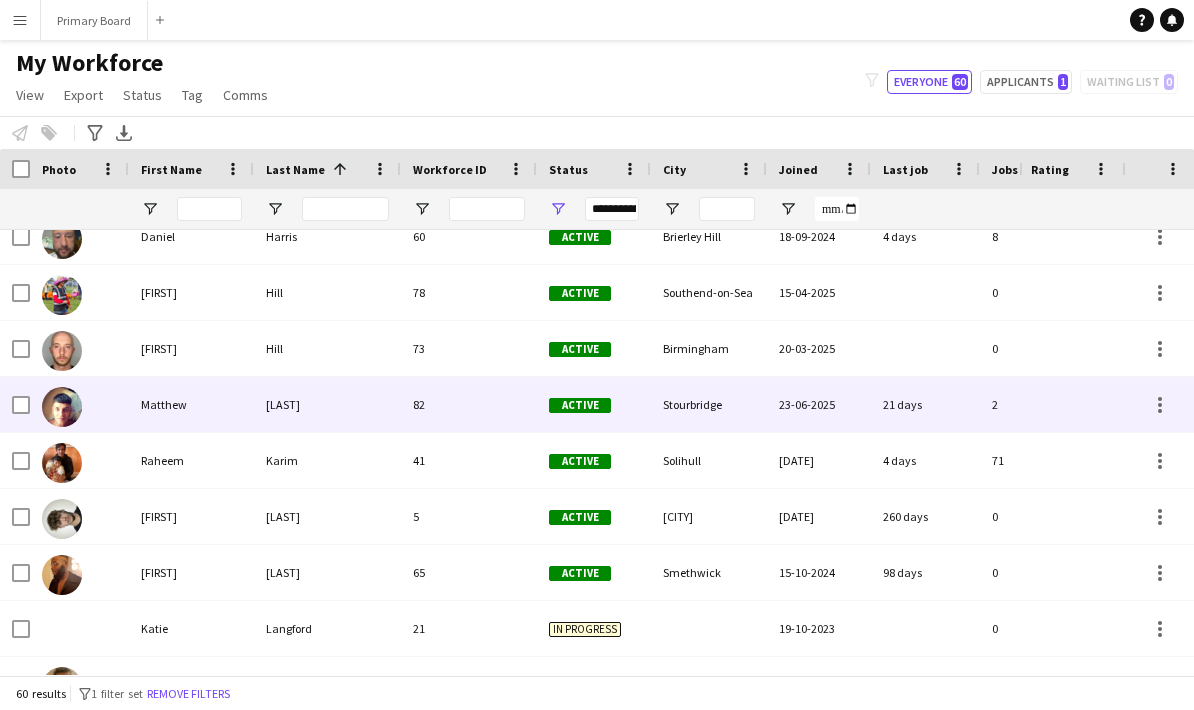 click at bounding box center (79, 404) 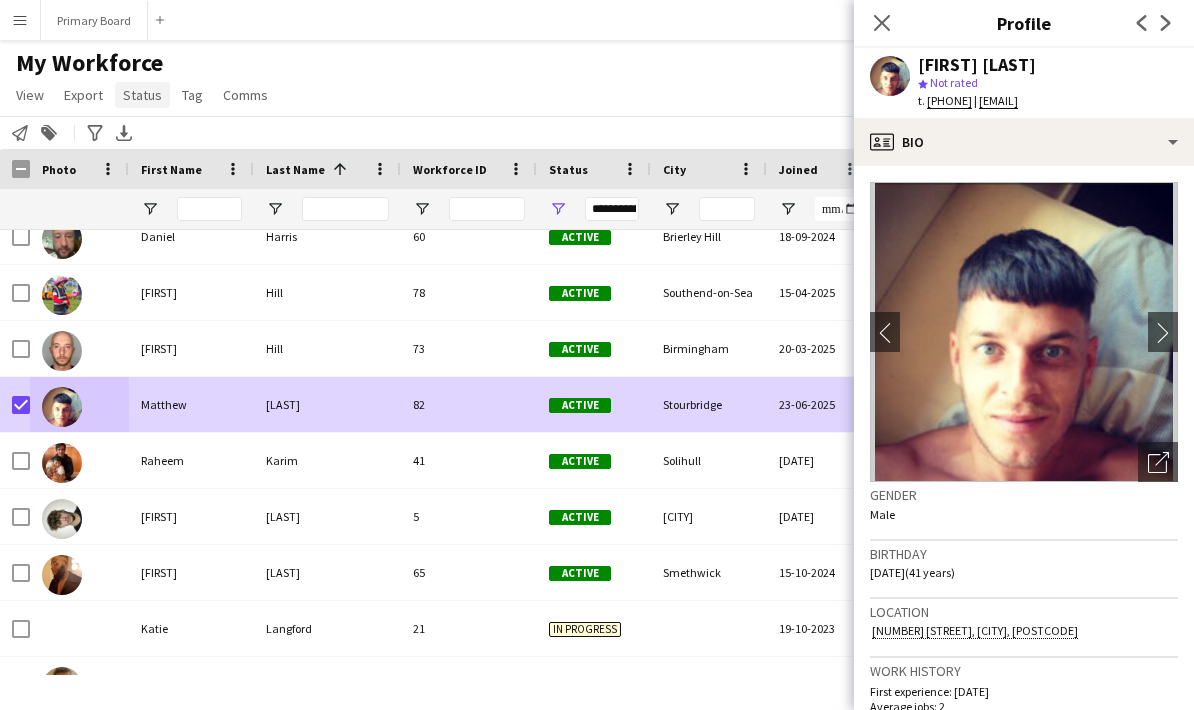 click on "Status" 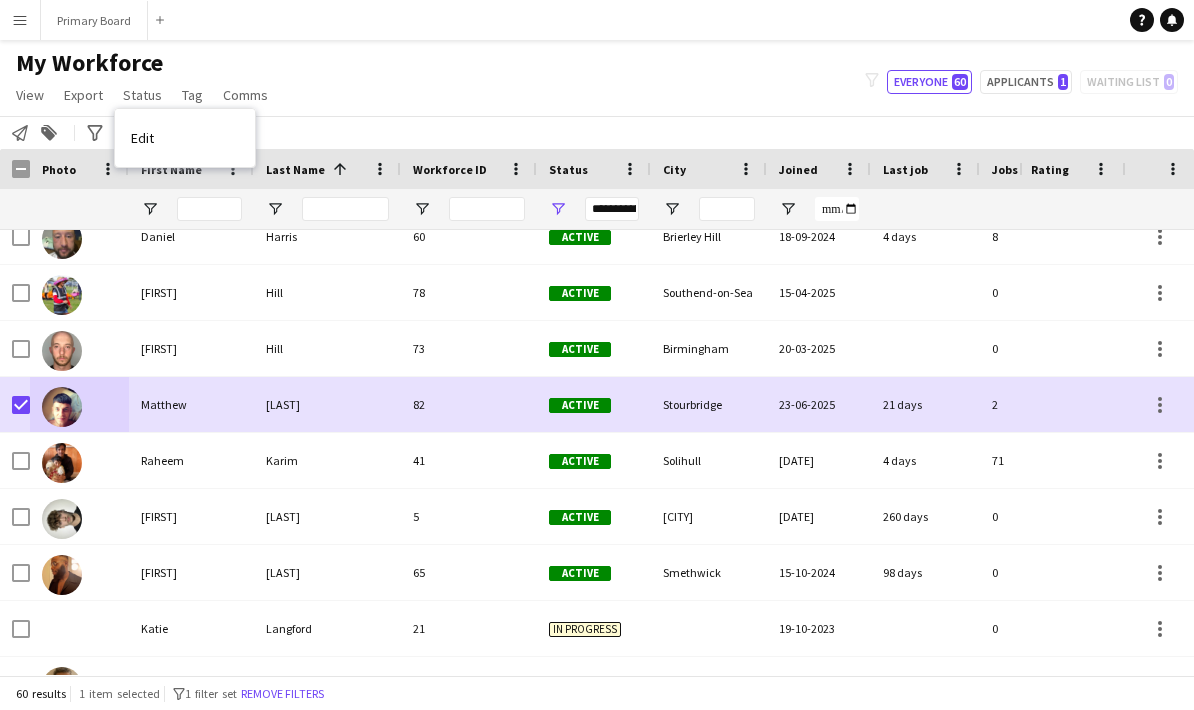 click on "[LAST]" at bounding box center [327, 404] 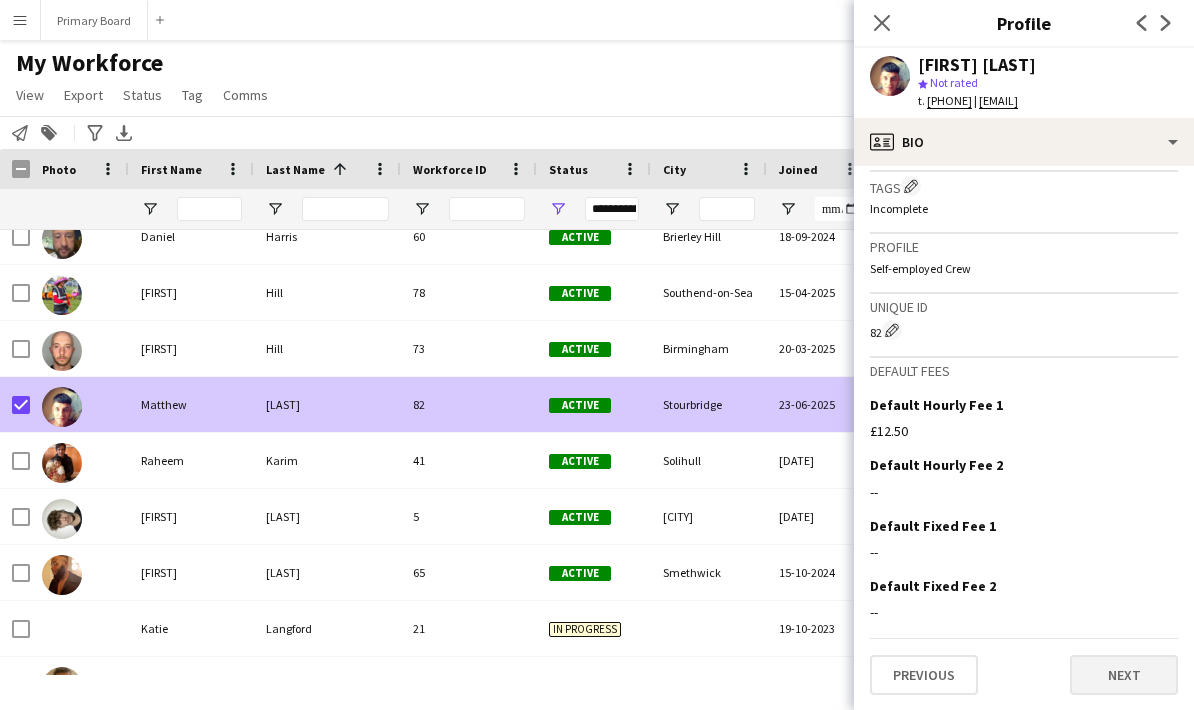 click on "Next" 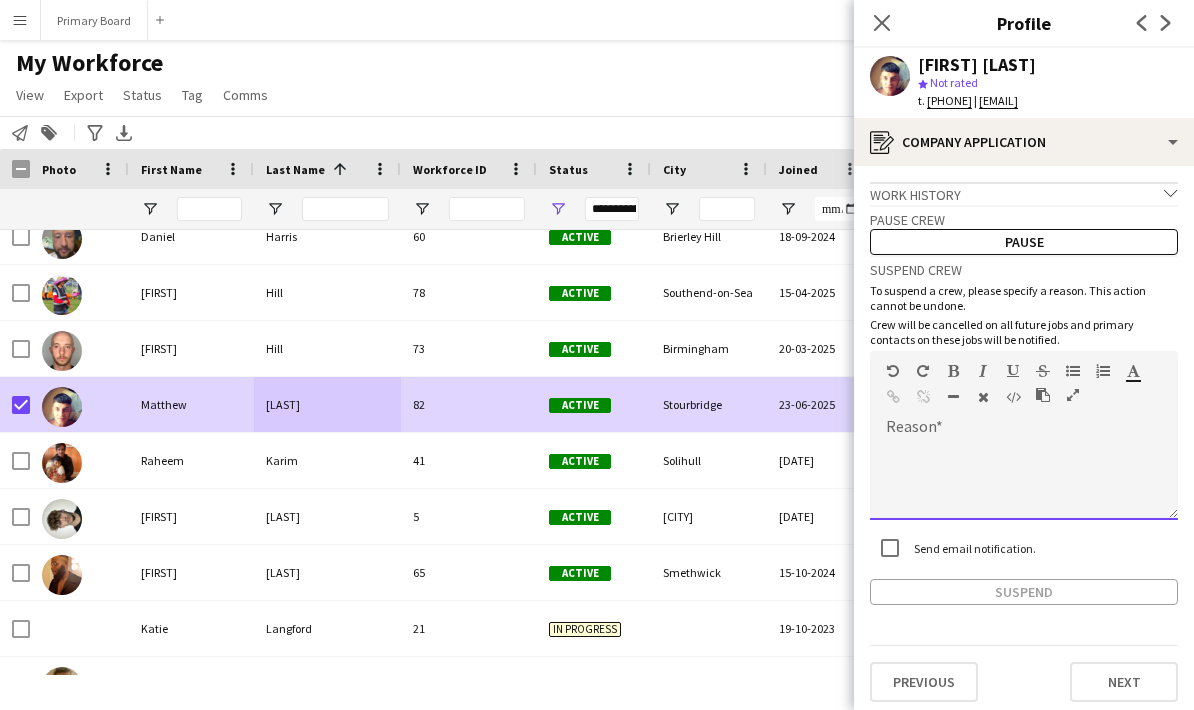 click at bounding box center [1024, 480] 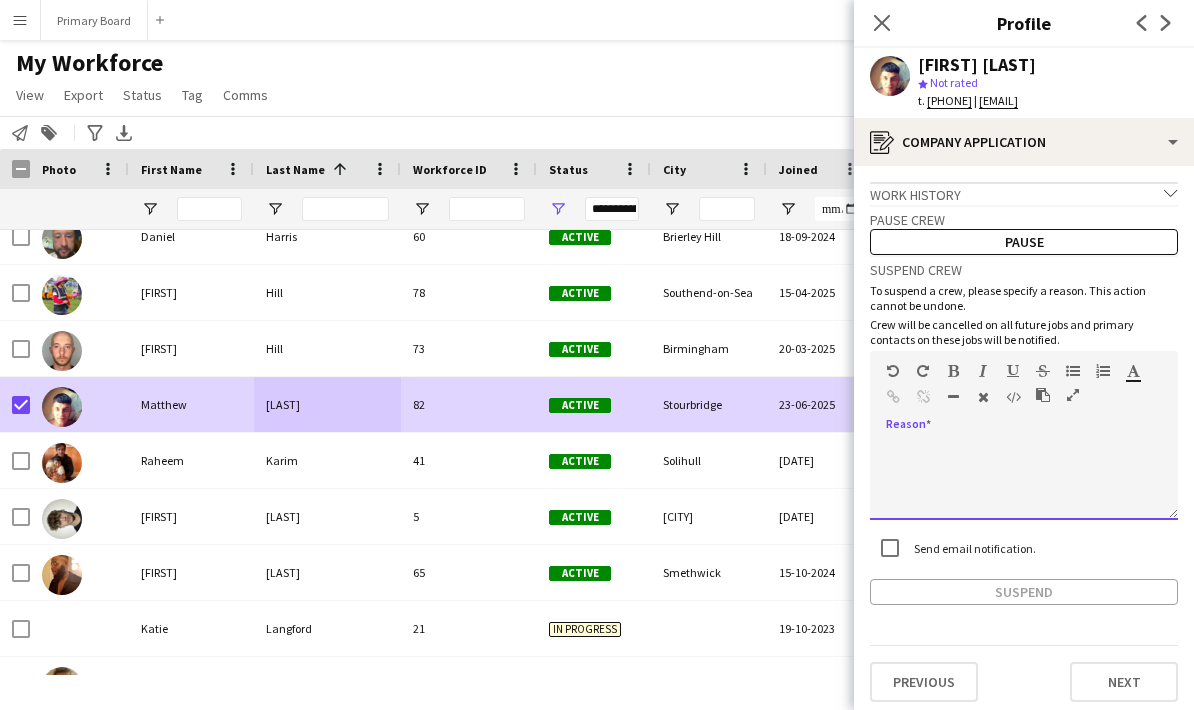 type 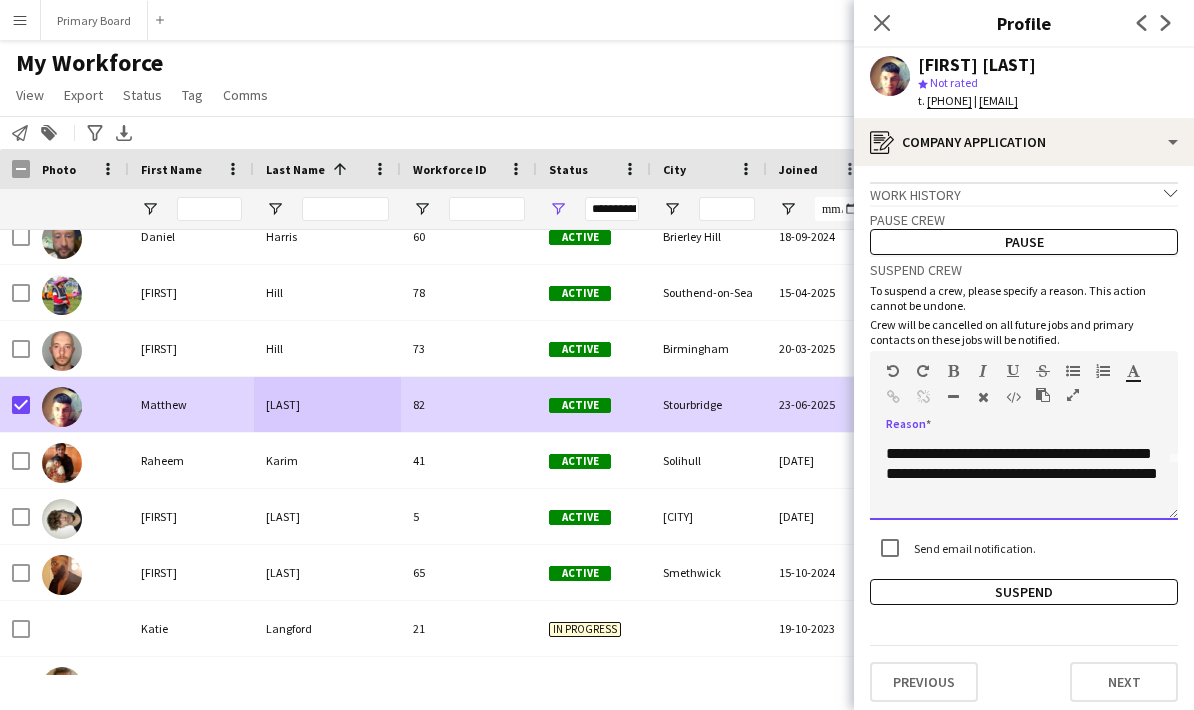 scroll, scrollTop: 59, scrollLeft: 0, axis: vertical 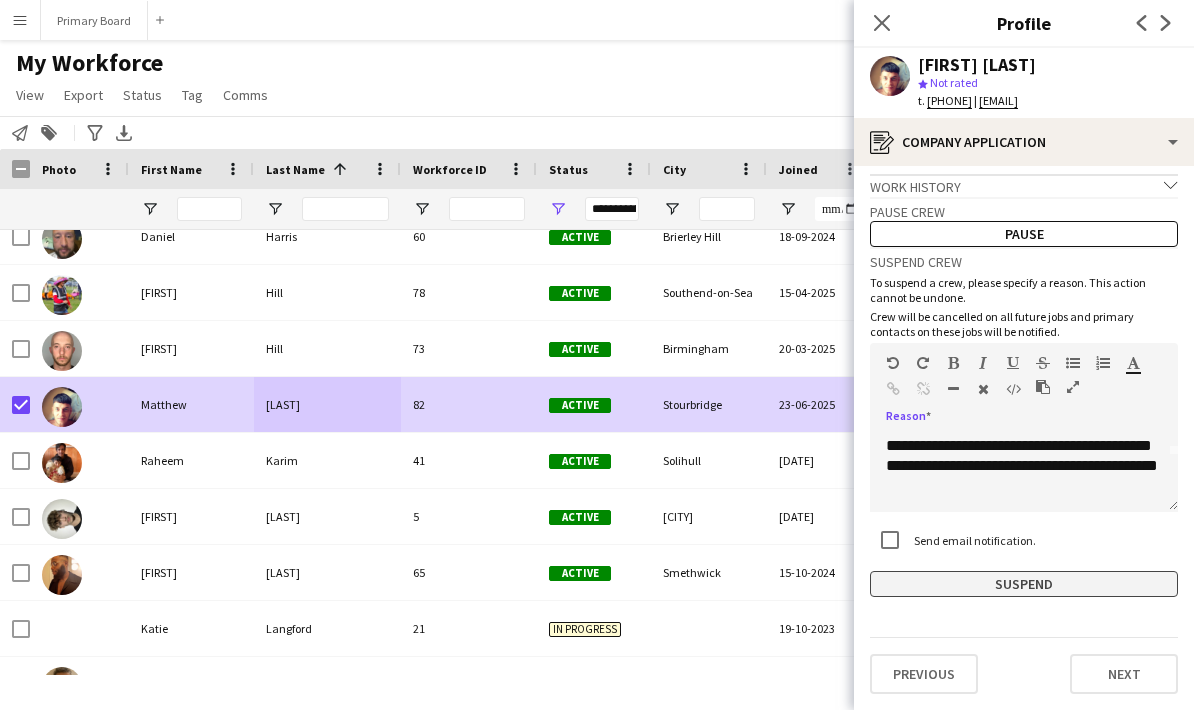 click on "Suspend" 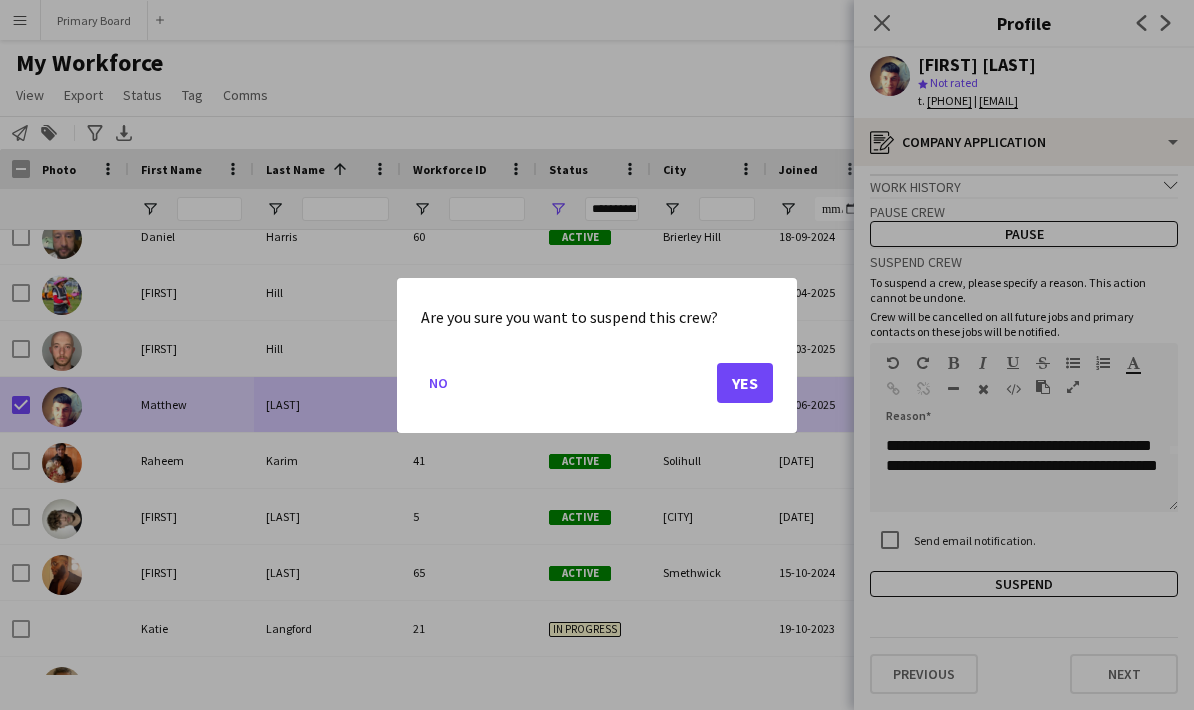 click on "Yes" 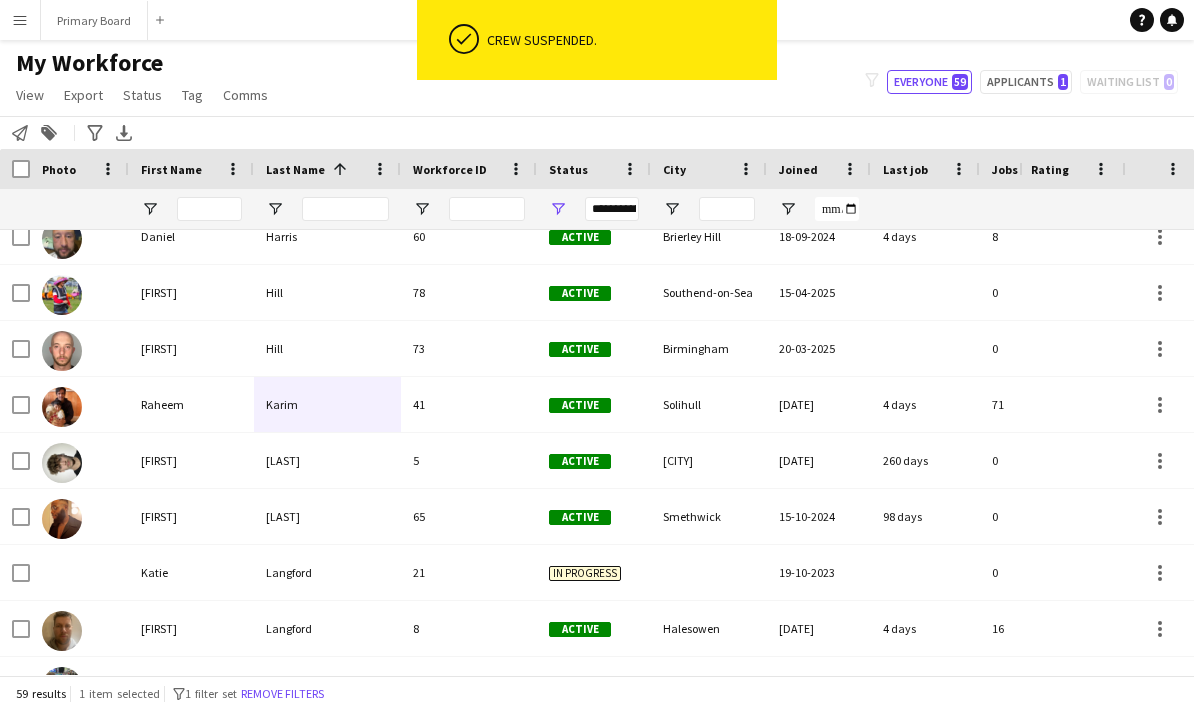 scroll, scrollTop: 1070, scrollLeft: 0, axis: vertical 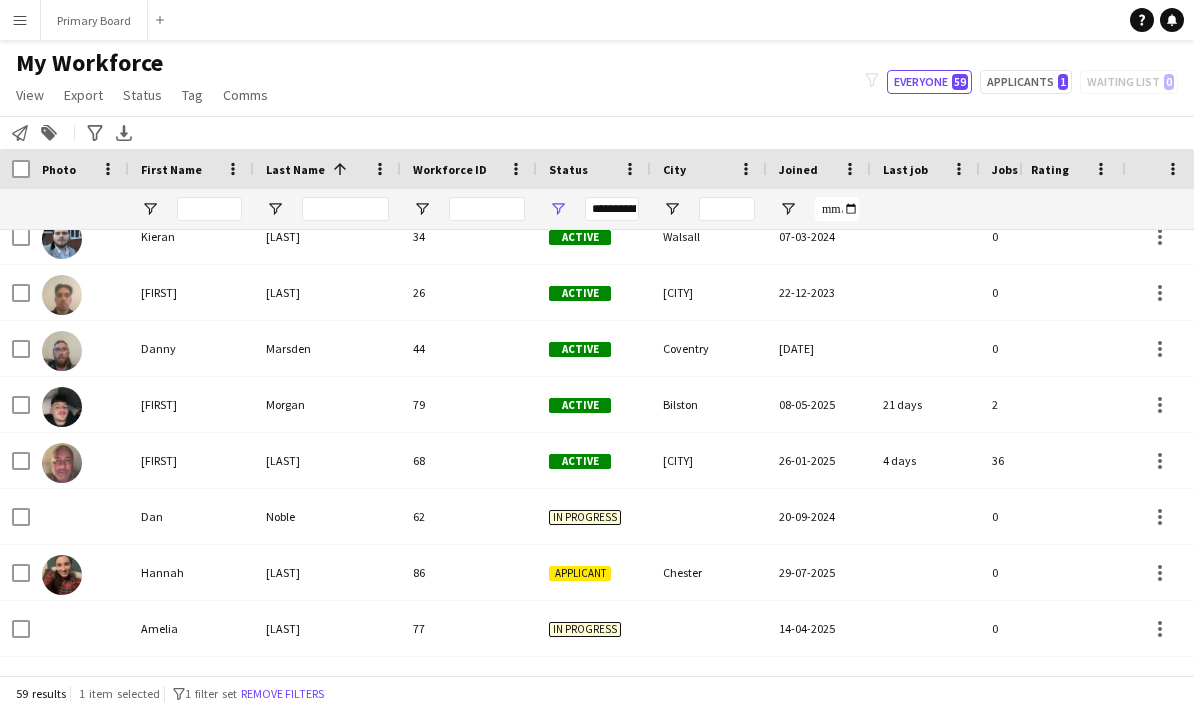 click on "Hannah" at bounding box center (191, 572) 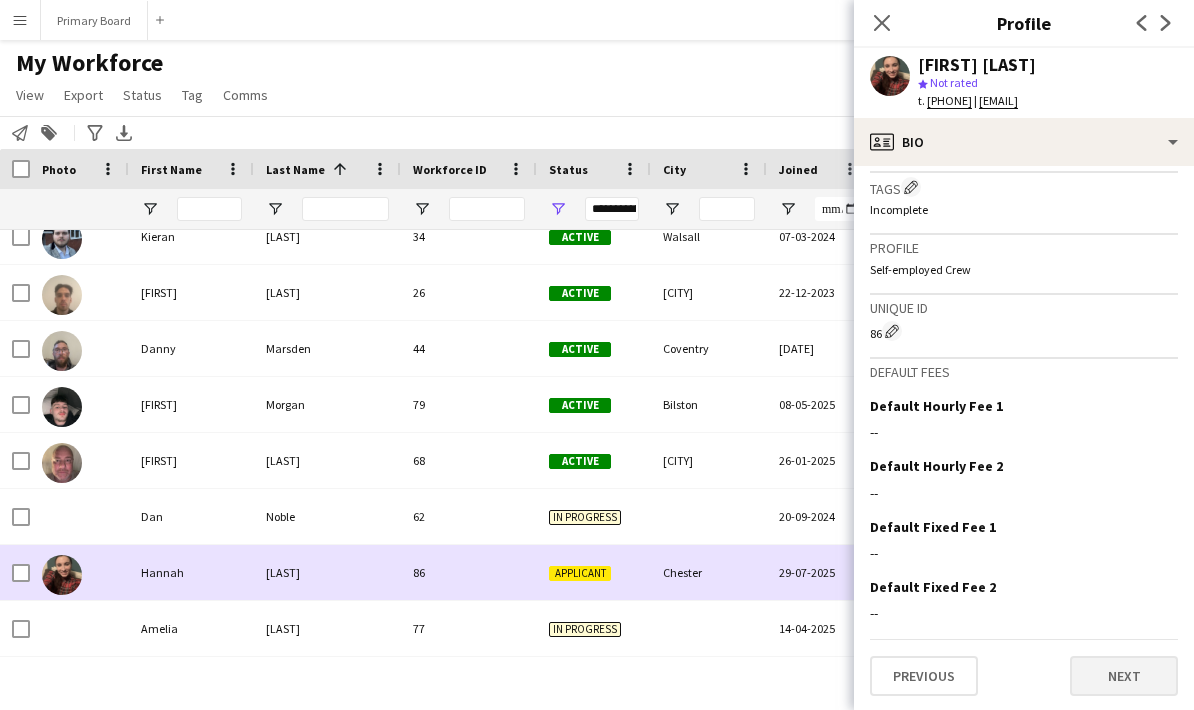 click on "Next" 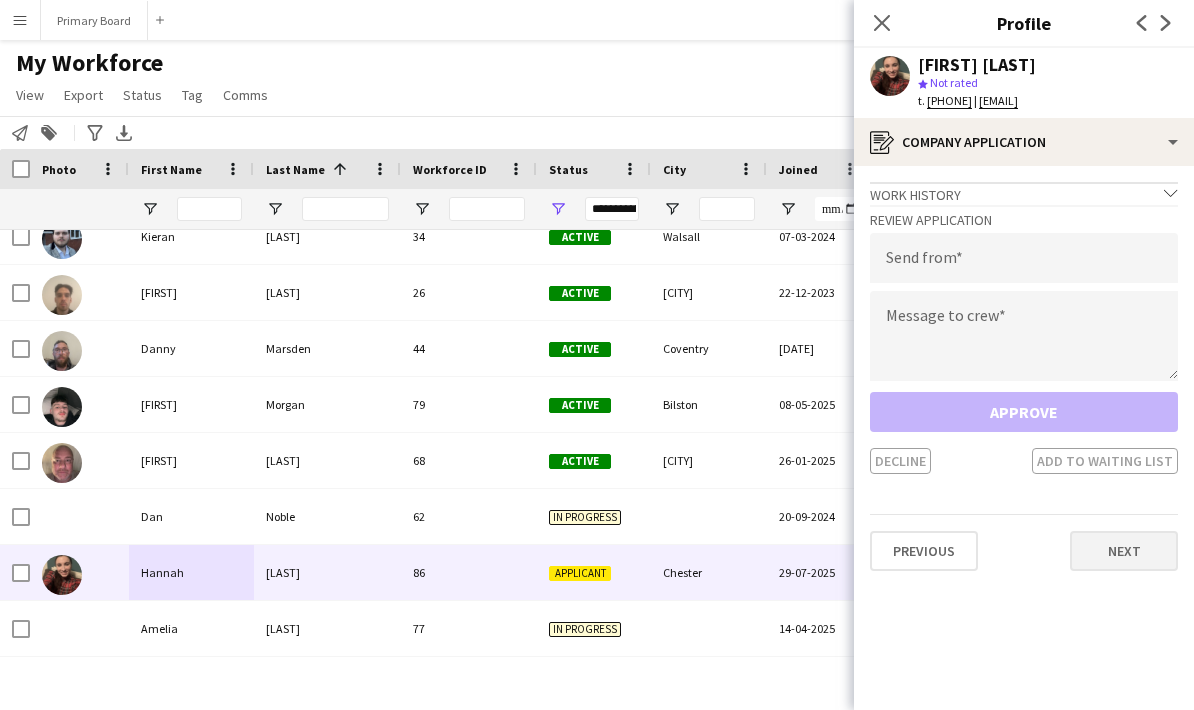 click on "Next" 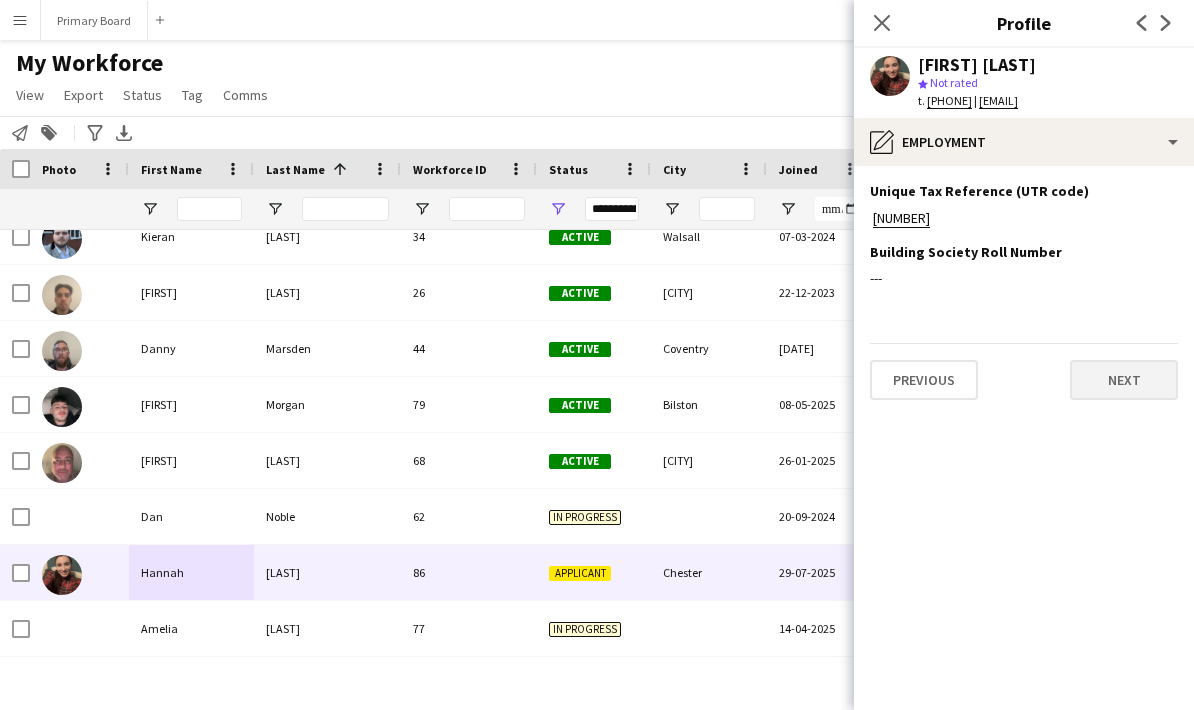 click on "Next" 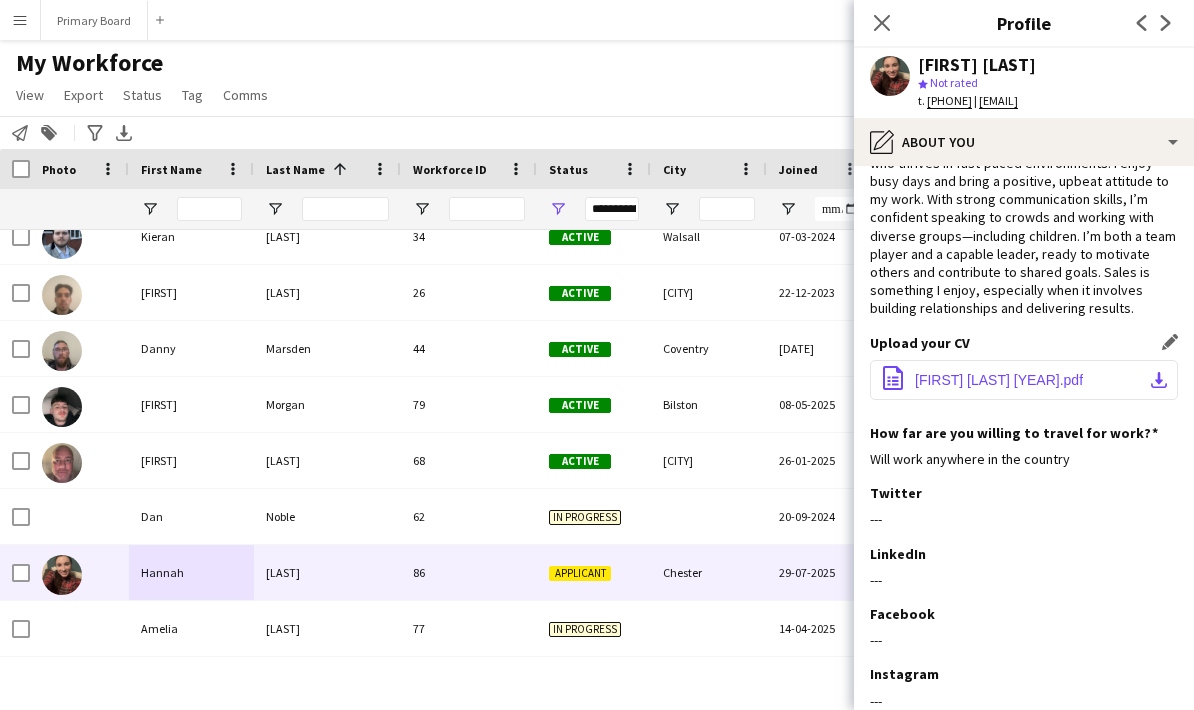 click on "[FIRST] [LAST] [YEAR].pdf" 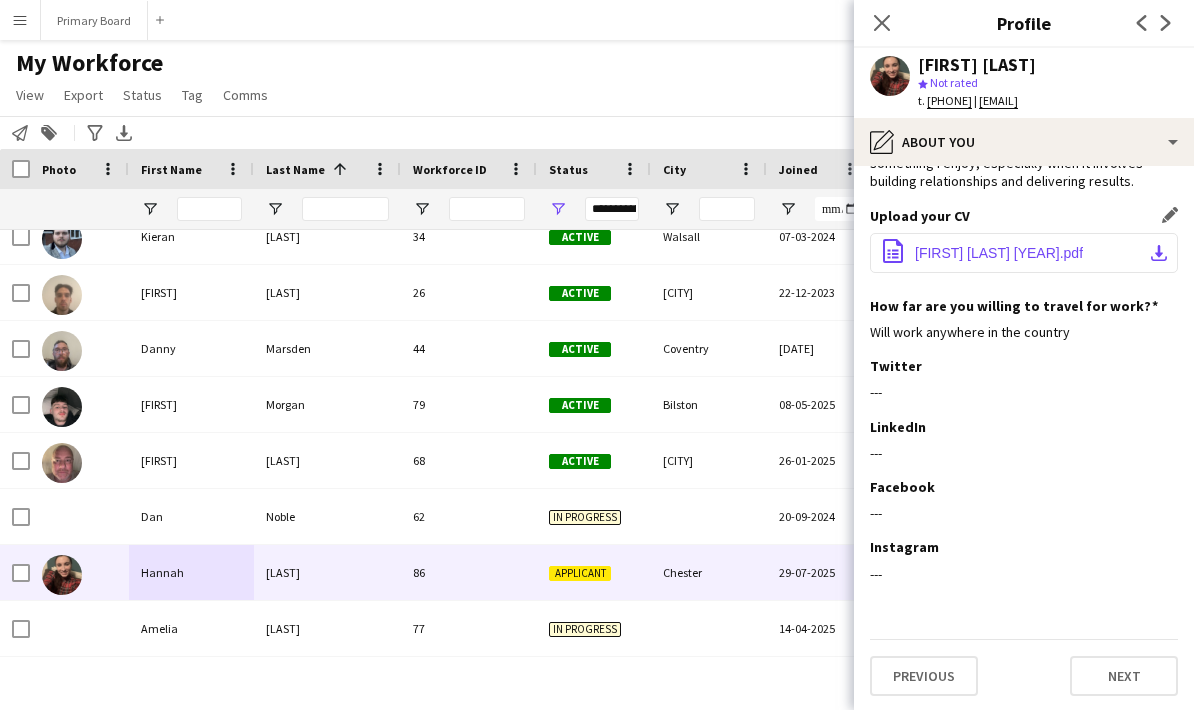 scroll, scrollTop: 197, scrollLeft: 0, axis: vertical 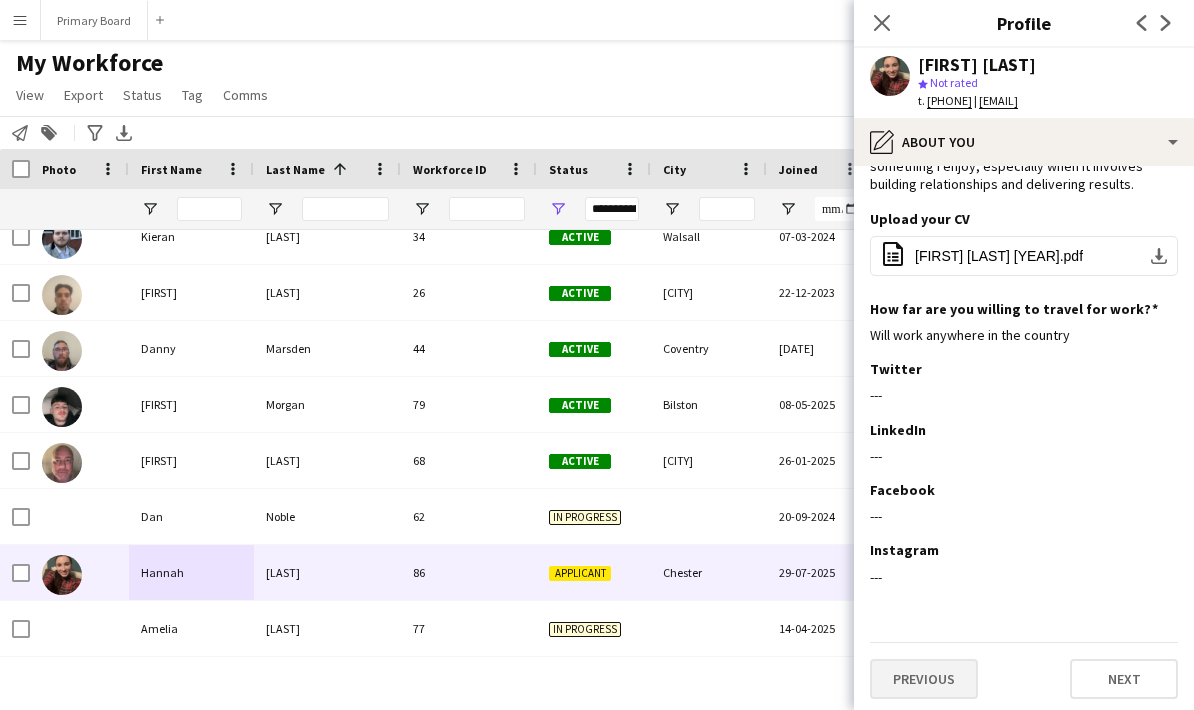 click on "Previous" 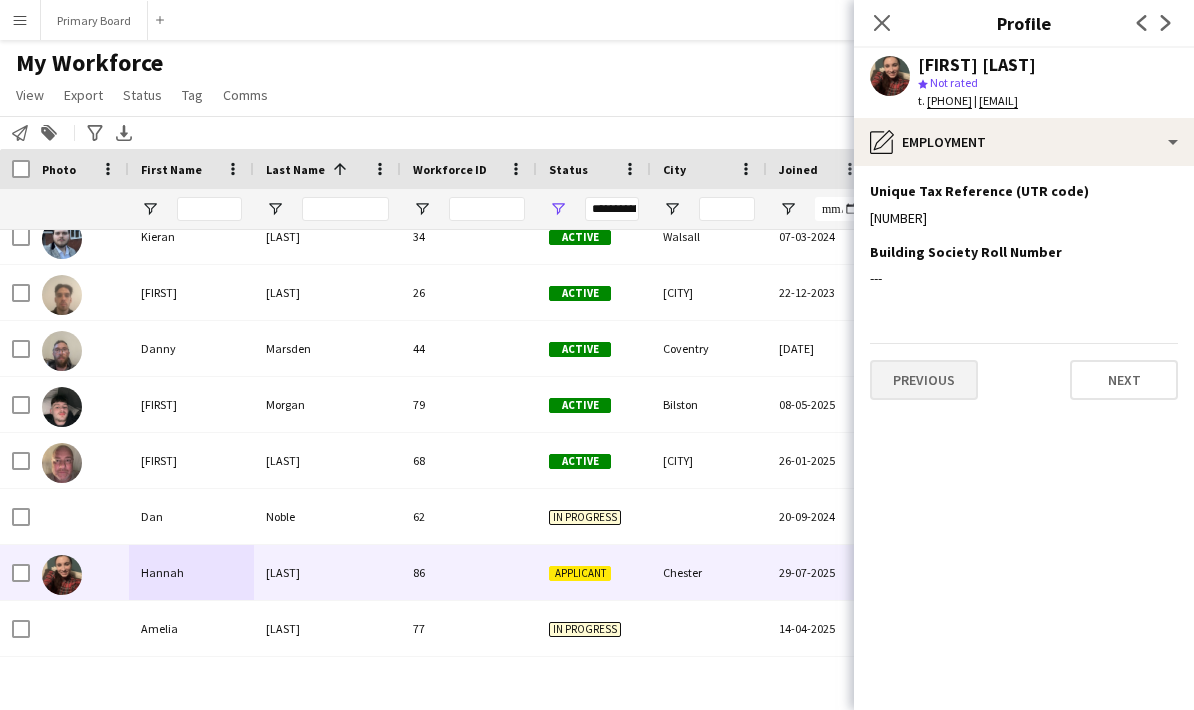 scroll, scrollTop: 0, scrollLeft: 0, axis: both 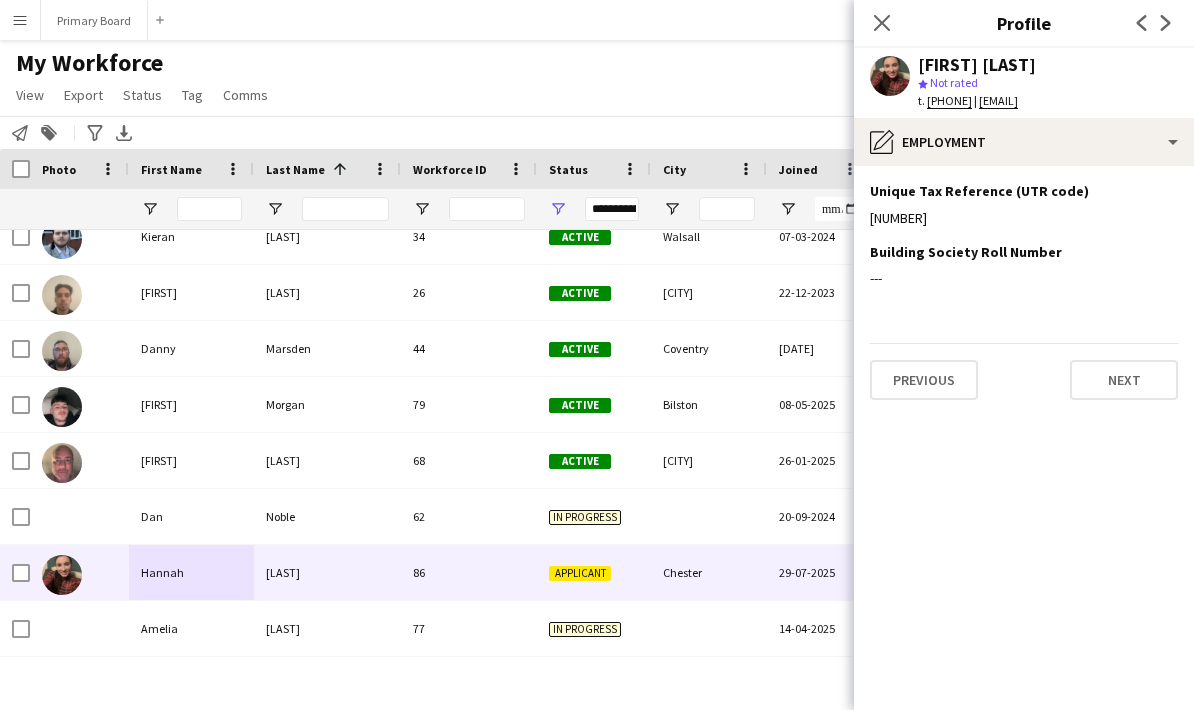 click on "Unique Tax Reference (UTR code)
Edit this field
[NUMBER]  Building Society Roll Number
Edit this field
---   Previous   Next" 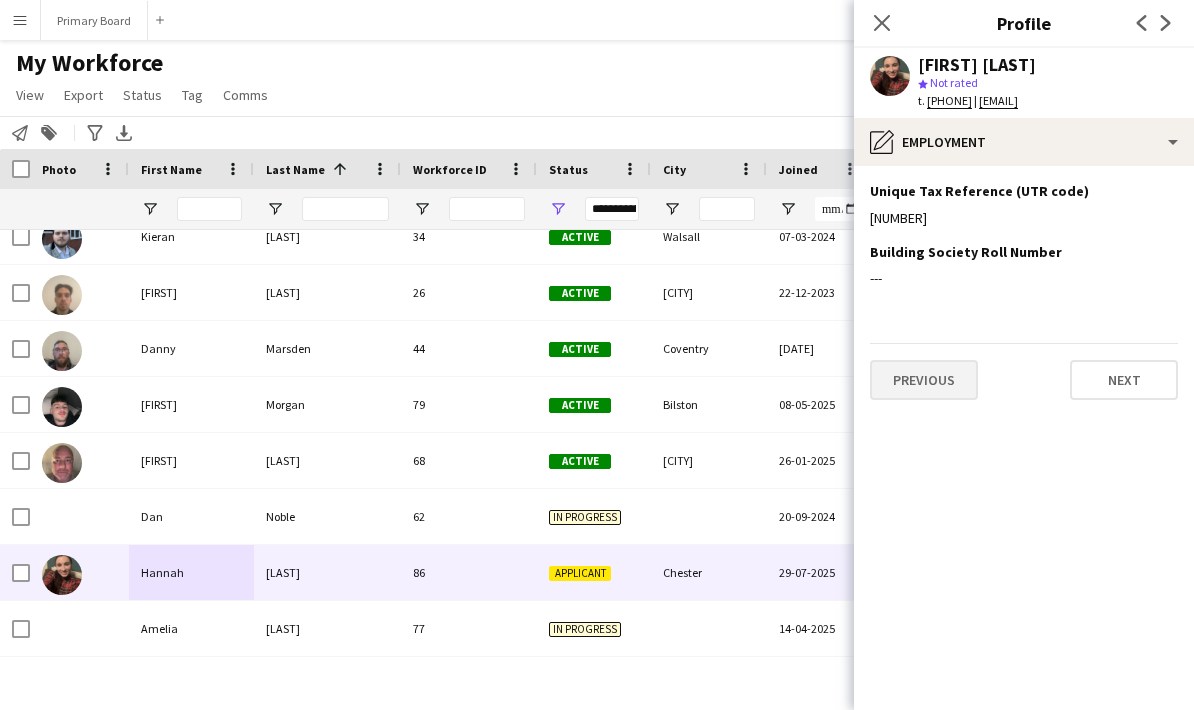 click on "Previous" 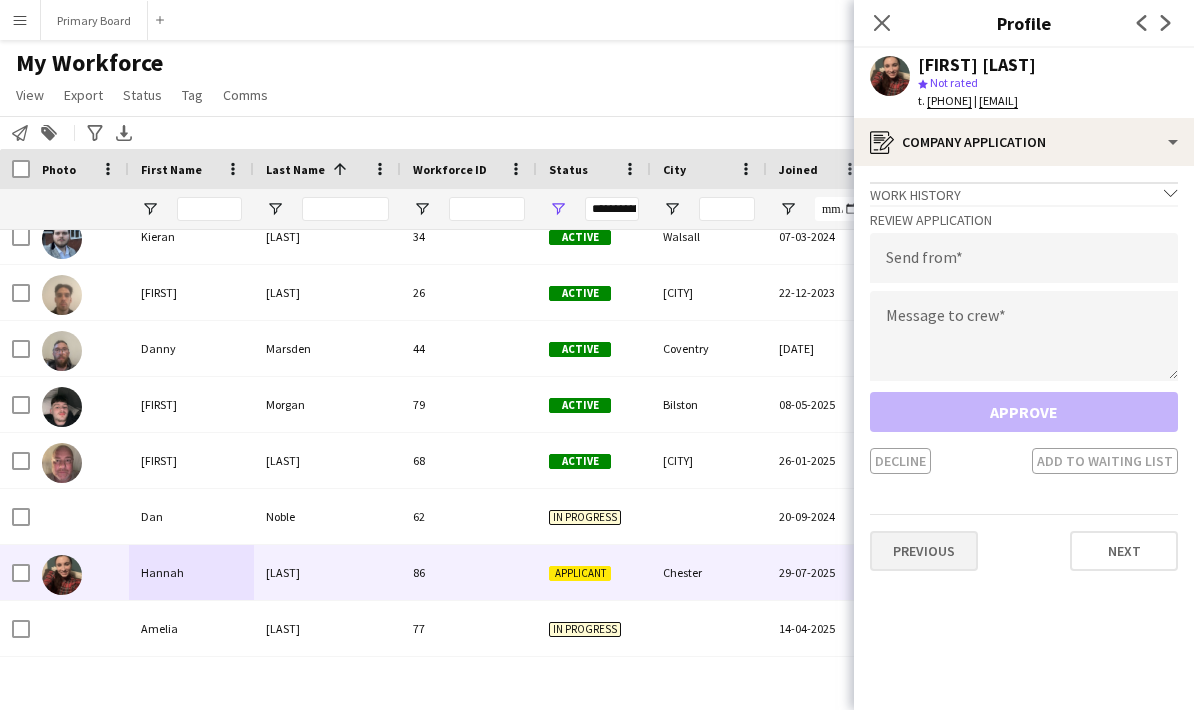 click on "Previous" 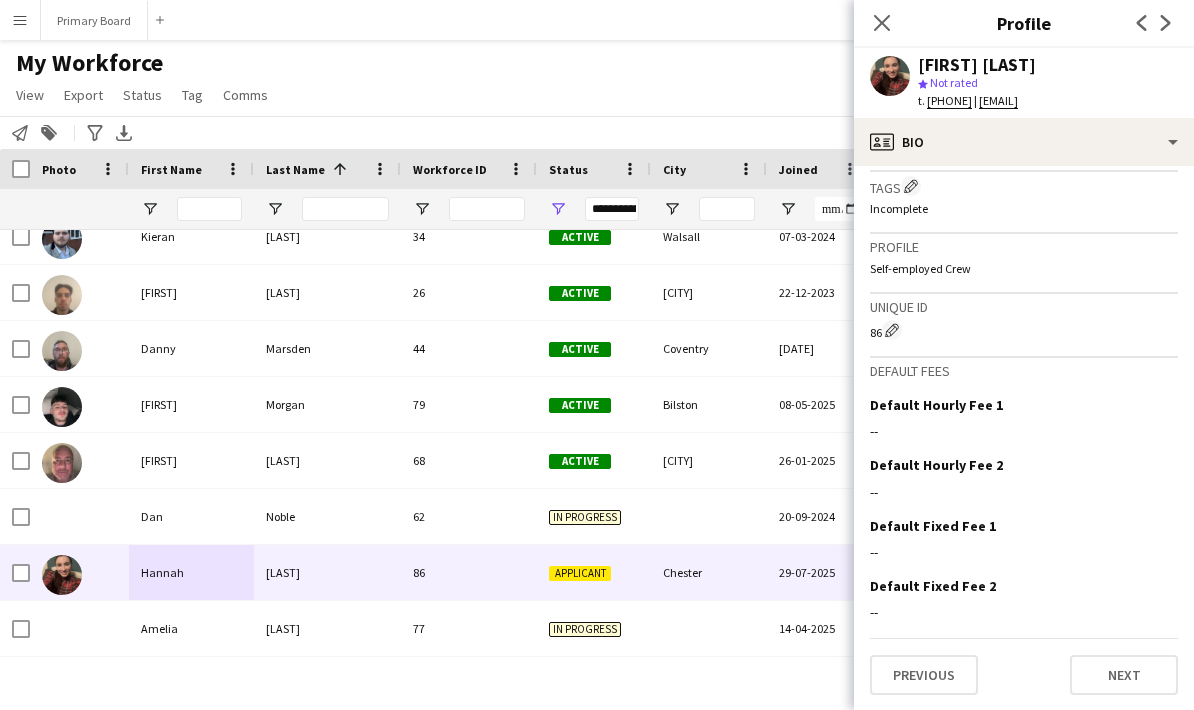 scroll, scrollTop: 751, scrollLeft: 0, axis: vertical 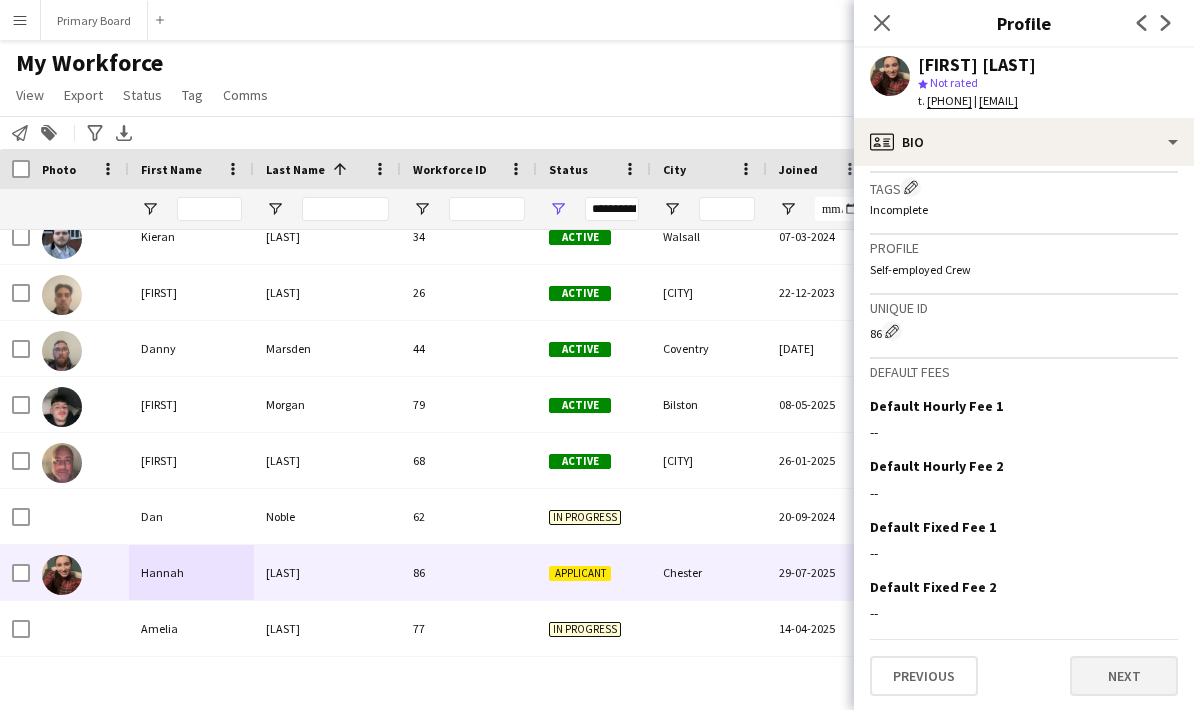 click on "Next" 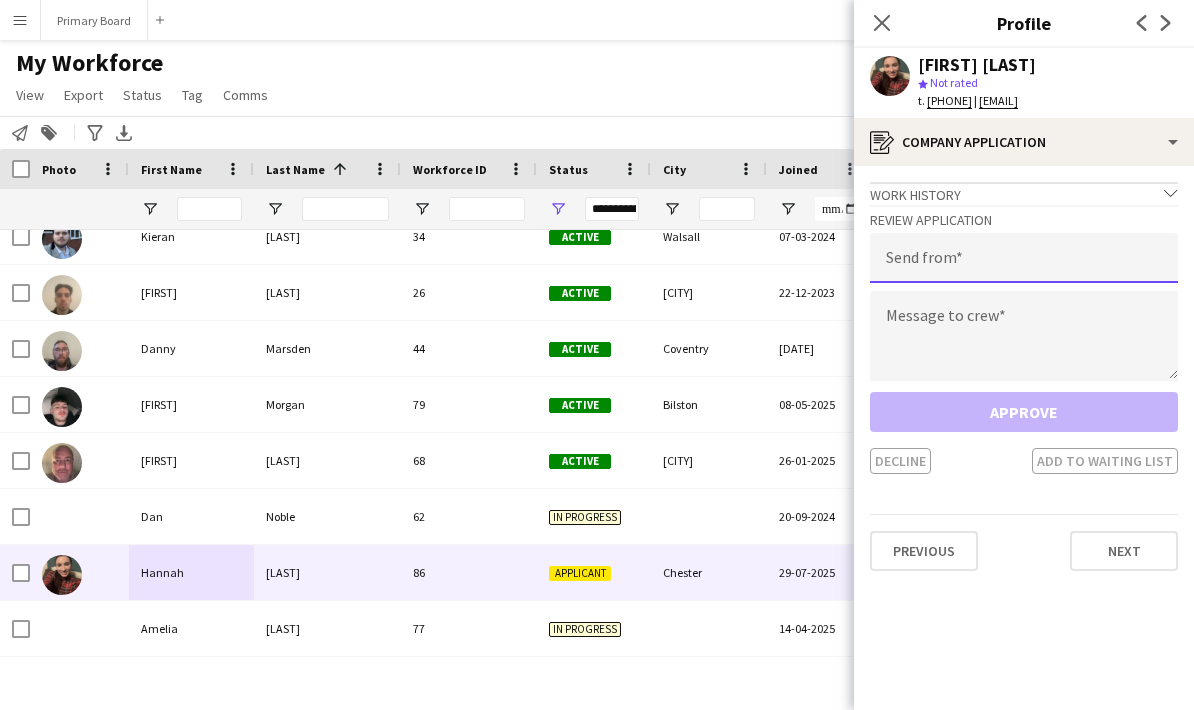 click 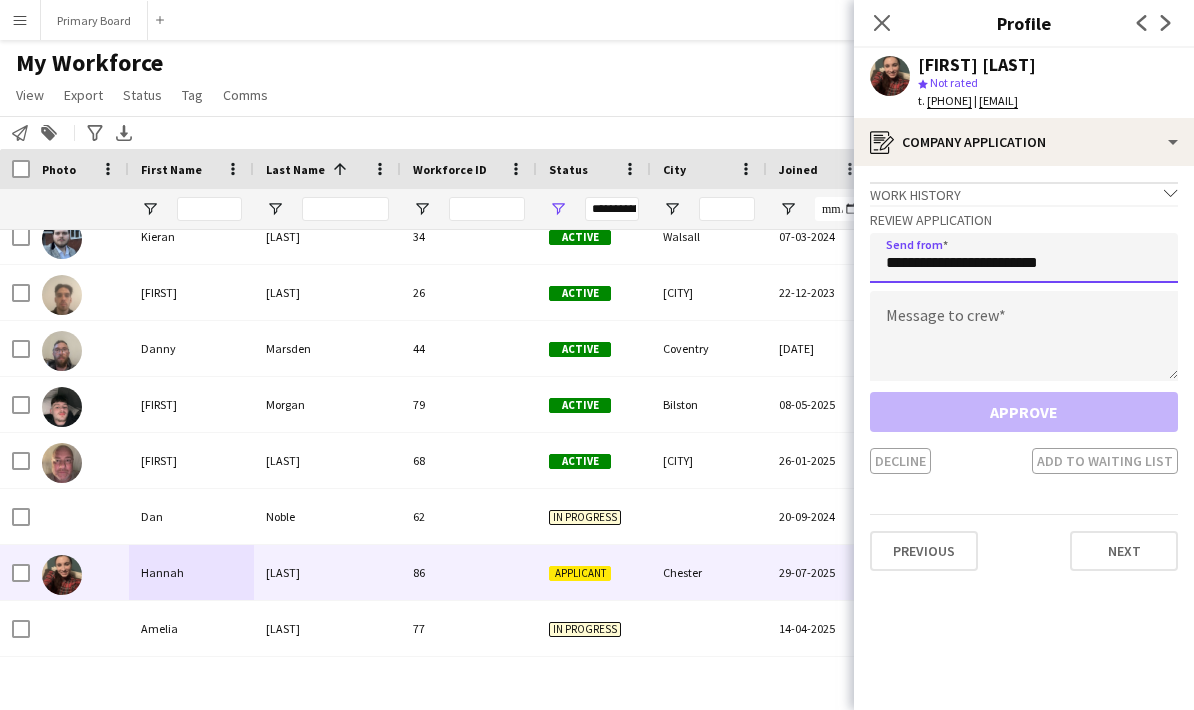 type on "**********" 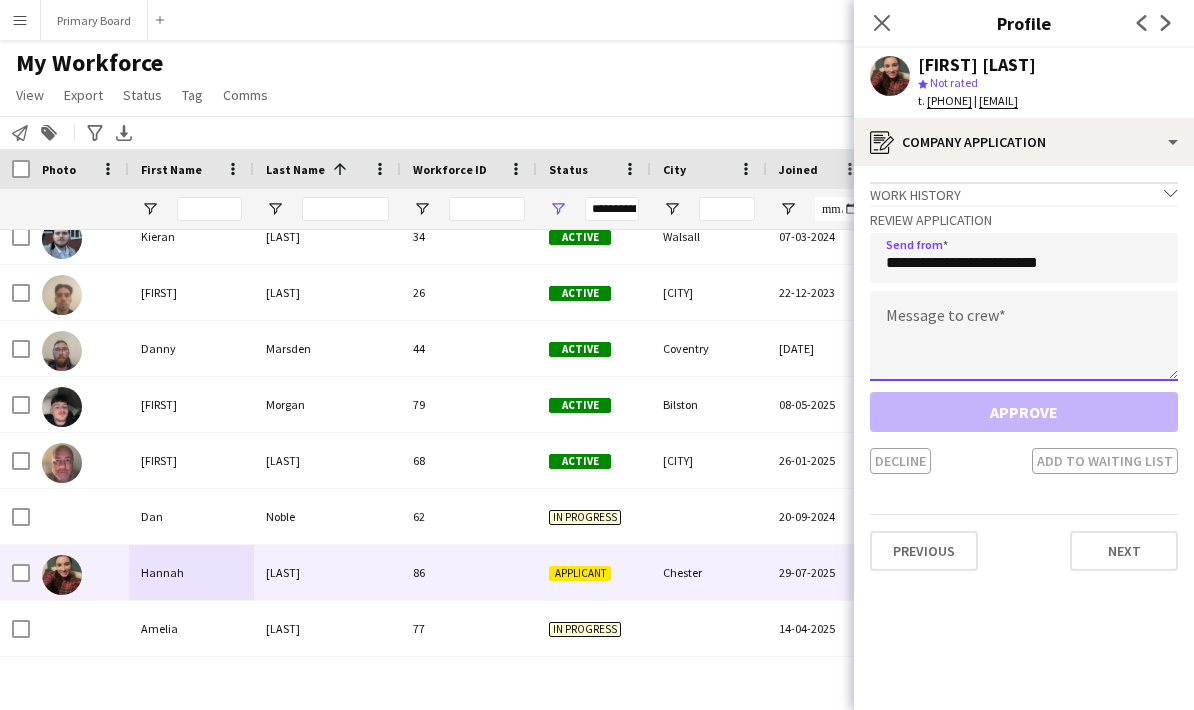 click 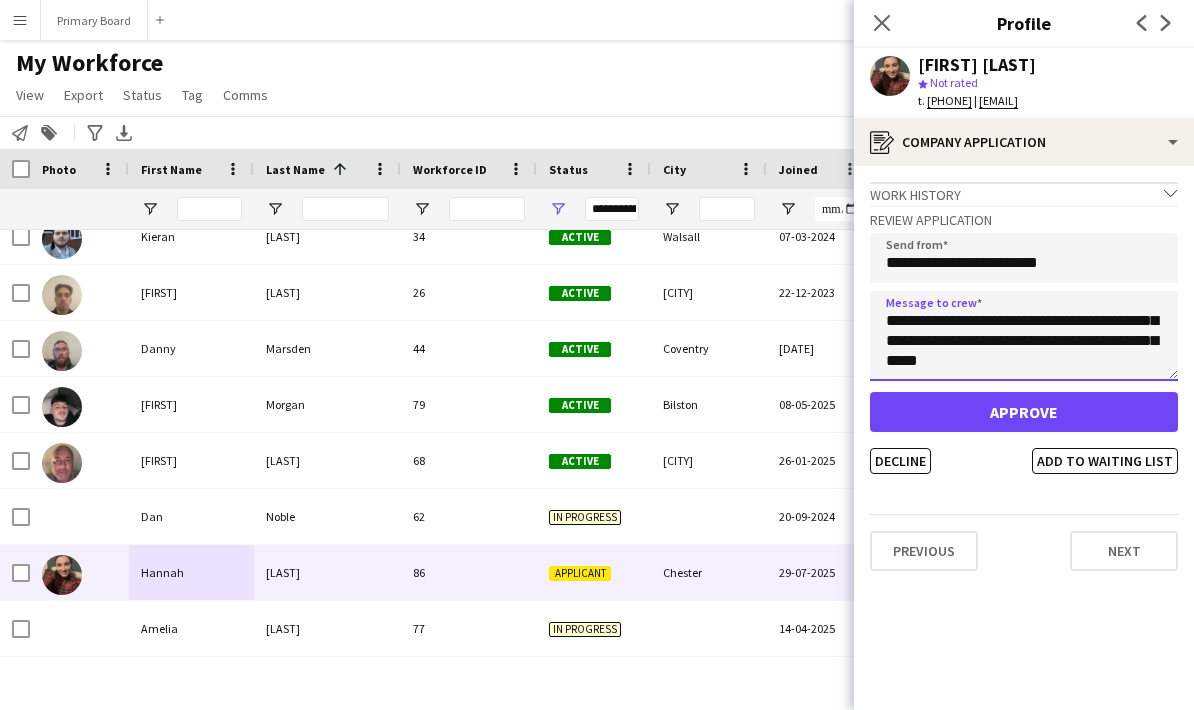 scroll, scrollTop: 60, scrollLeft: 0, axis: vertical 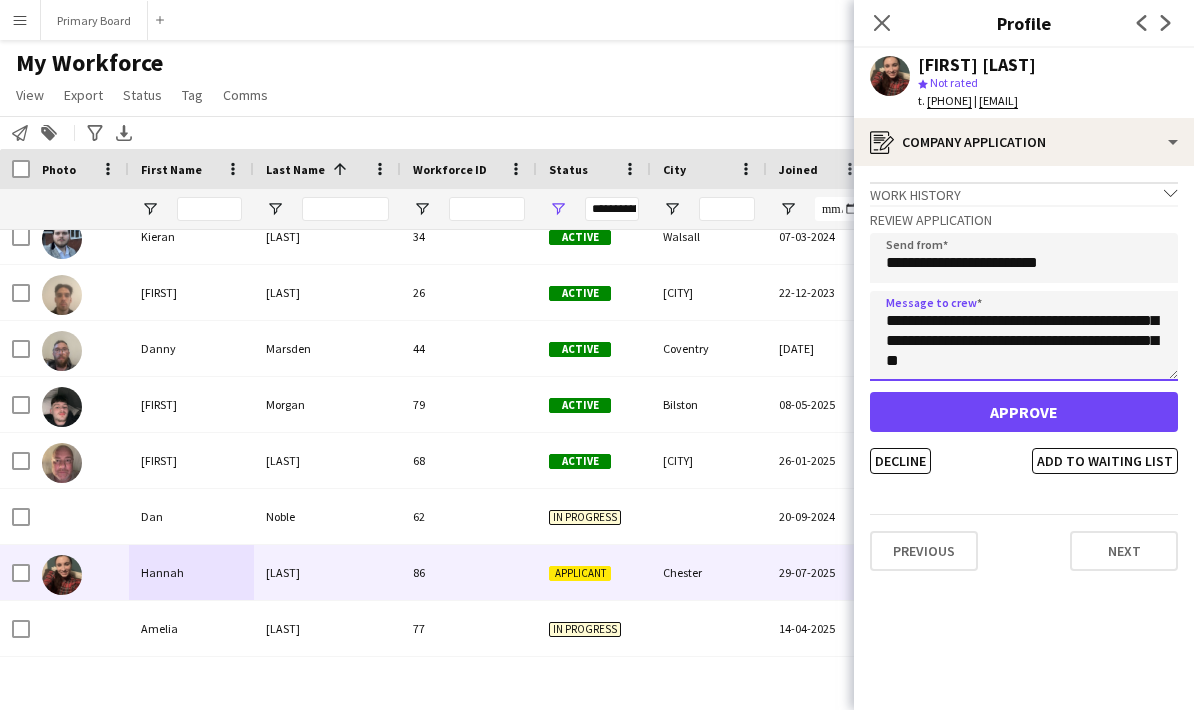 type on "**********" 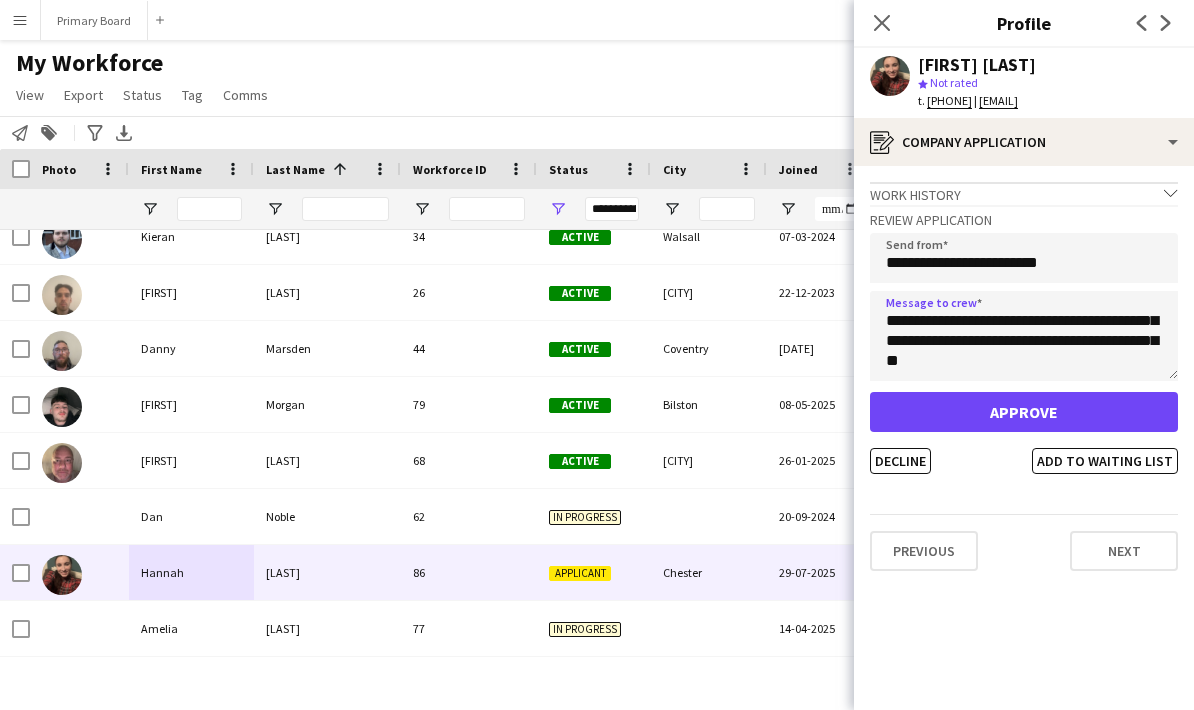 click on "Approve" 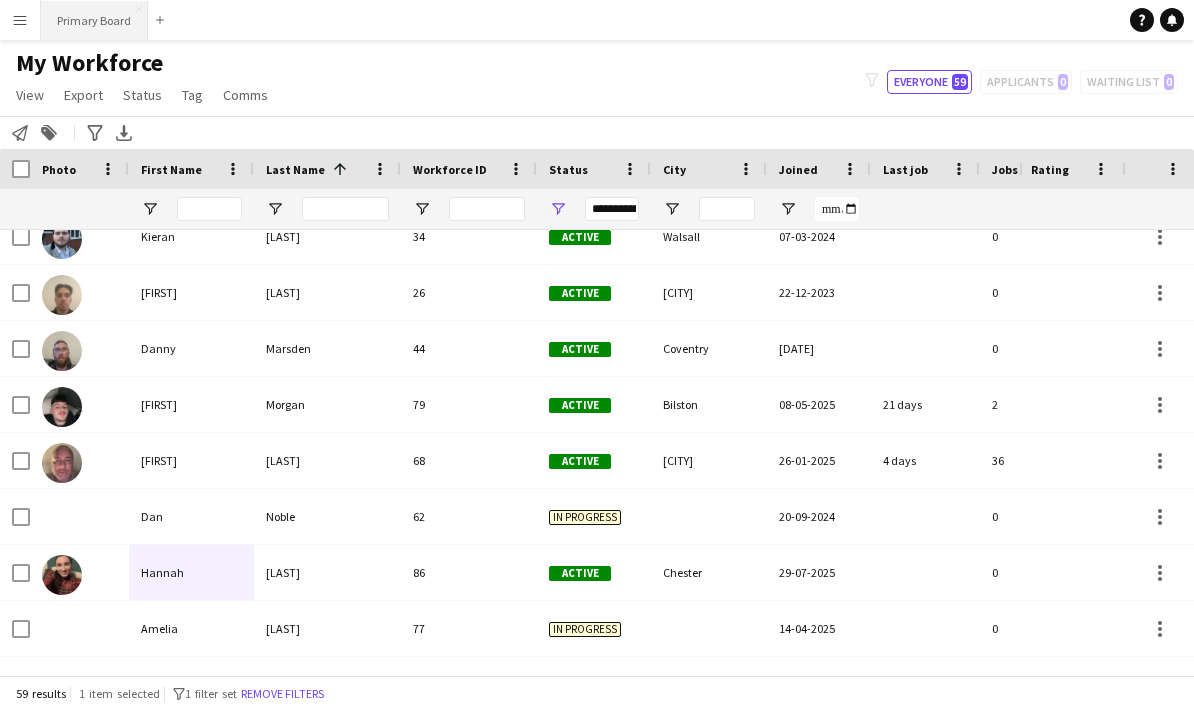 click on "Primary Board
Close" at bounding box center (94, 20) 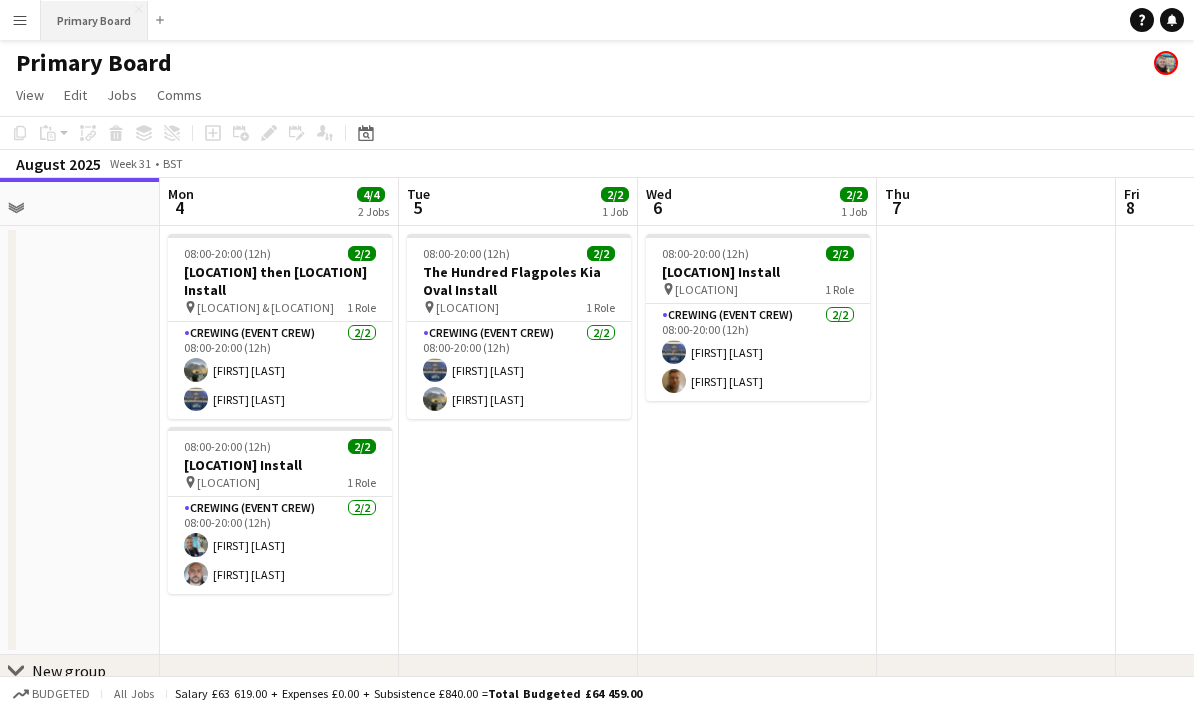 scroll, scrollTop: 0, scrollLeft: 523, axis: horizontal 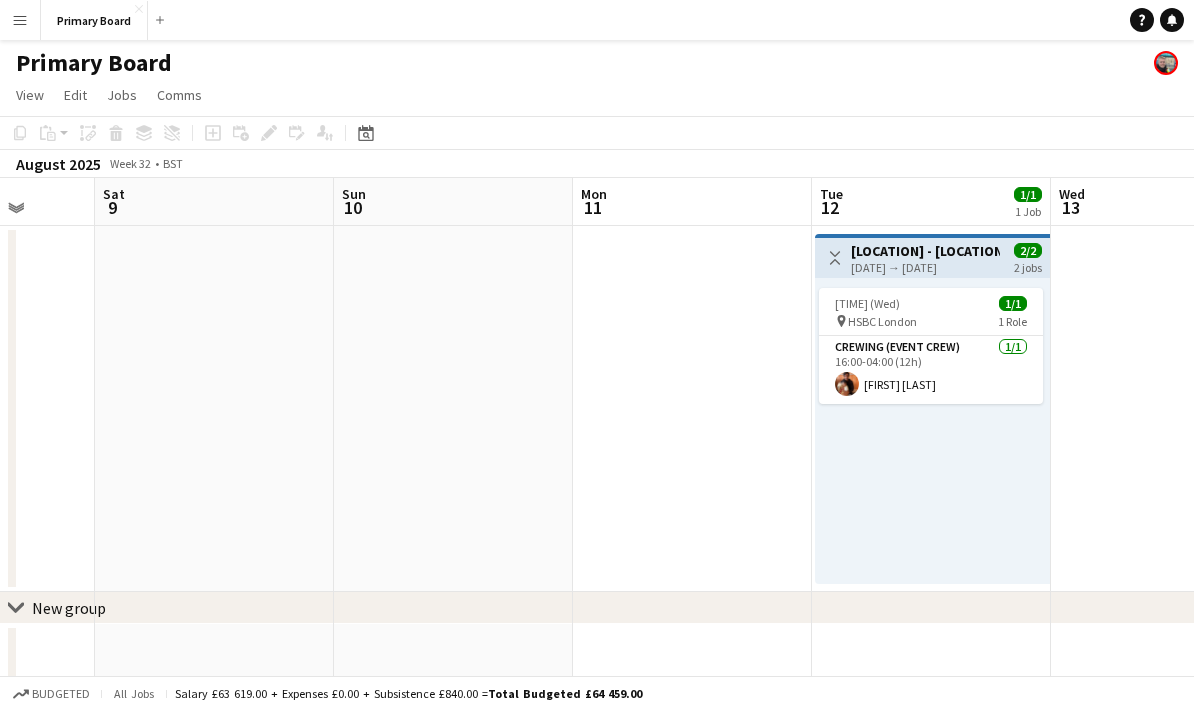 click at bounding box center [453, 409] 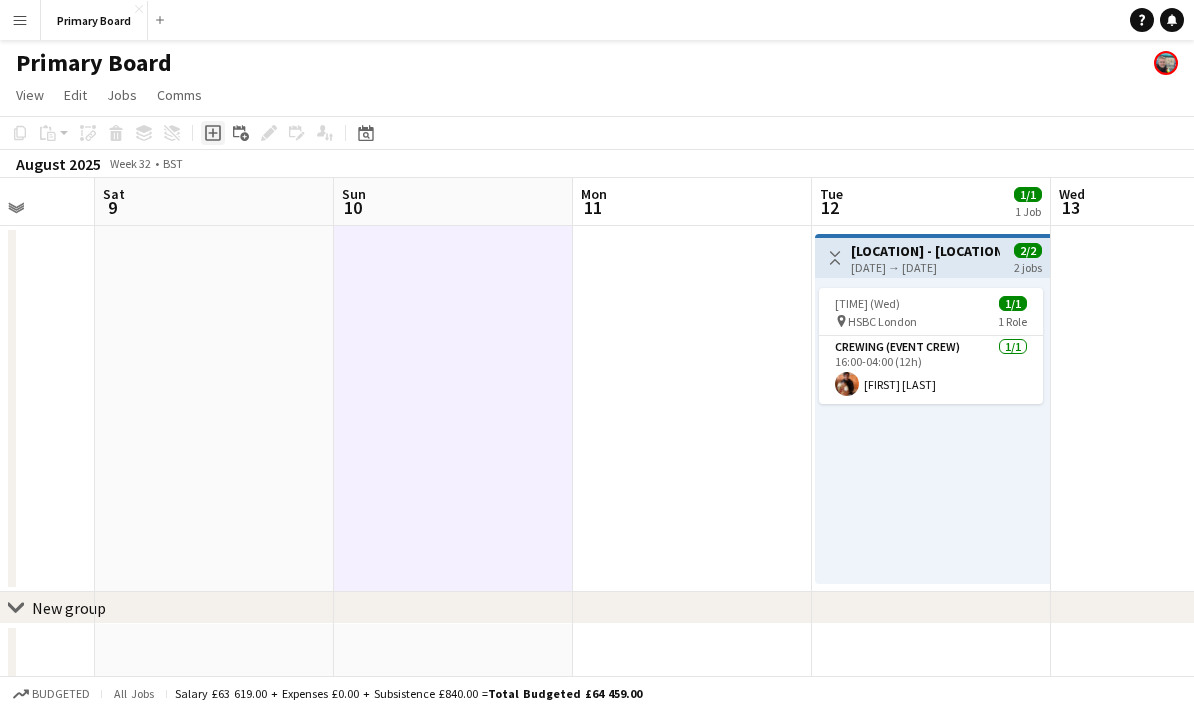 click 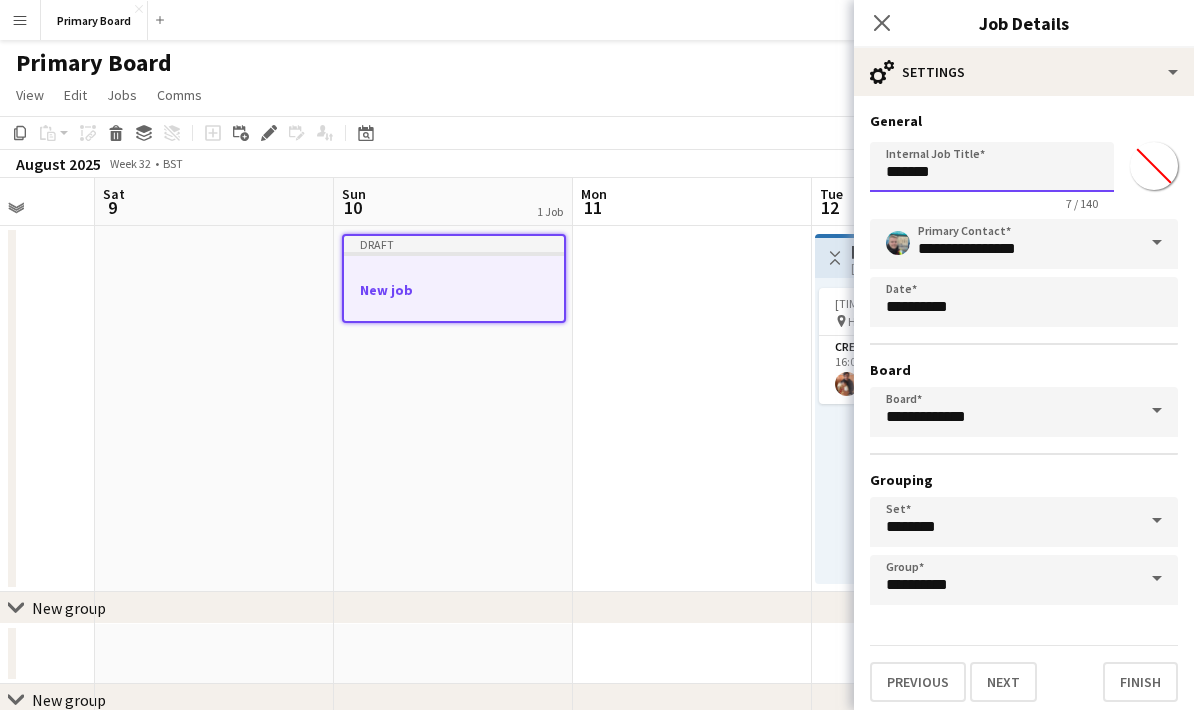 click on "*******" at bounding box center (992, 167) 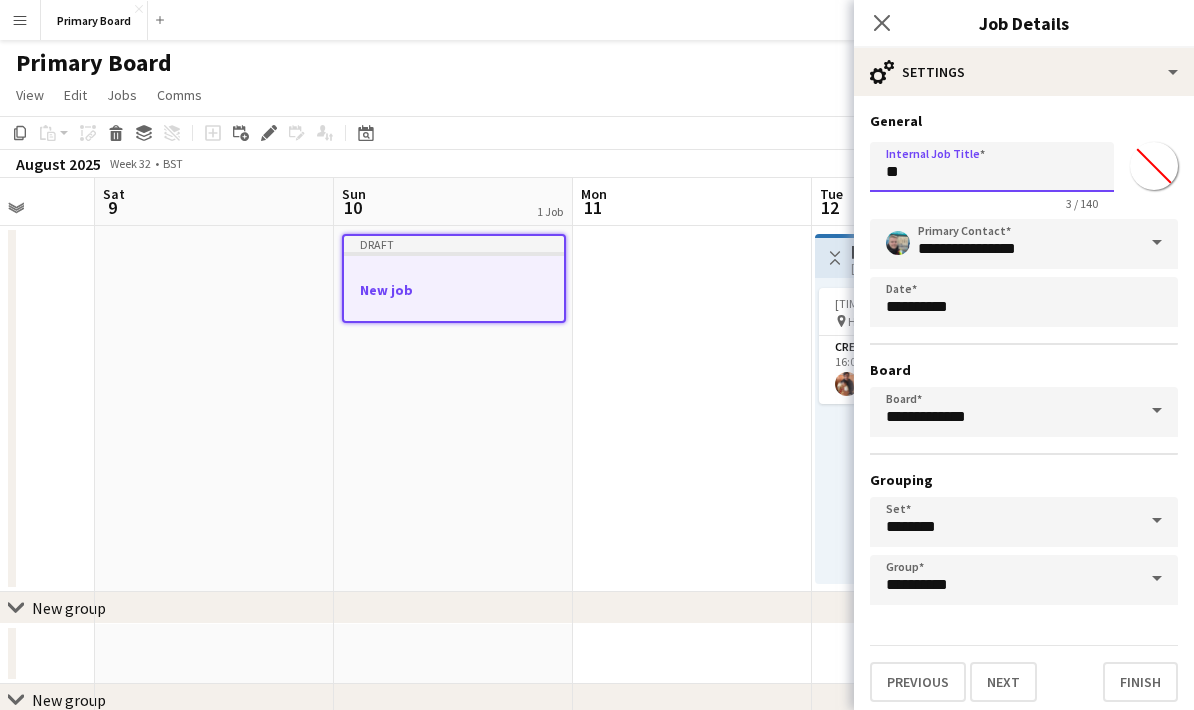 type on "*" 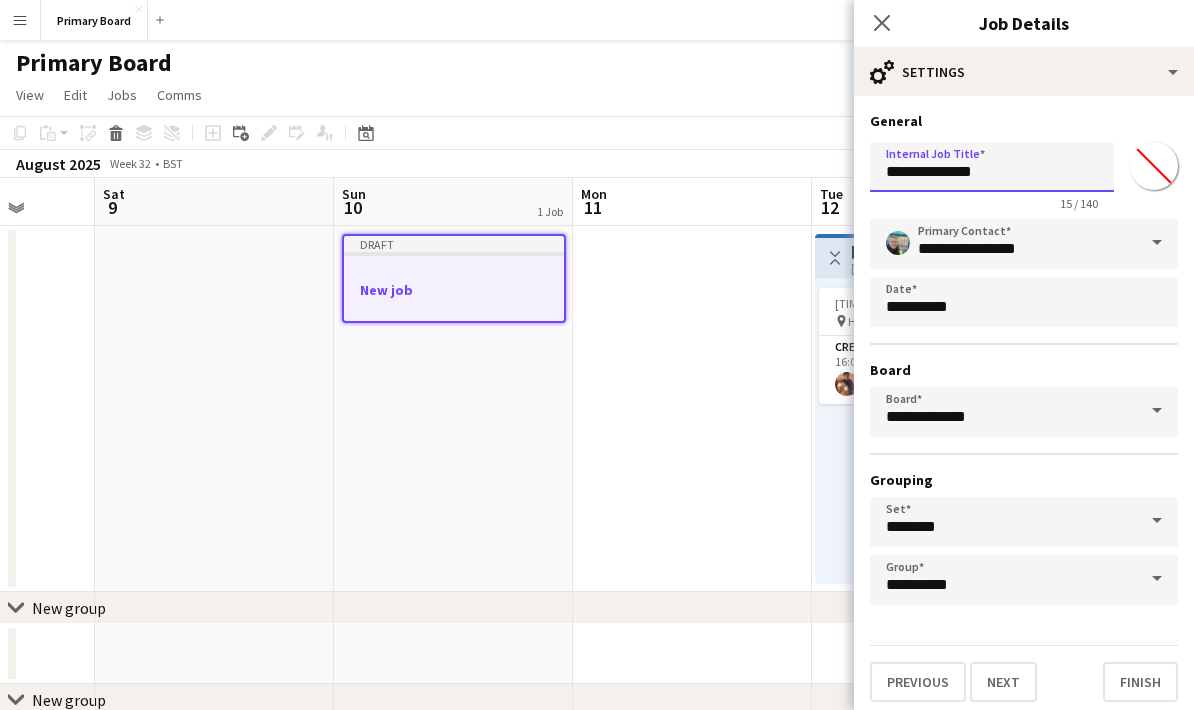 type on "**********" 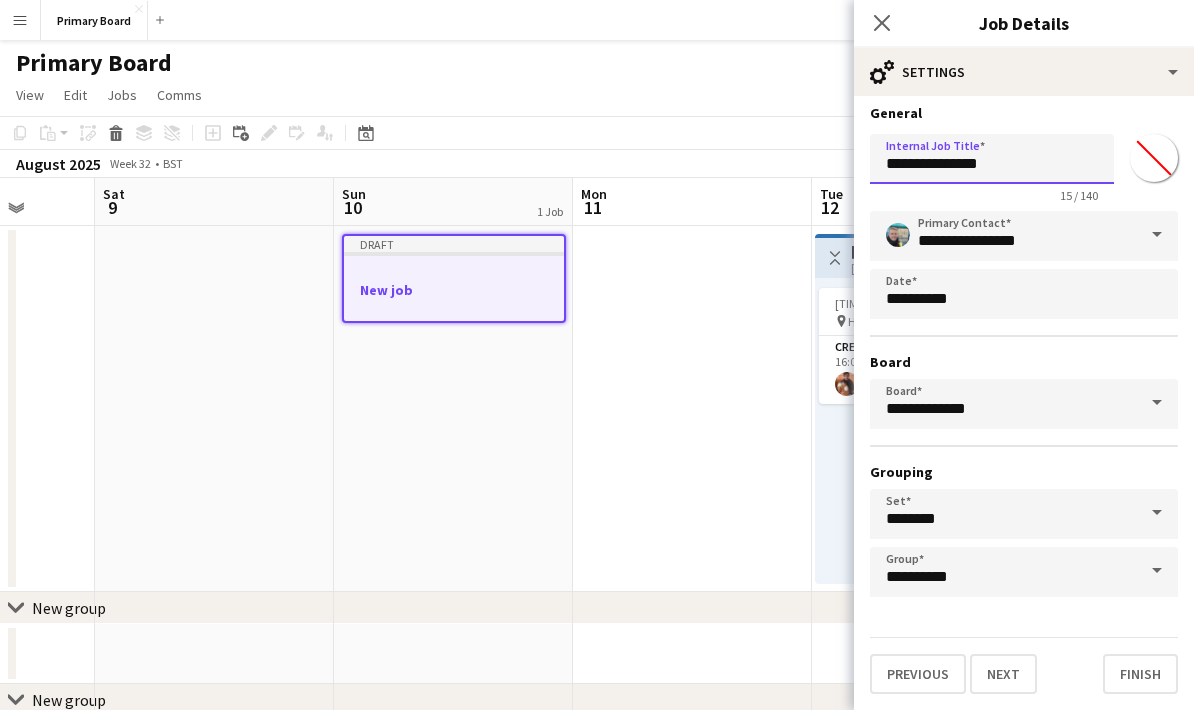 scroll, scrollTop: 0, scrollLeft: 0, axis: both 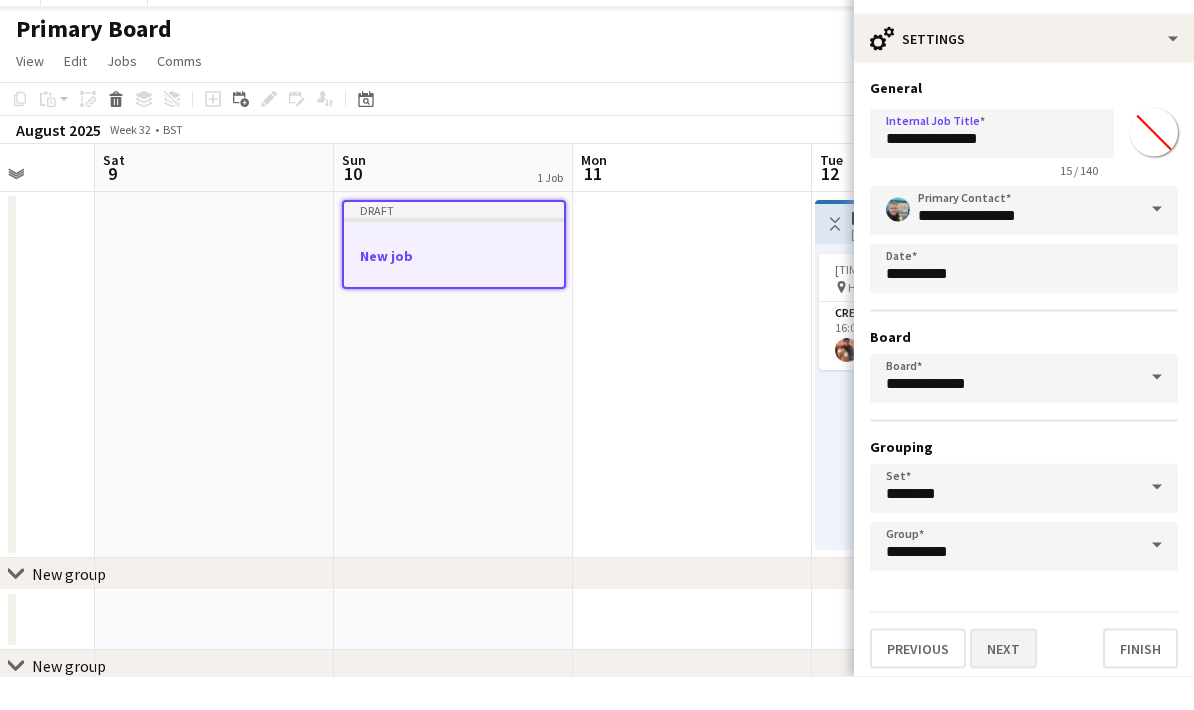 click on "Next" at bounding box center (1003, 682) 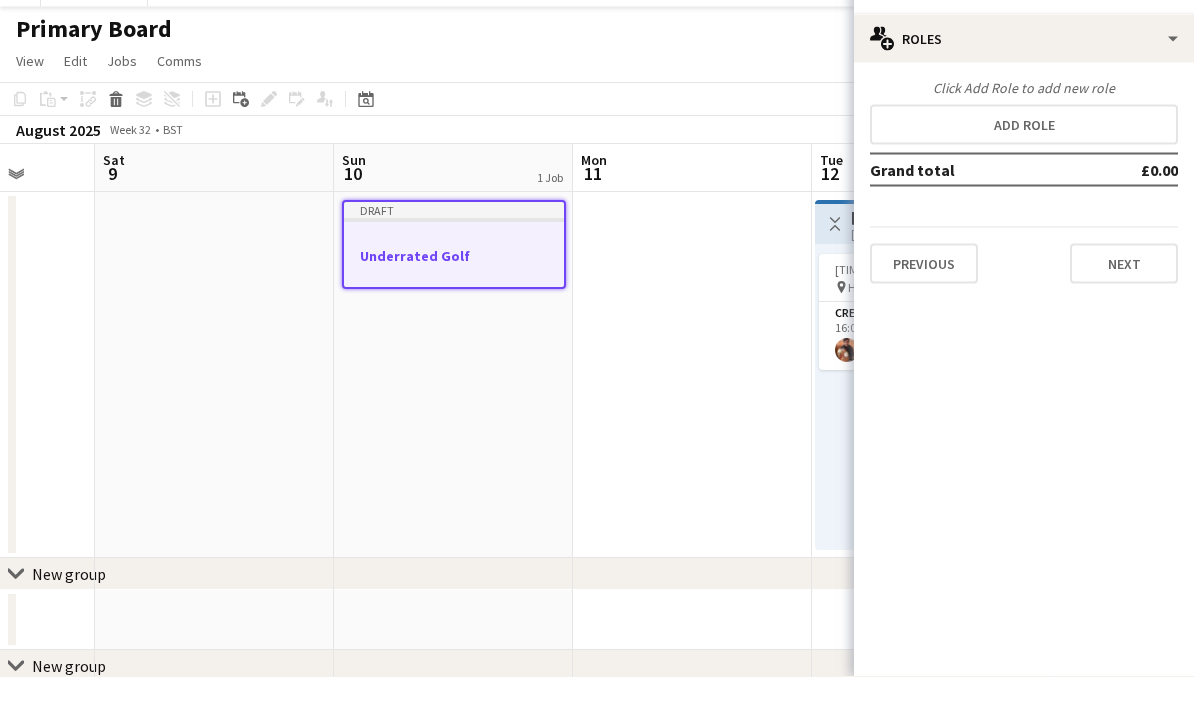 scroll, scrollTop: 34, scrollLeft: 0, axis: vertical 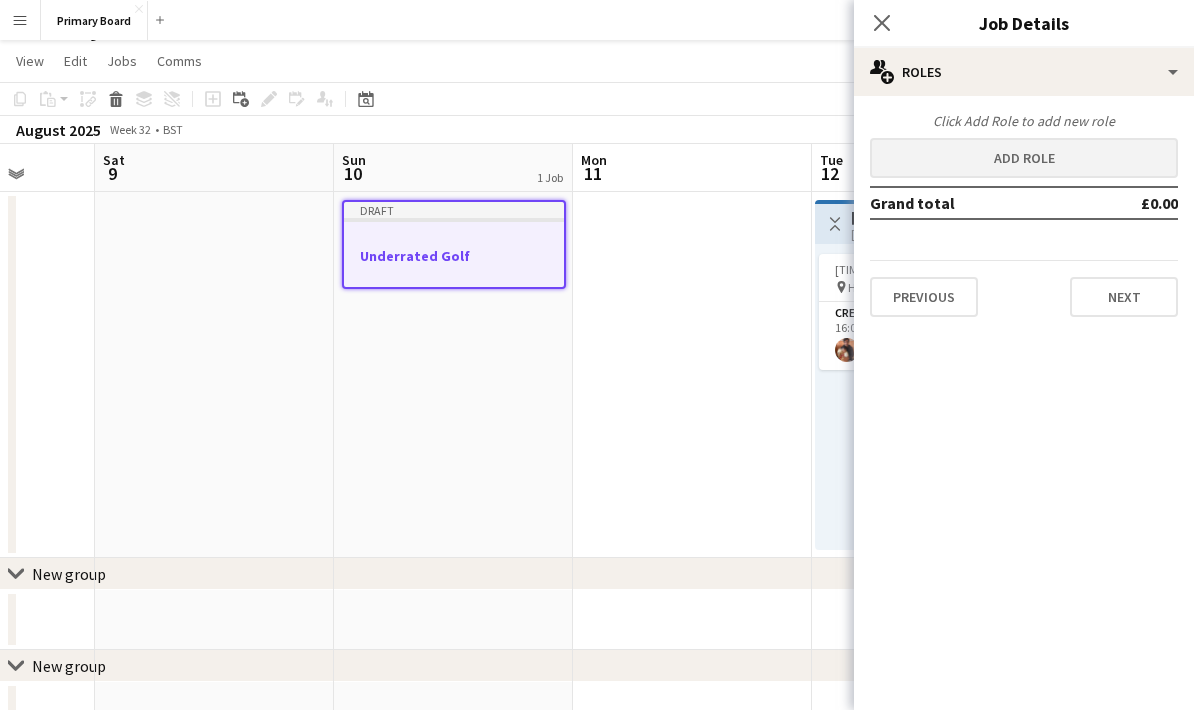 click on "Add role" at bounding box center [1024, 158] 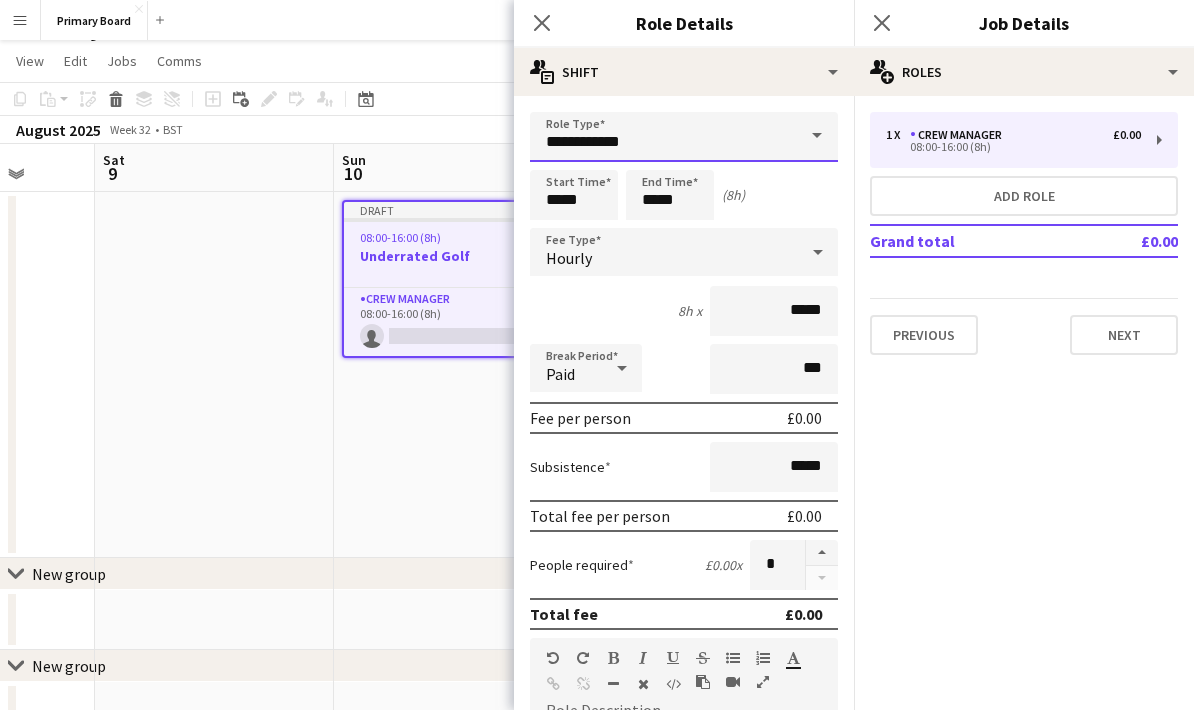 click on "**********" at bounding box center [684, 137] 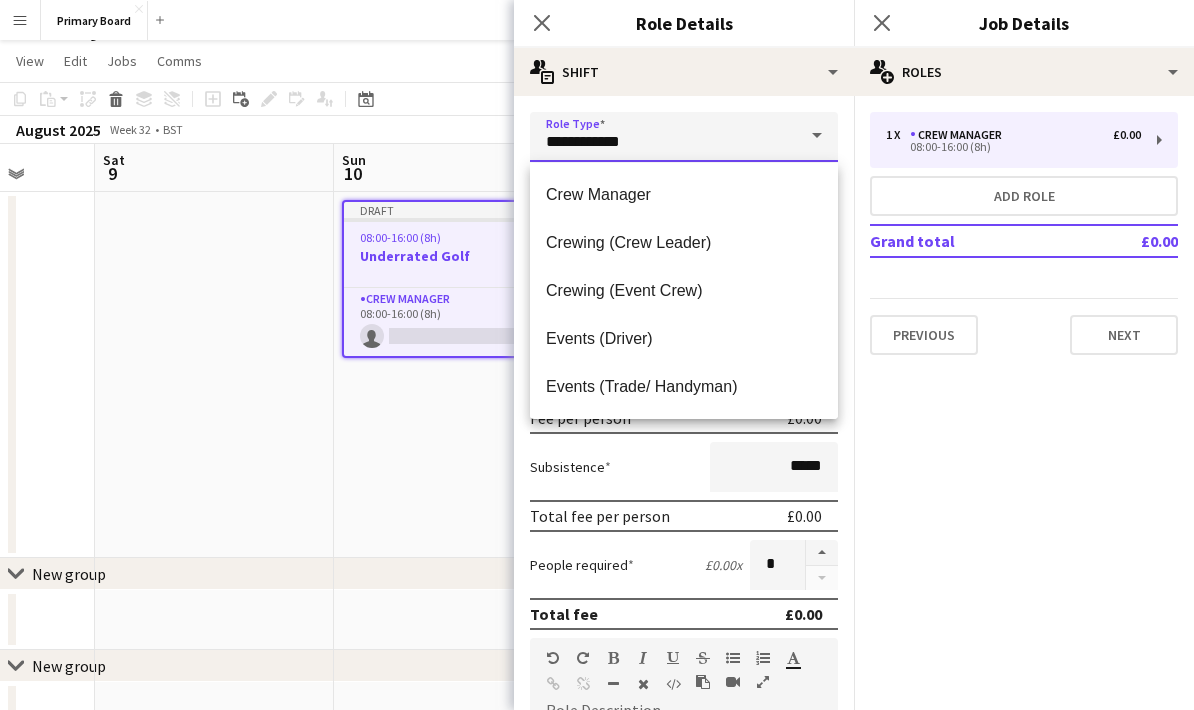 scroll, scrollTop: 33, scrollLeft: 0, axis: vertical 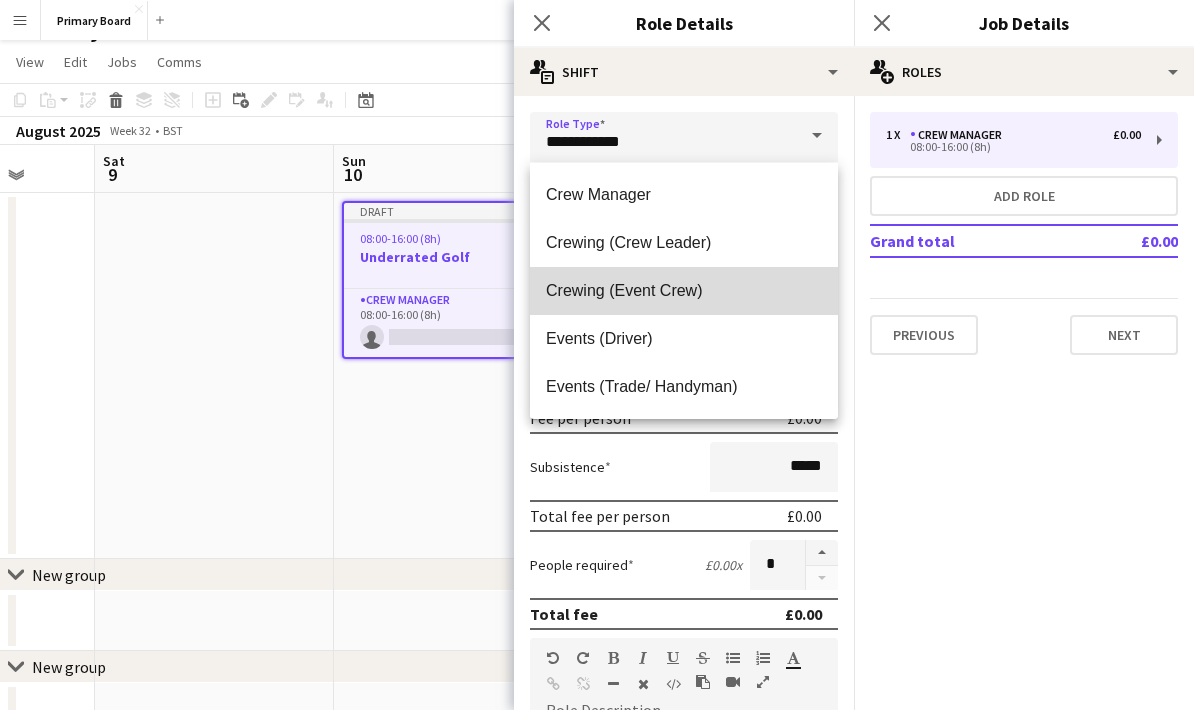 click on "Crewing (Event Crew)" at bounding box center (684, 290) 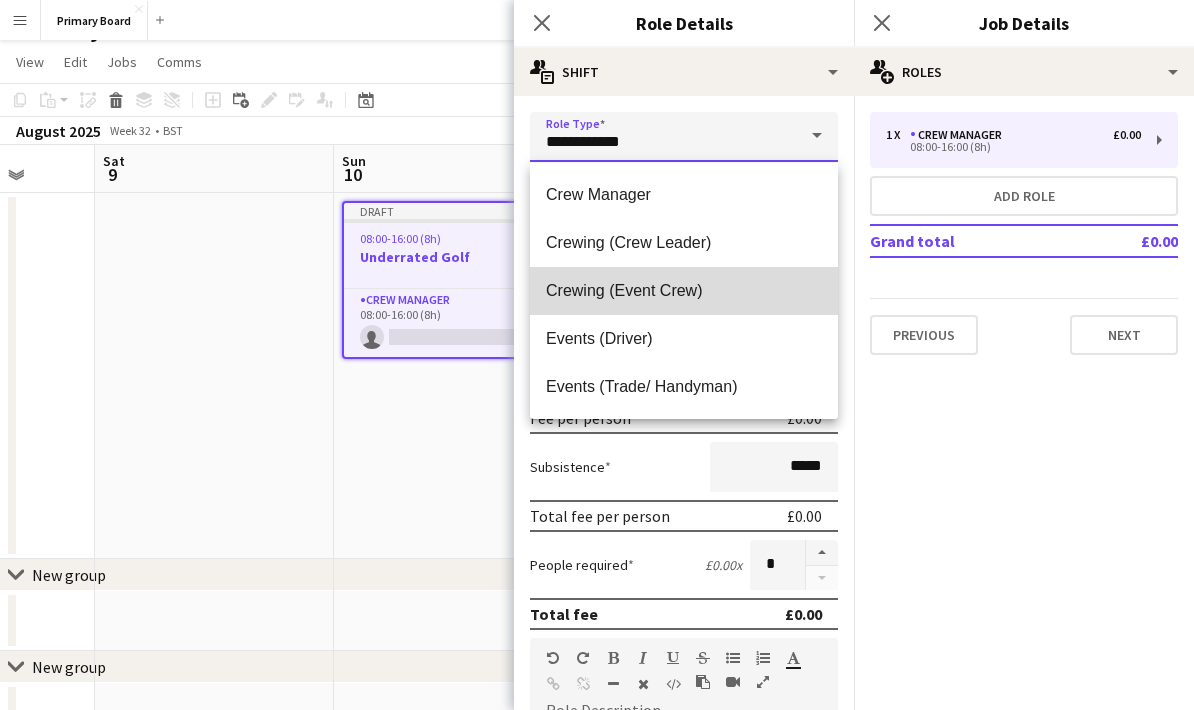 type on "**********" 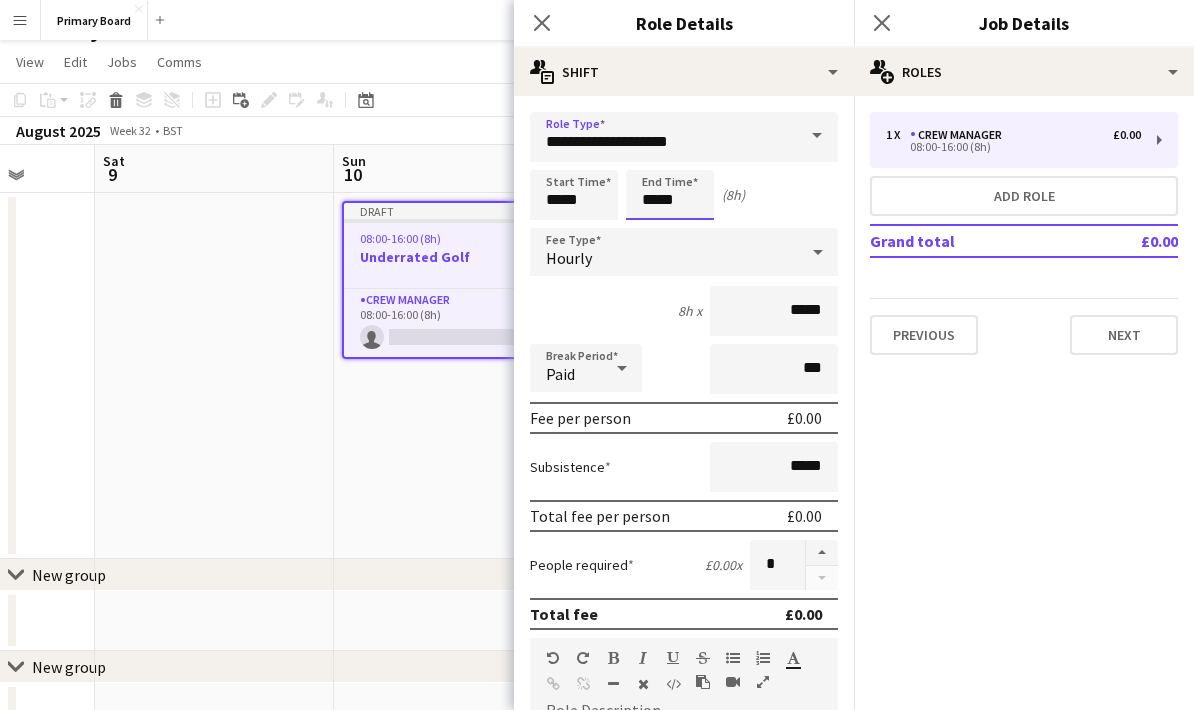 click on "*****" at bounding box center [670, 195] 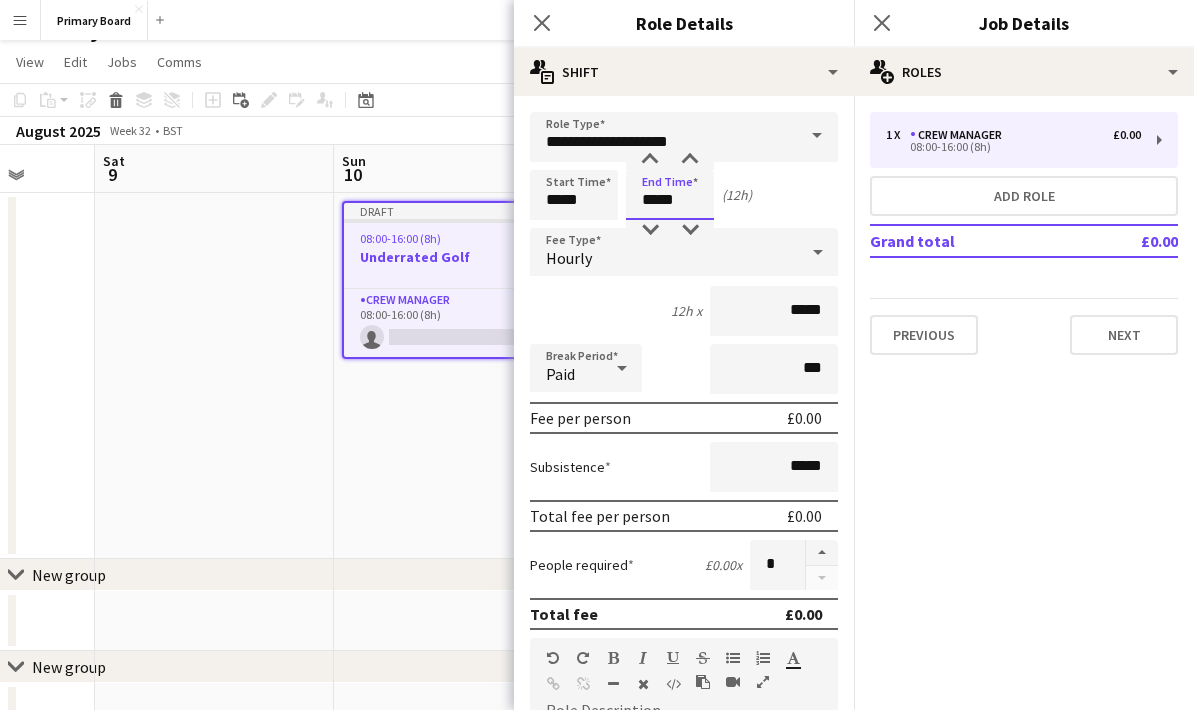 type on "*****" 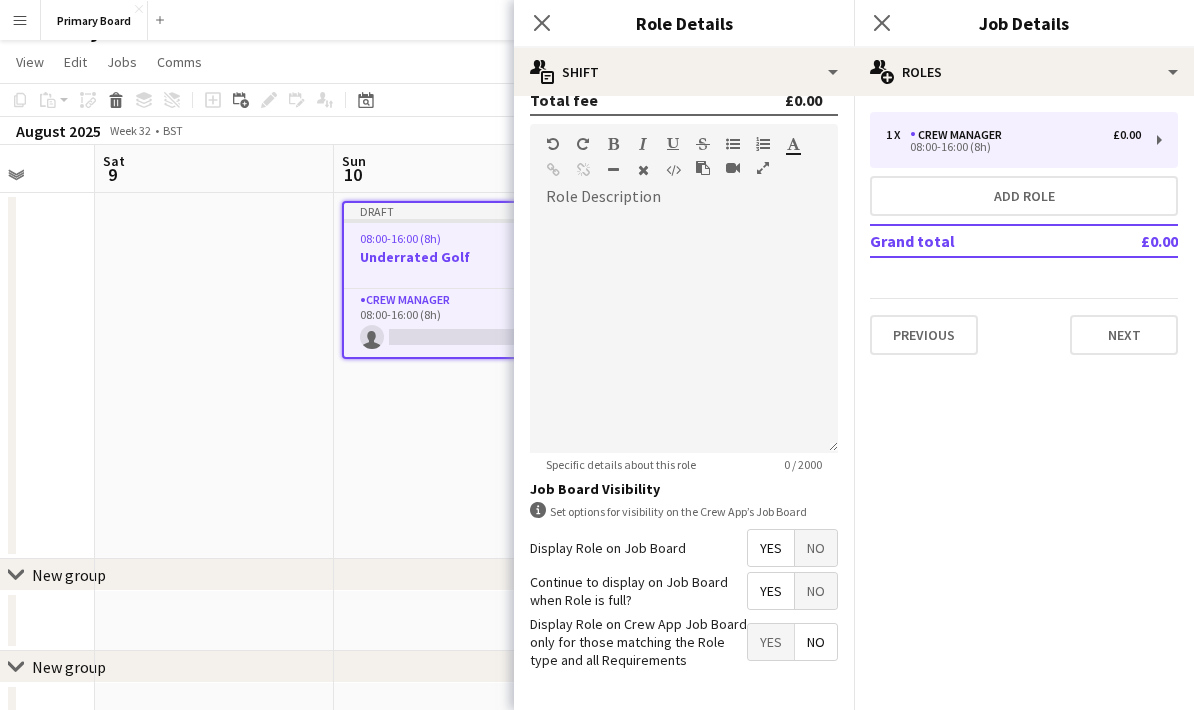 scroll, scrollTop: 513, scrollLeft: 0, axis: vertical 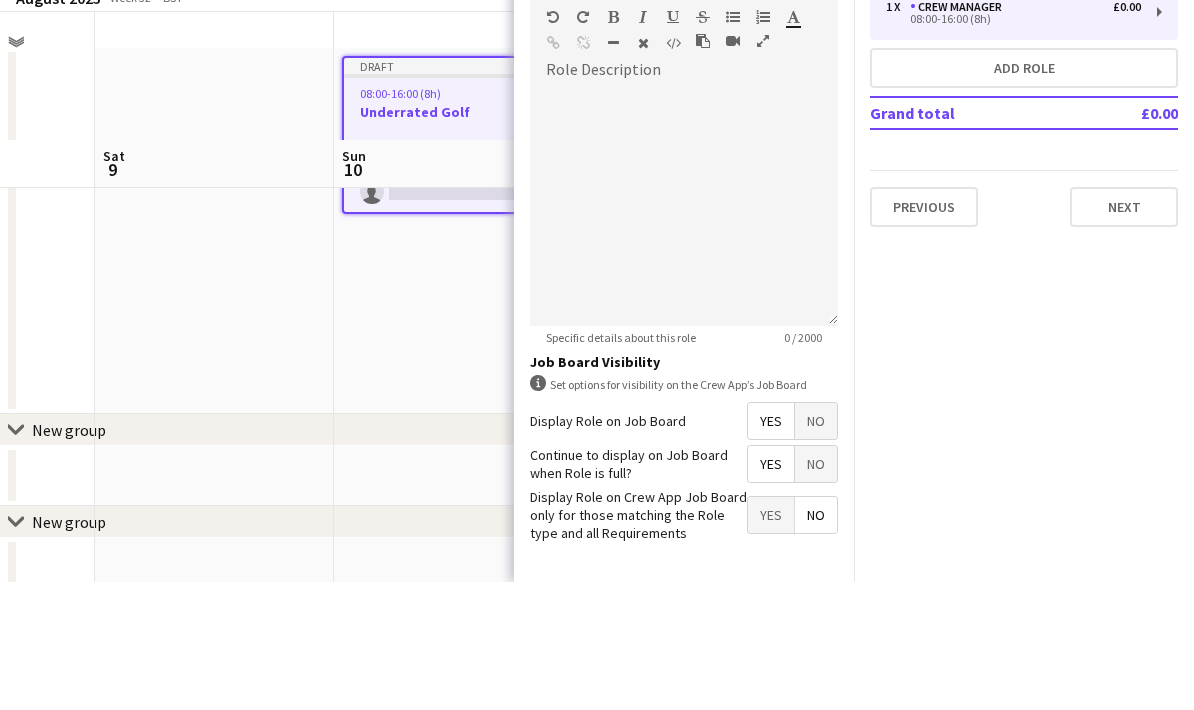 click on "Next" at bounding box center [784, 748] 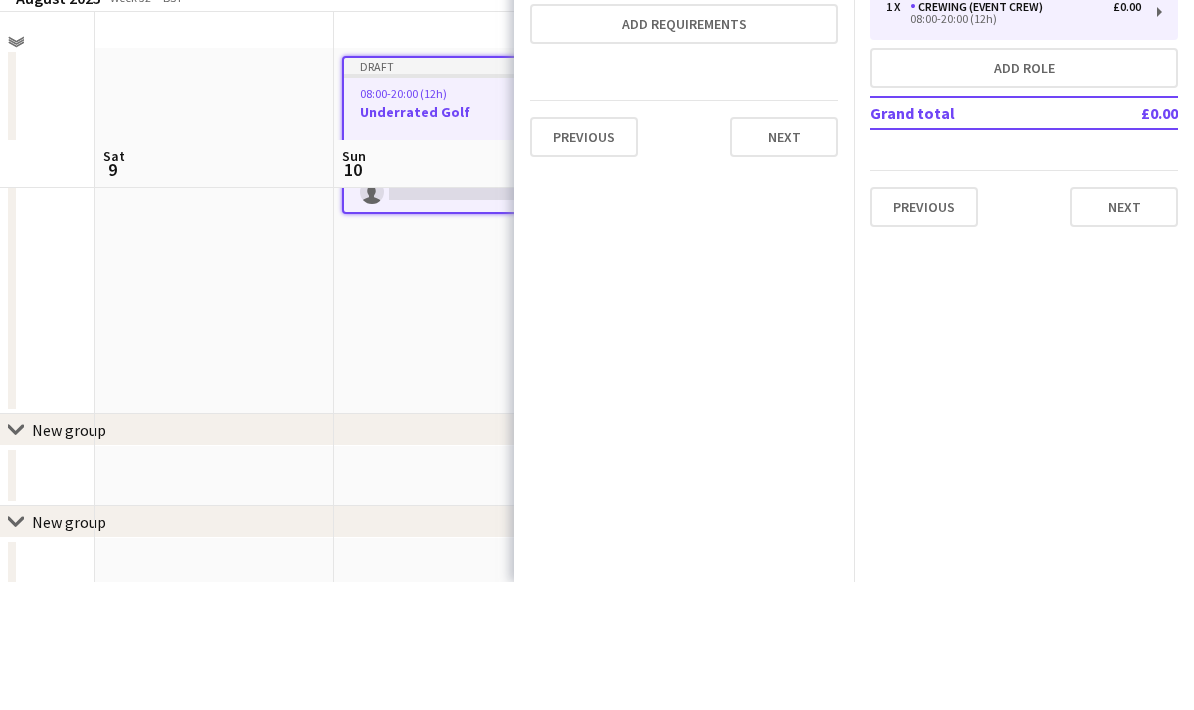 scroll, scrollTop: 0, scrollLeft: 0, axis: both 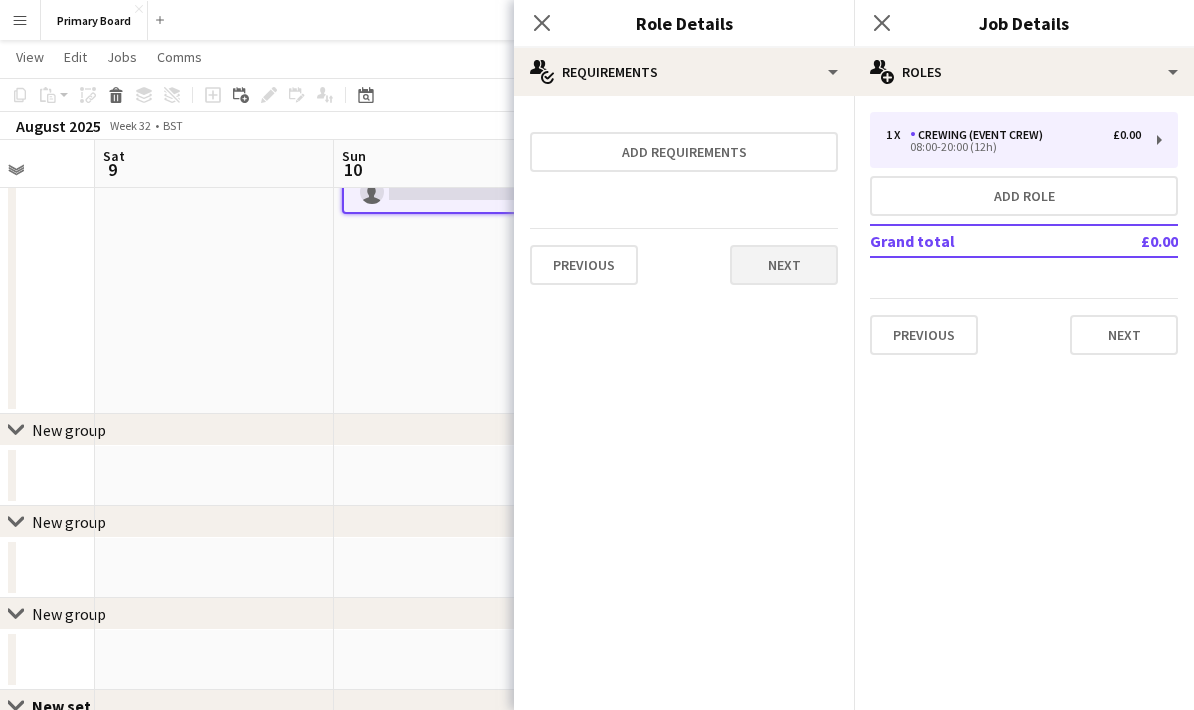 click on "Next" at bounding box center [784, 265] 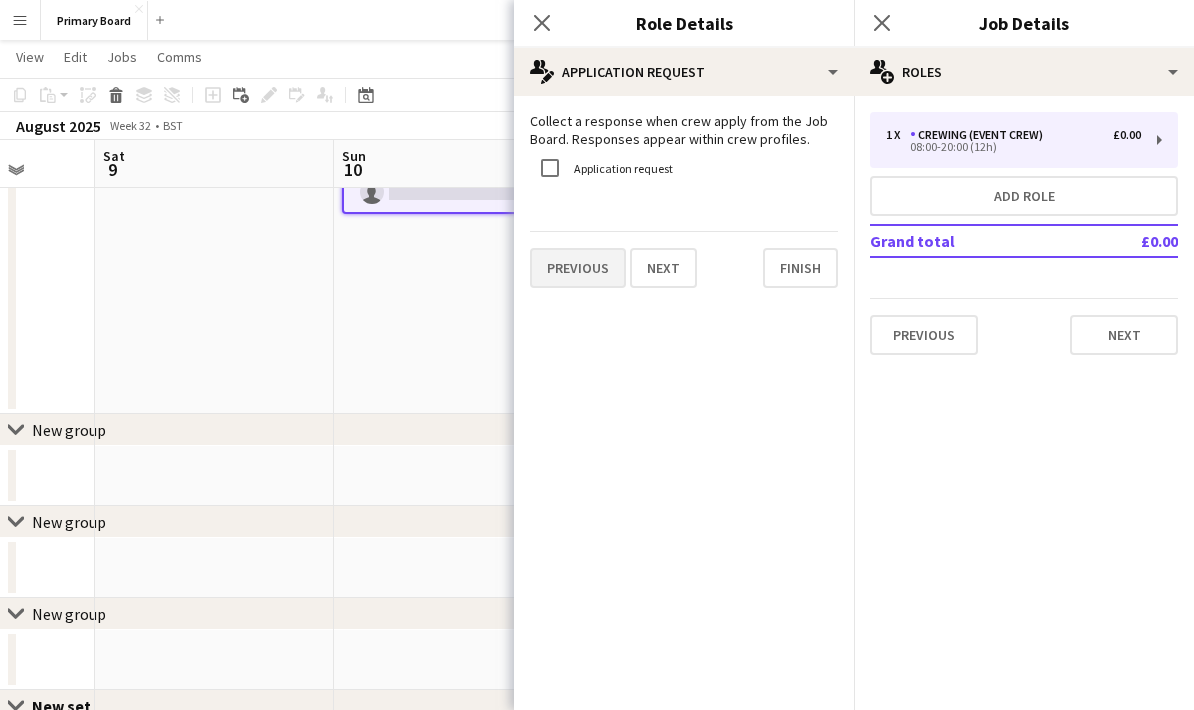 click on "Previous" at bounding box center (578, 268) 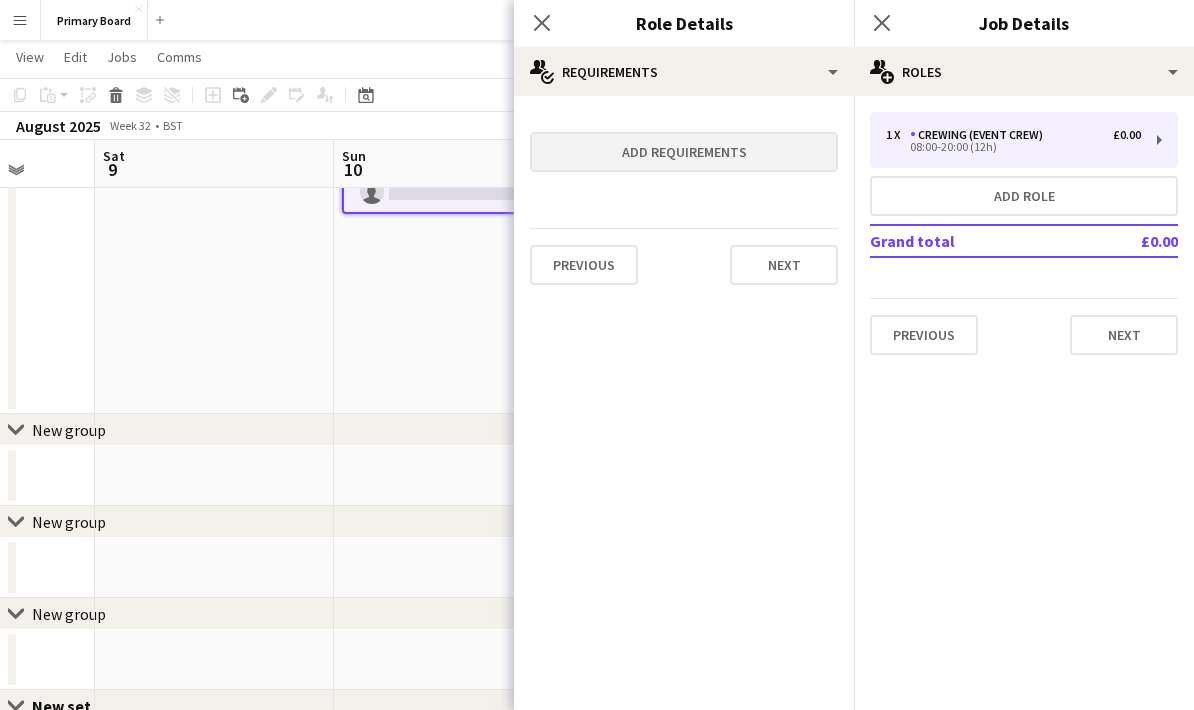 click on "Add requirements" at bounding box center (684, 152) 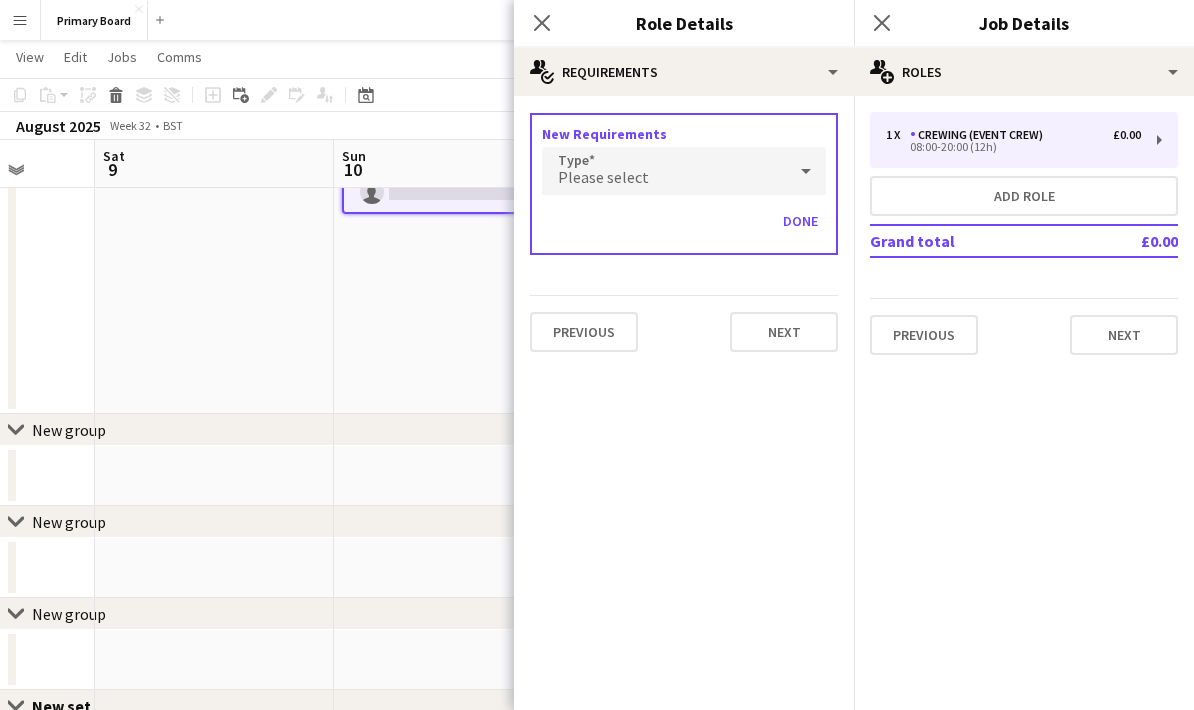 click on "Please select" at bounding box center (664, 171) 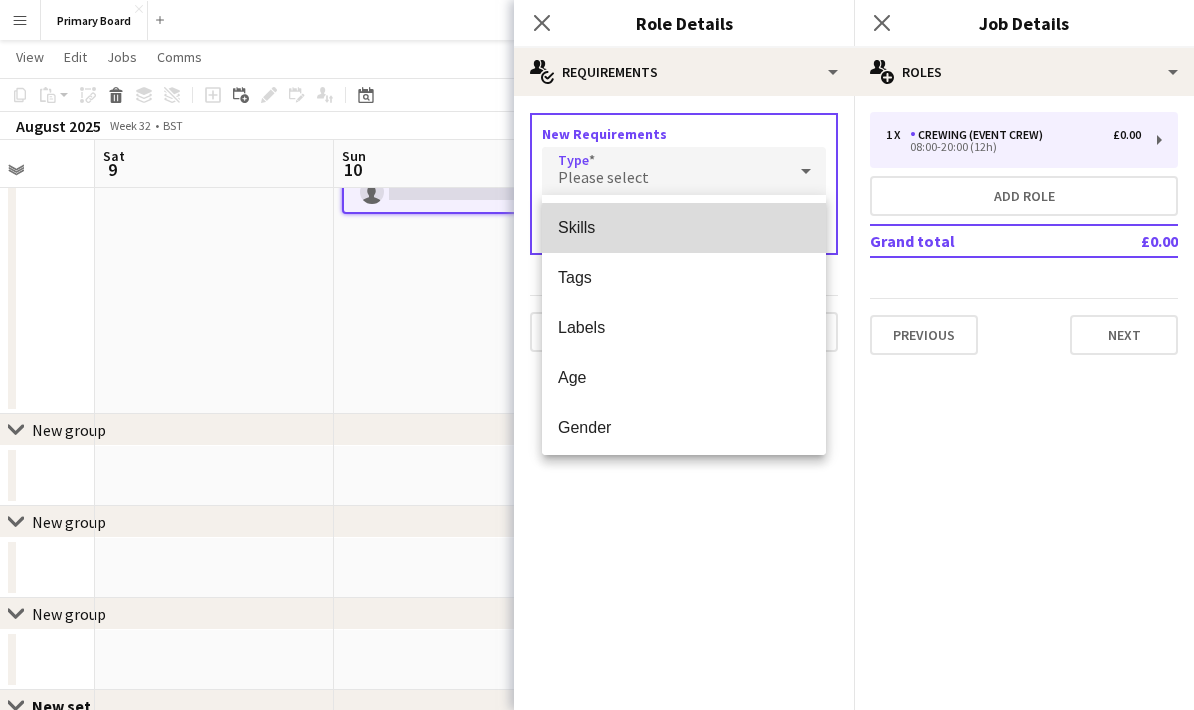 click on "Skills" at bounding box center [684, 227] 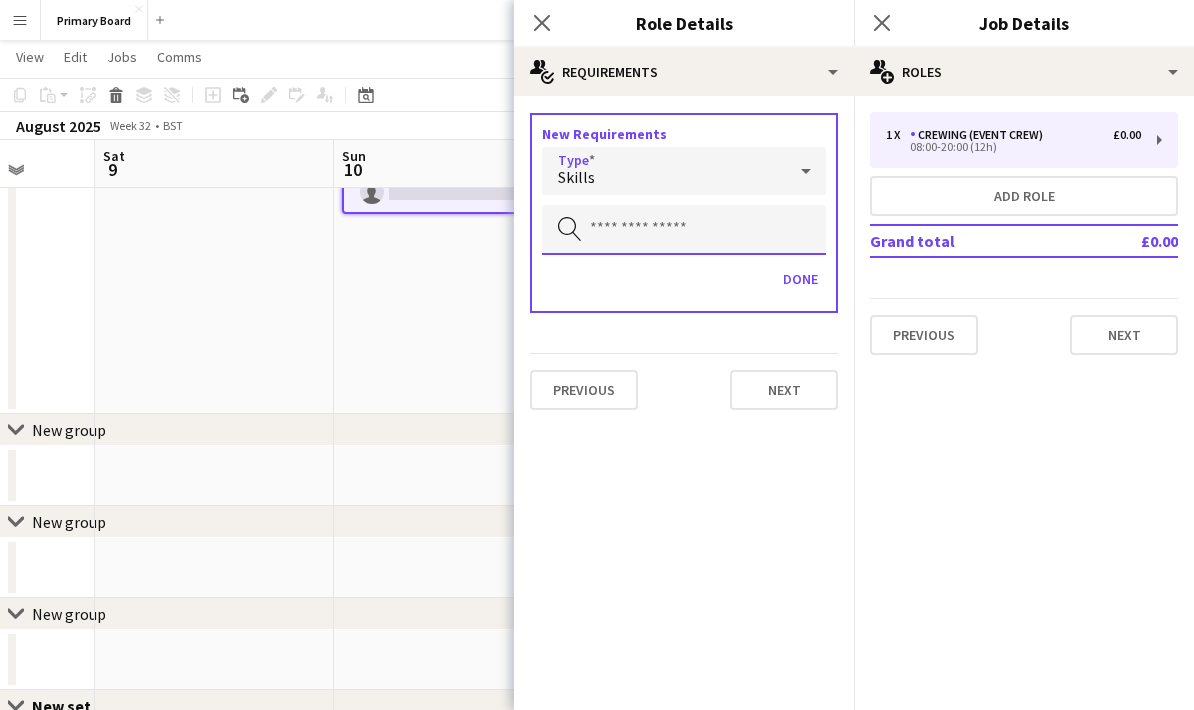 click at bounding box center [684, 230] 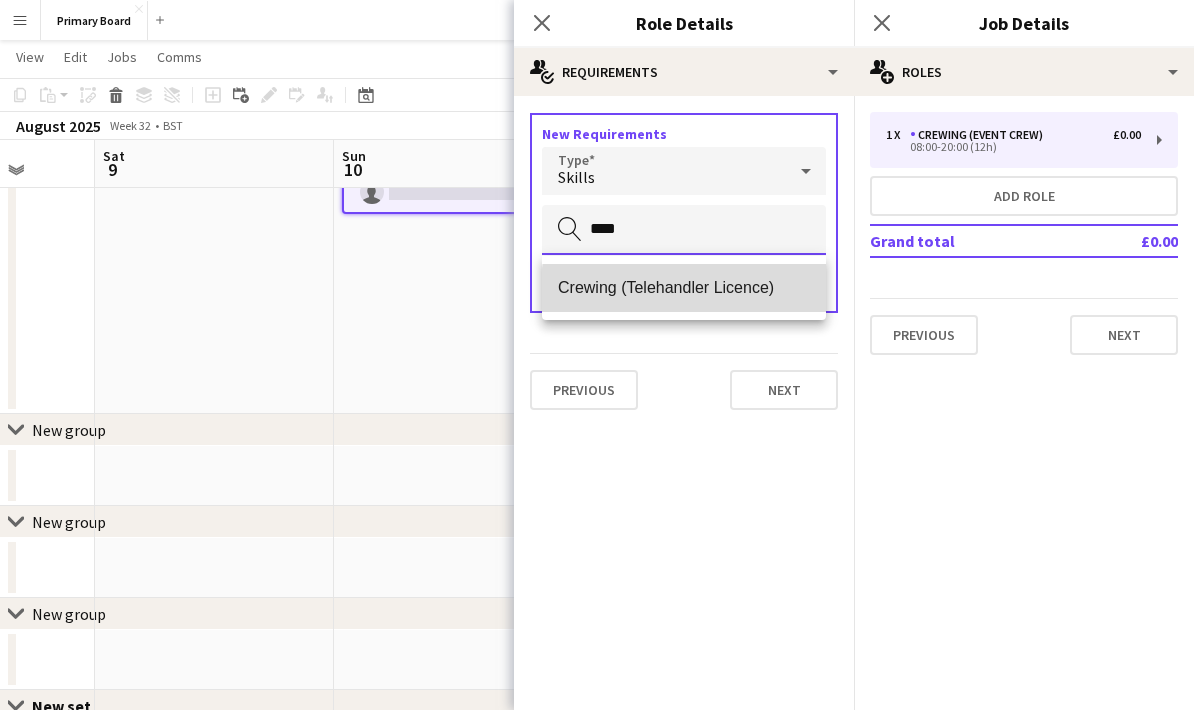 type on "****" 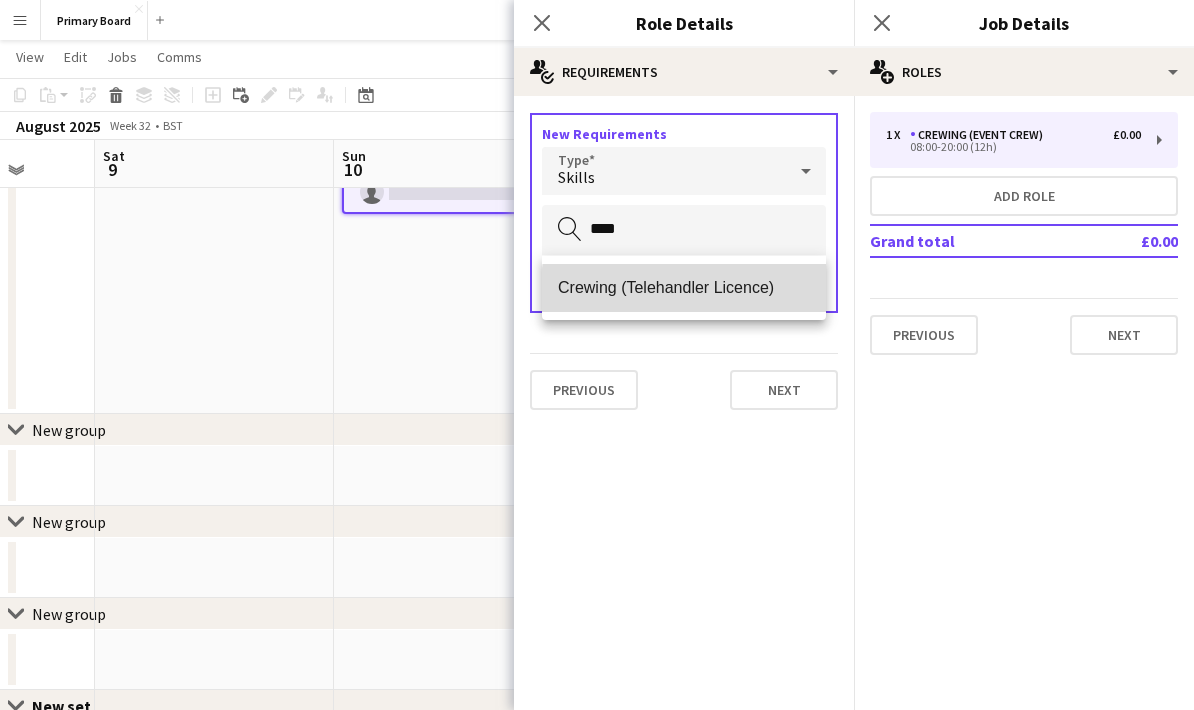 click on "Crewing (Telehandler Licence)" at bounding box center [684, 287] 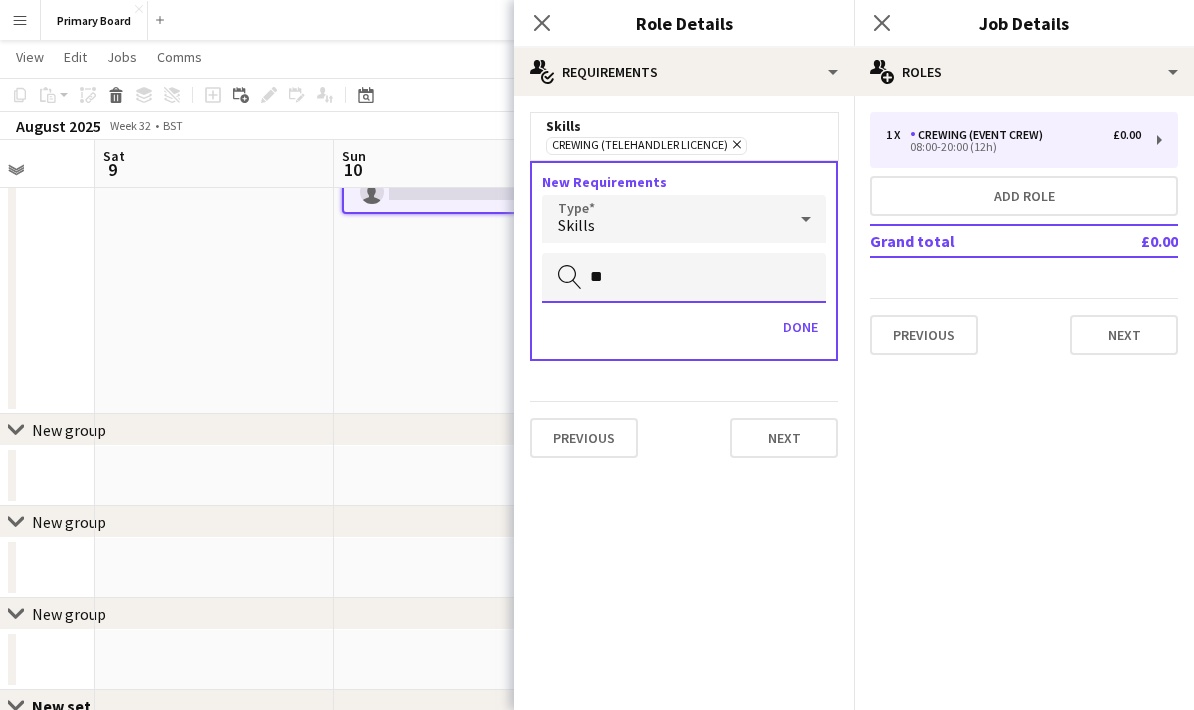 type on "*" 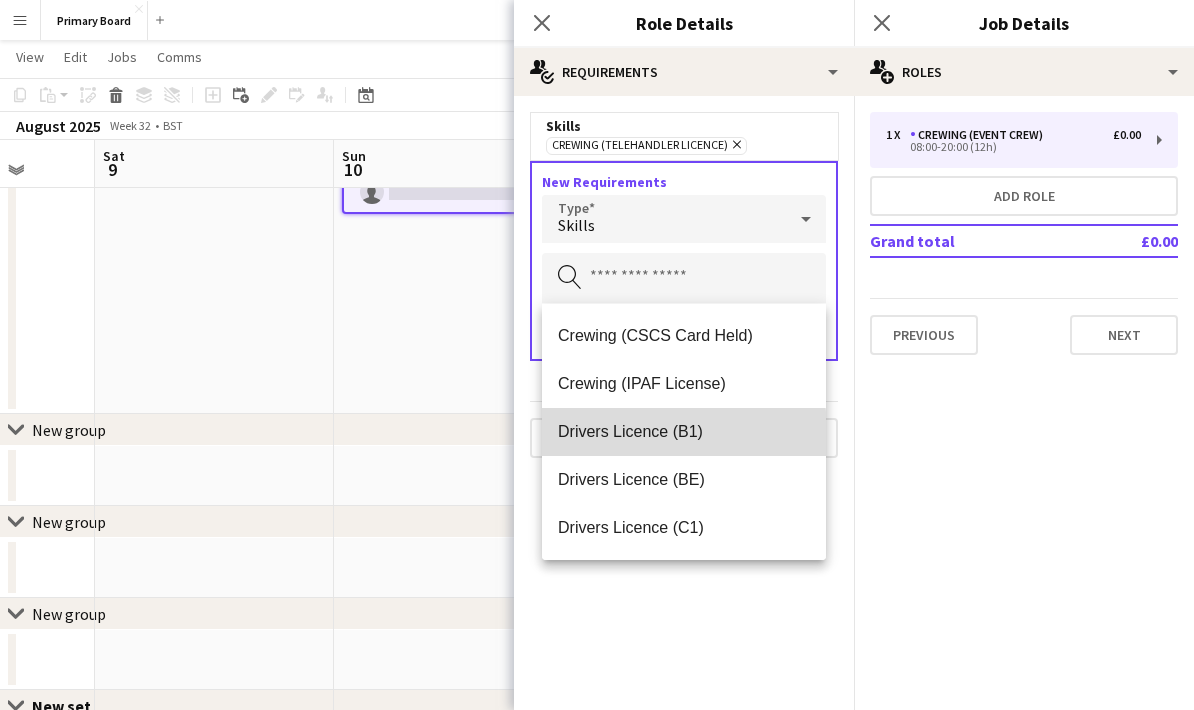 click on "Drivers Licence (B1)" at bounding box center [684, 431] 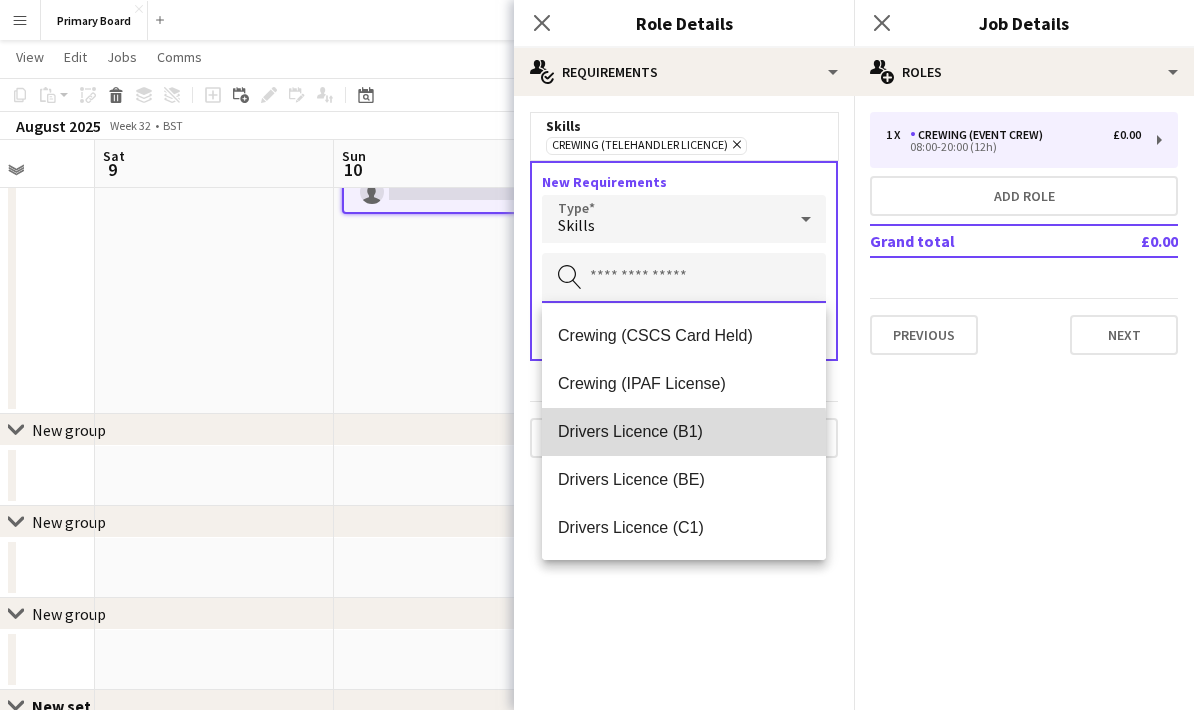 type 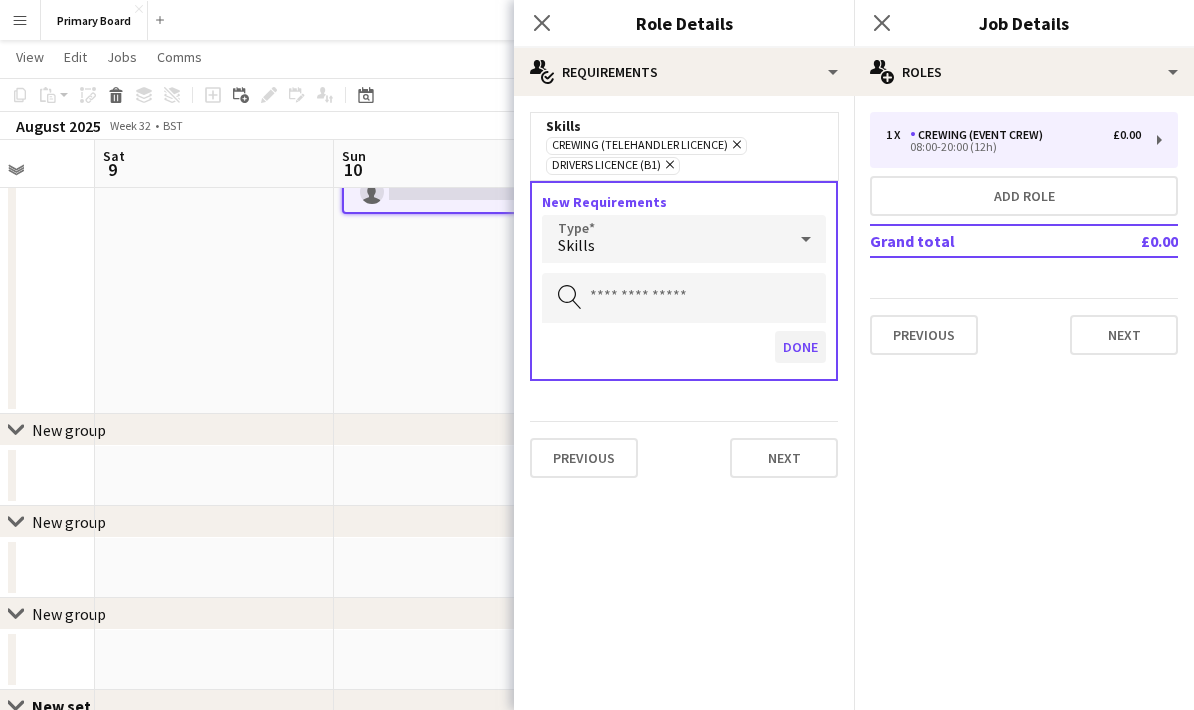 click on "Done" at bounding box center [800, 347] 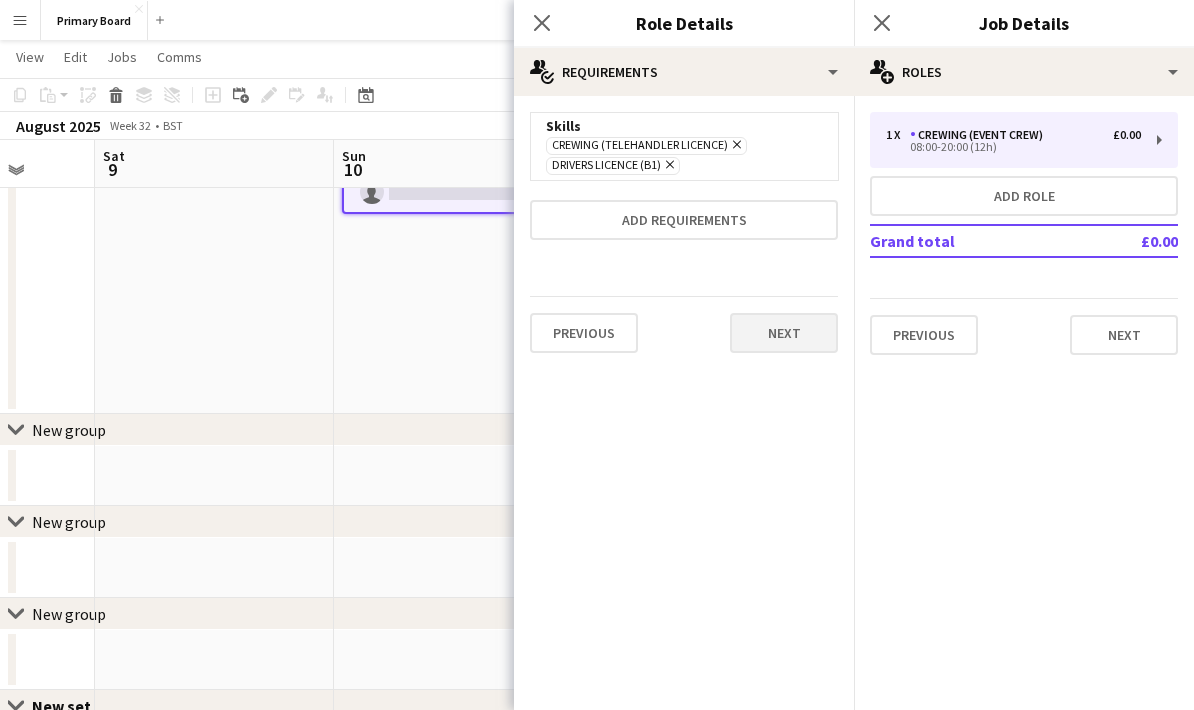click on "Next" at bounding box center [784, 333] 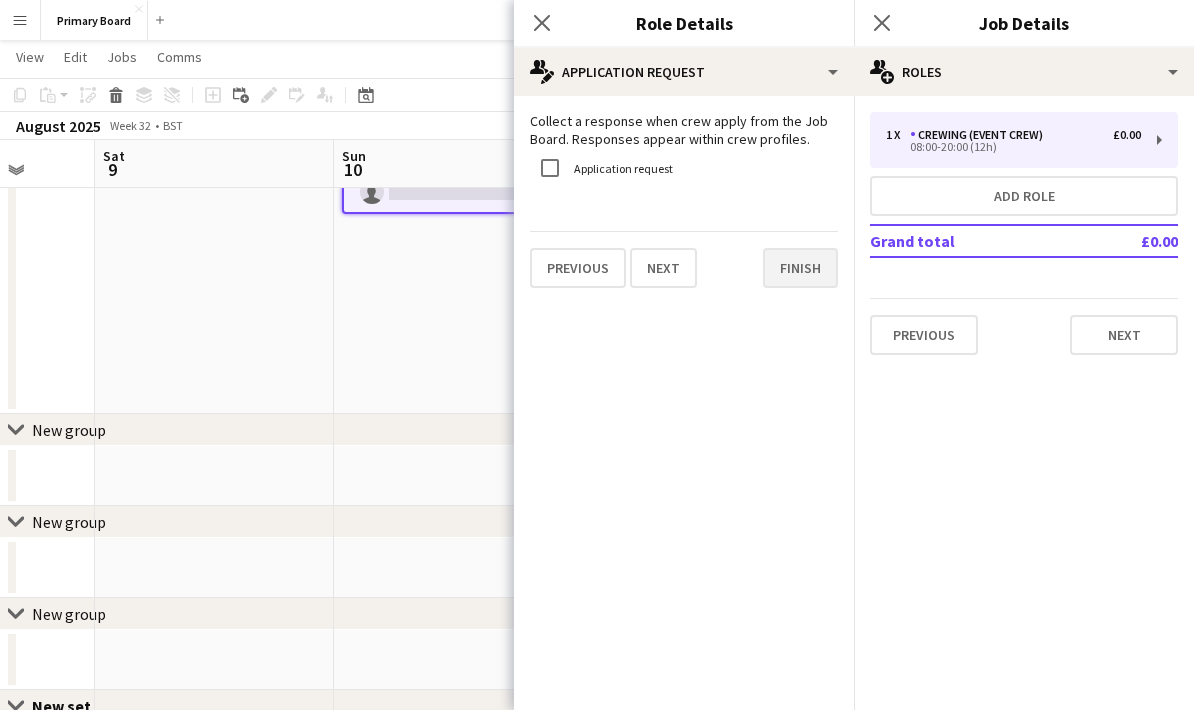 click on "Finish" at bounding box center [800, 268] 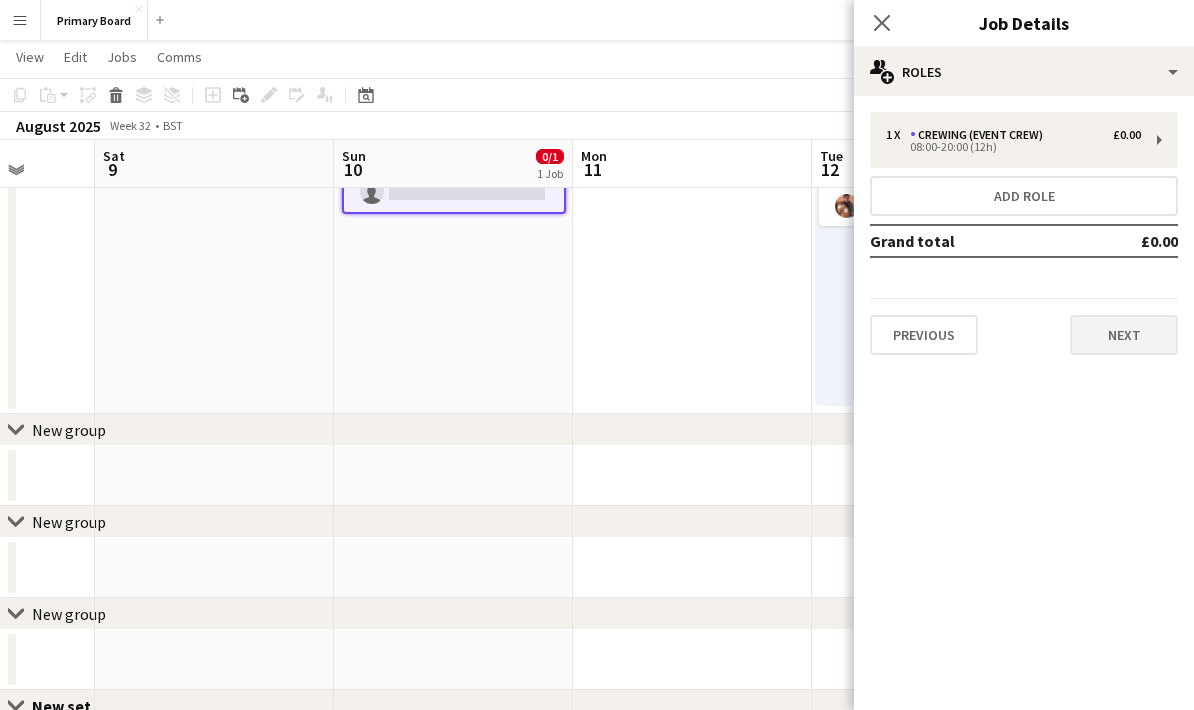 click on "Next" at bounding box center (1124, 335) 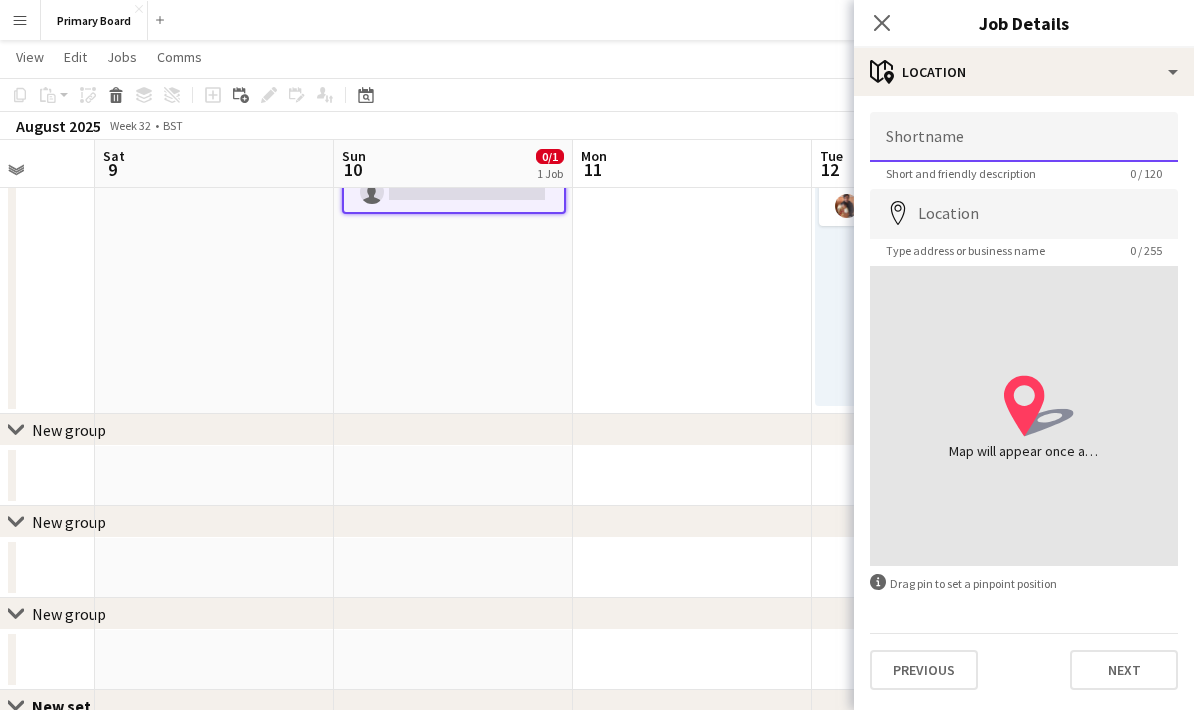 click on "Shortname" at bounding box center (1024, 137) 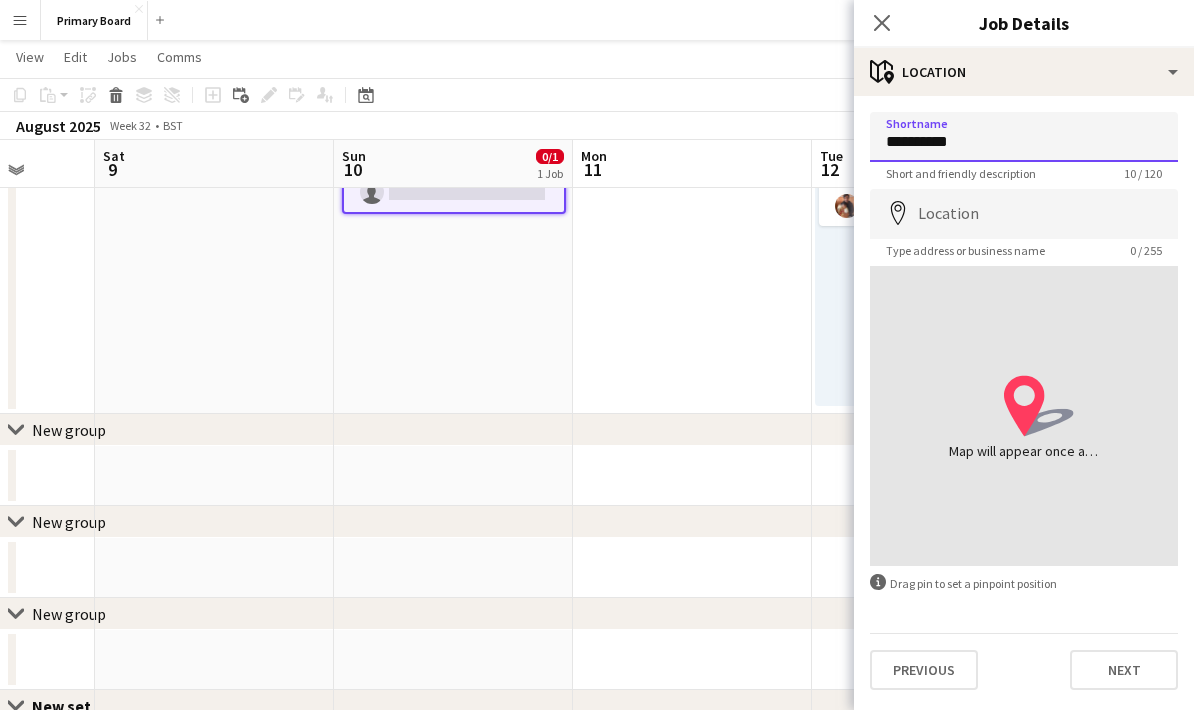 type on "**********" 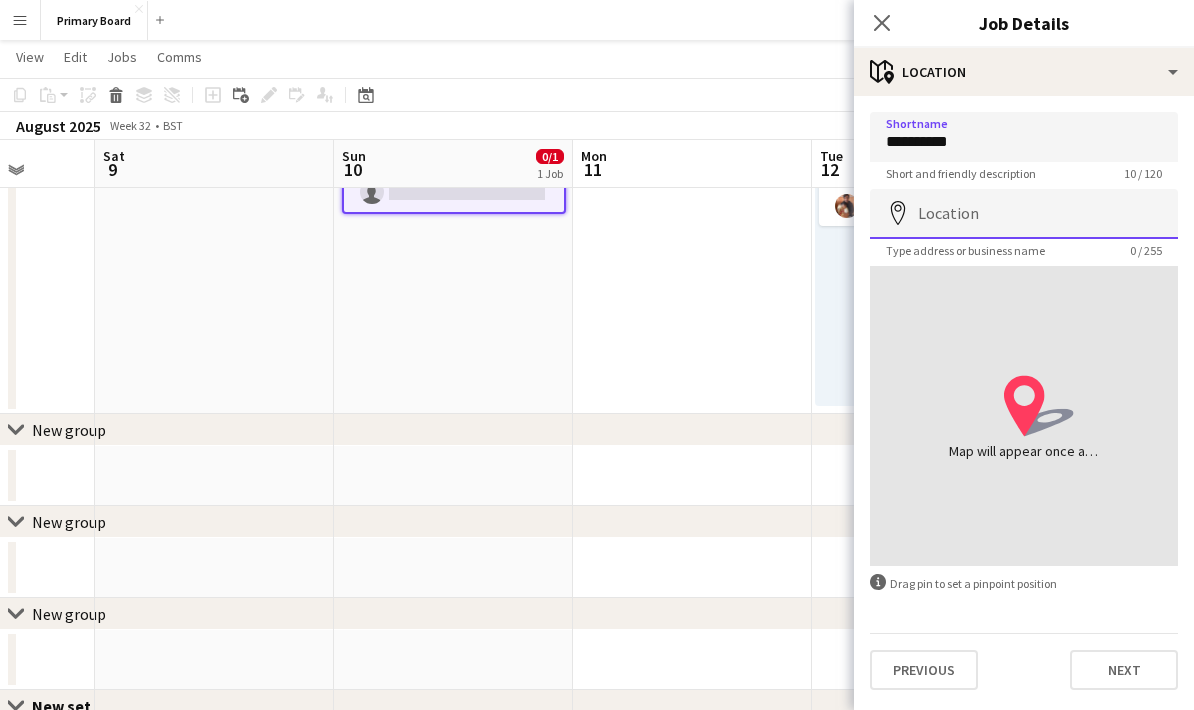 click on "Location" at bounding box center [1024, 214] 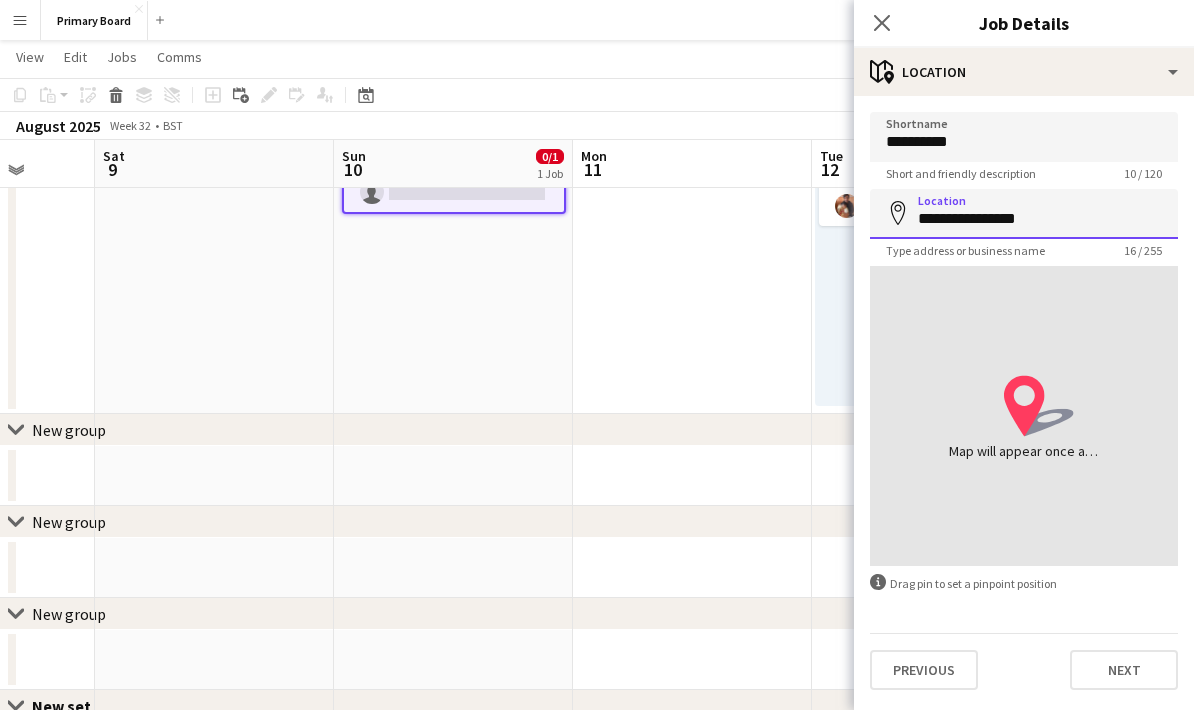 scroll, scrollTop: 256, scrollLeft: 0, axis: vertical 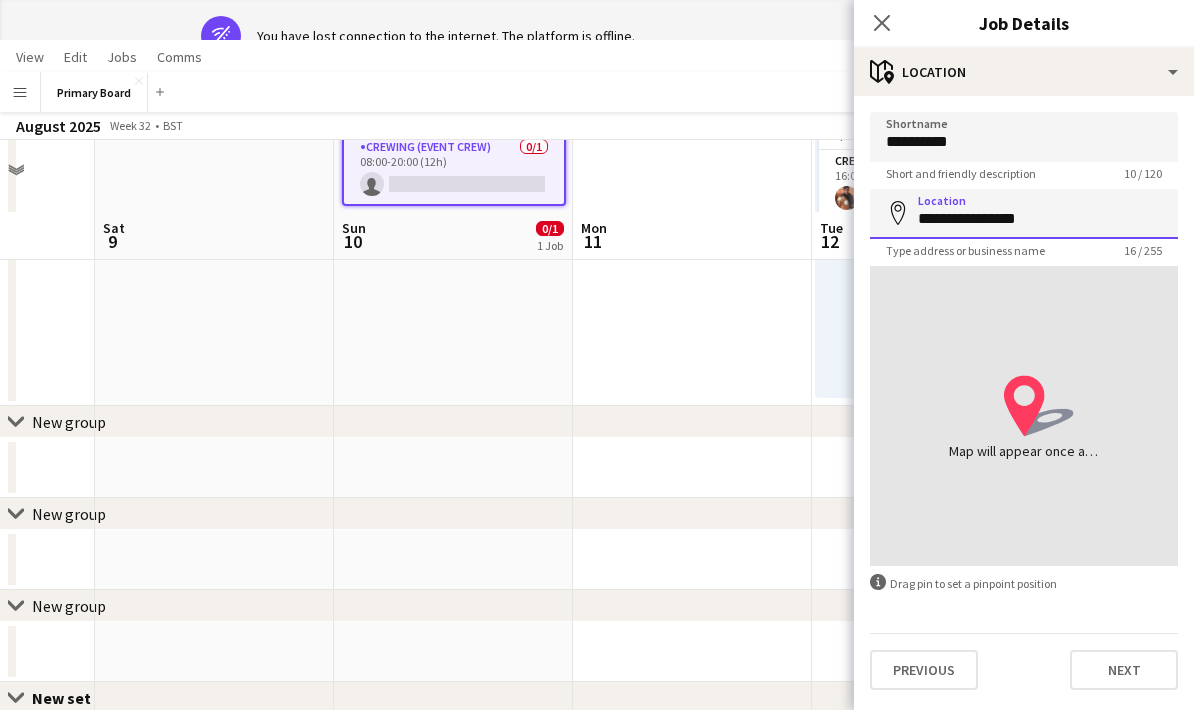 click on "**********" at bounding box center (1024, 214) 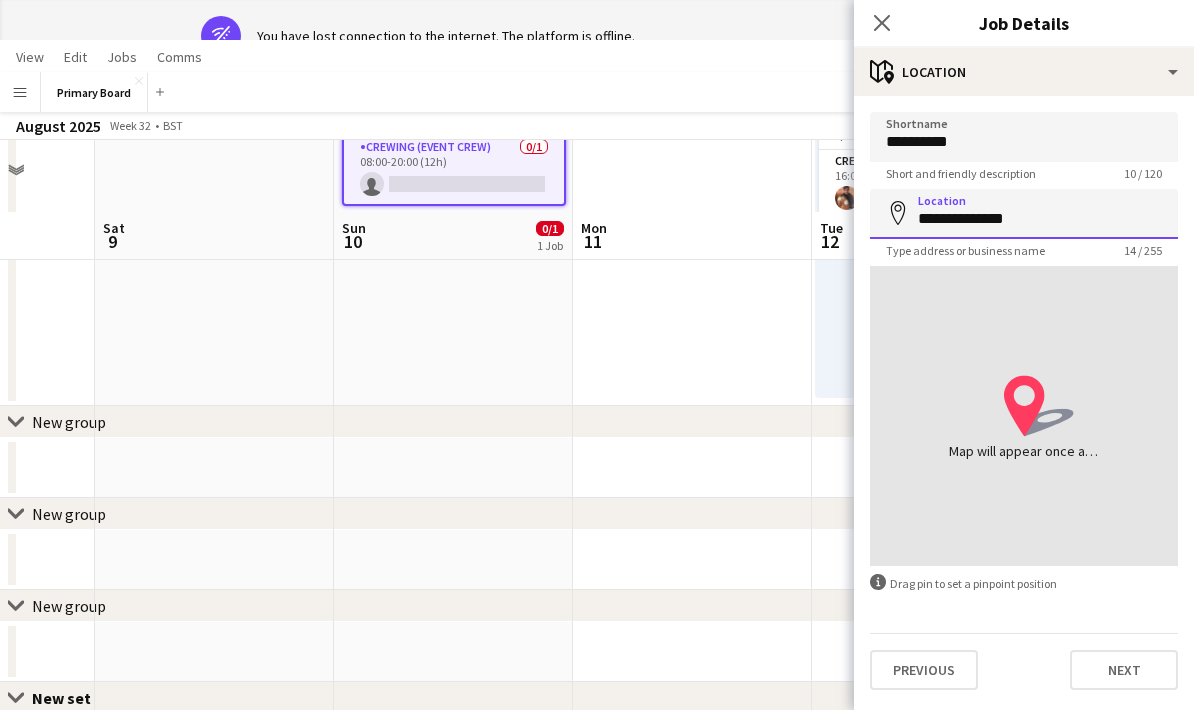 type on "**********" 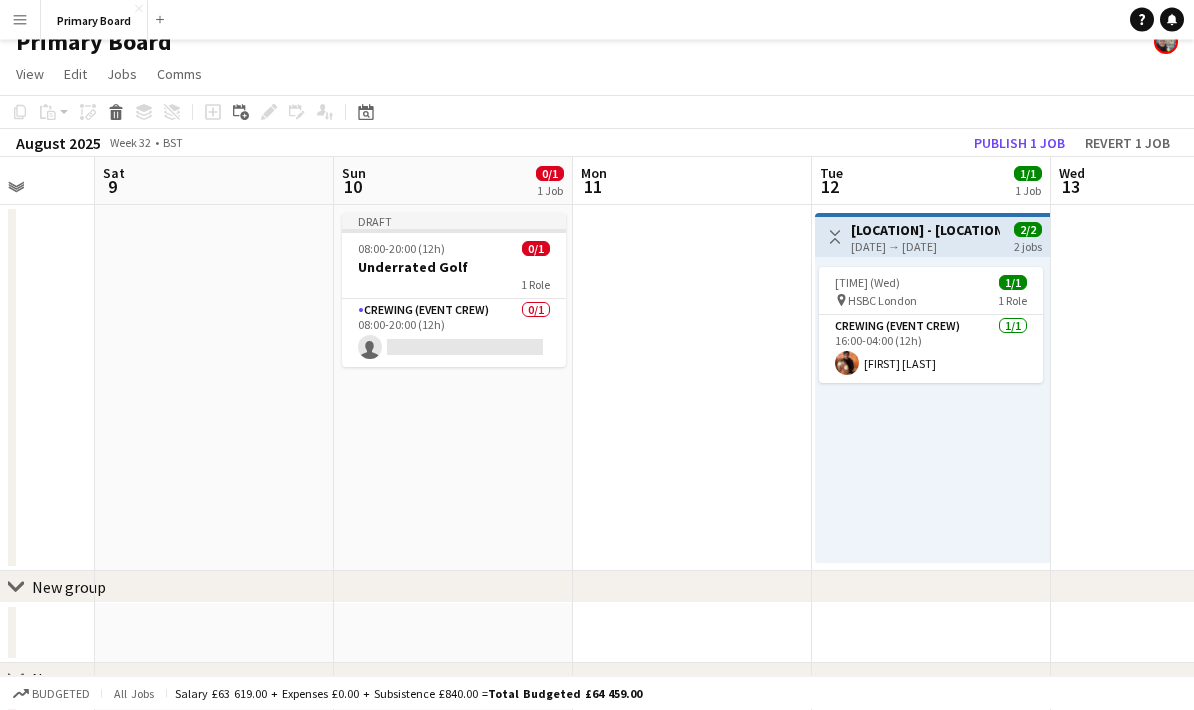 scroll, scrollTop: 0, scrollLeft: 0, axis: both 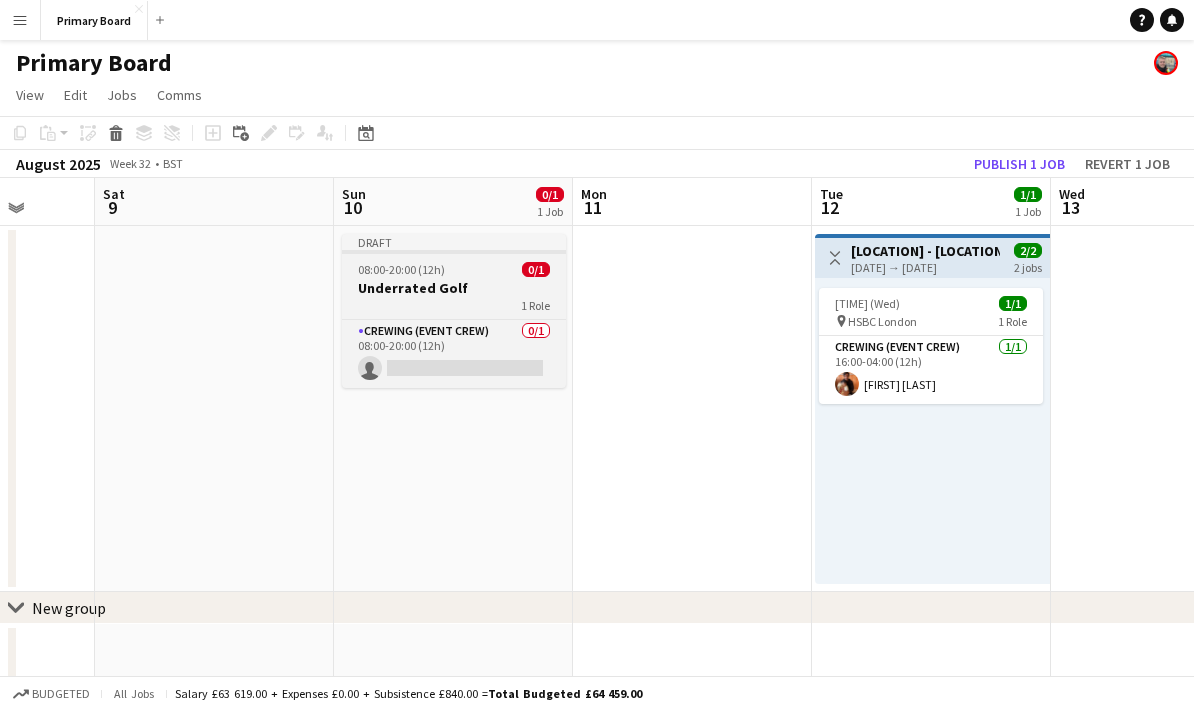 click on "Underrated Golf" at bounding box center [454, 288] 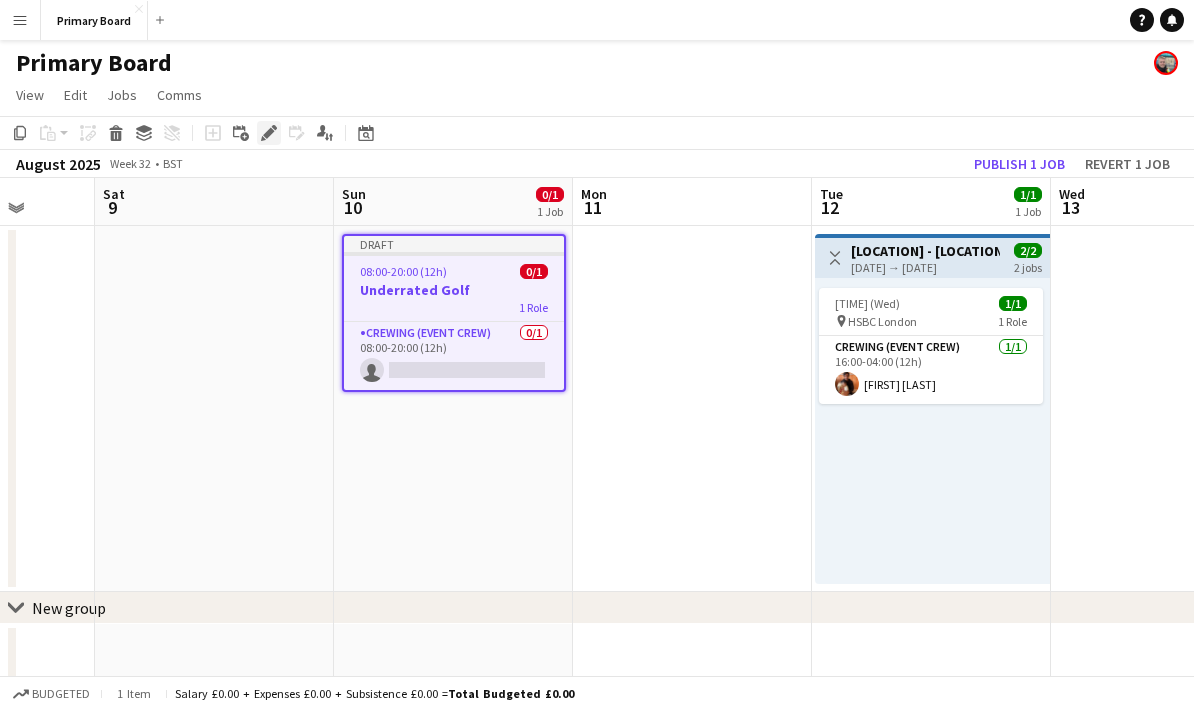 click 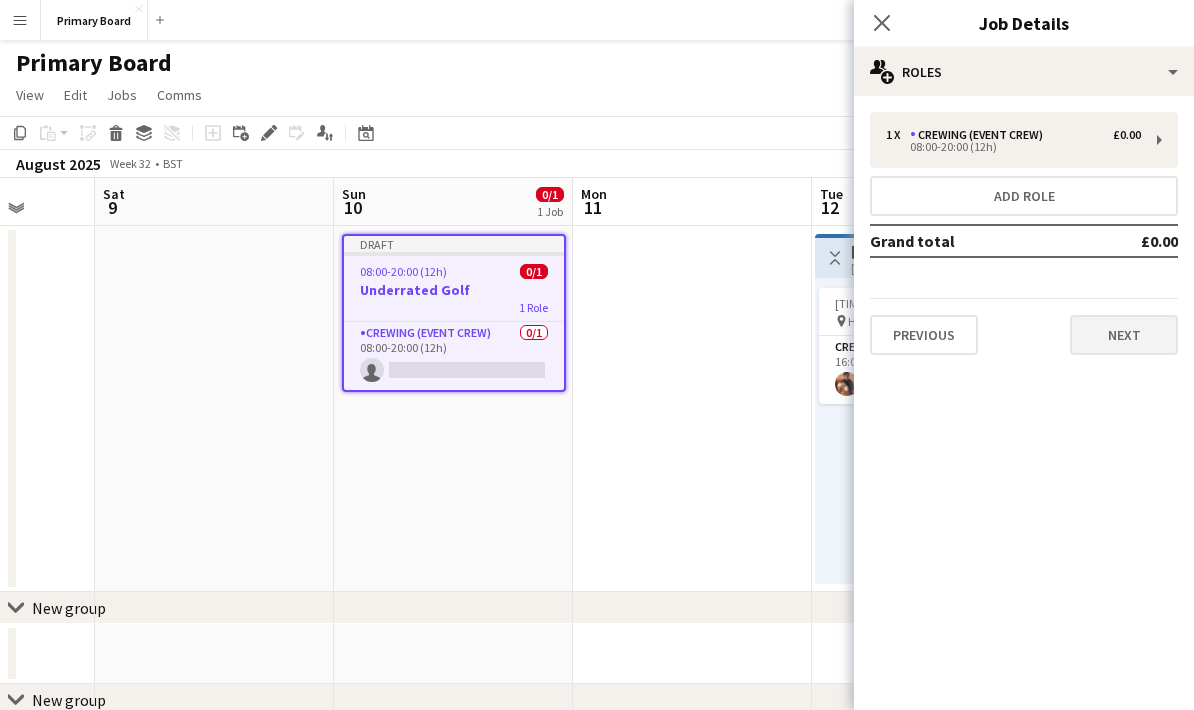 click on "Next" at bounding box center (1124, 335) 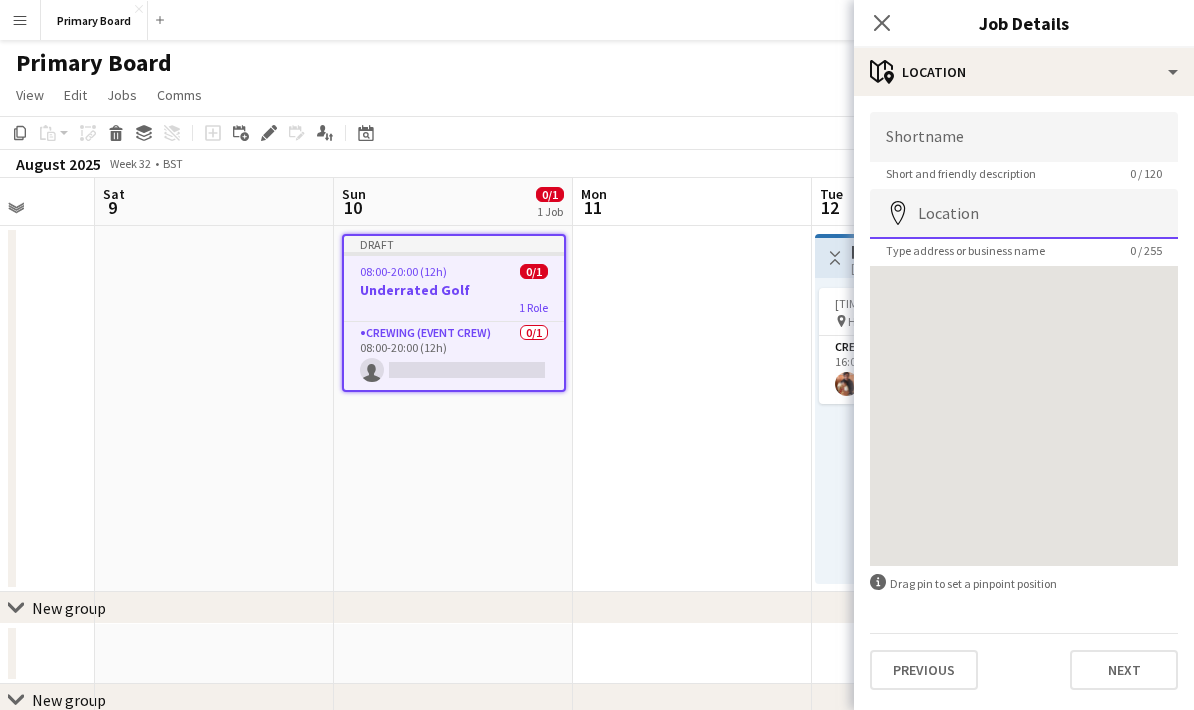 click on "Location" at bounding box center [1024, 214] 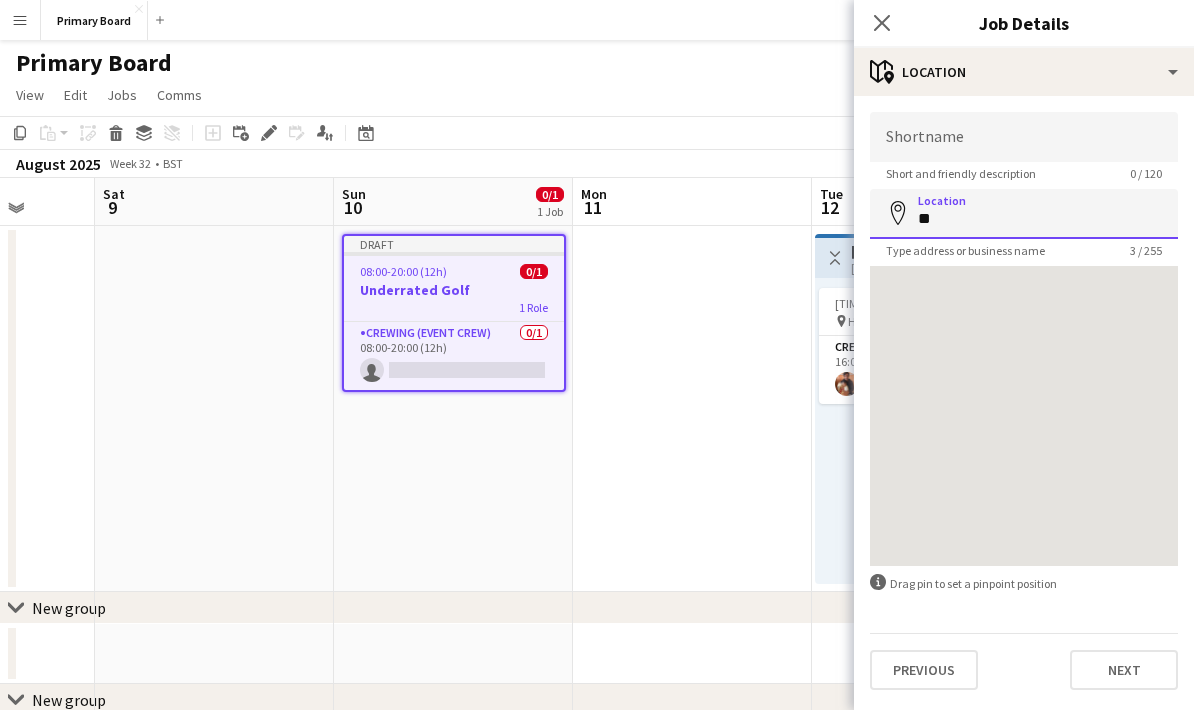 type on "*" 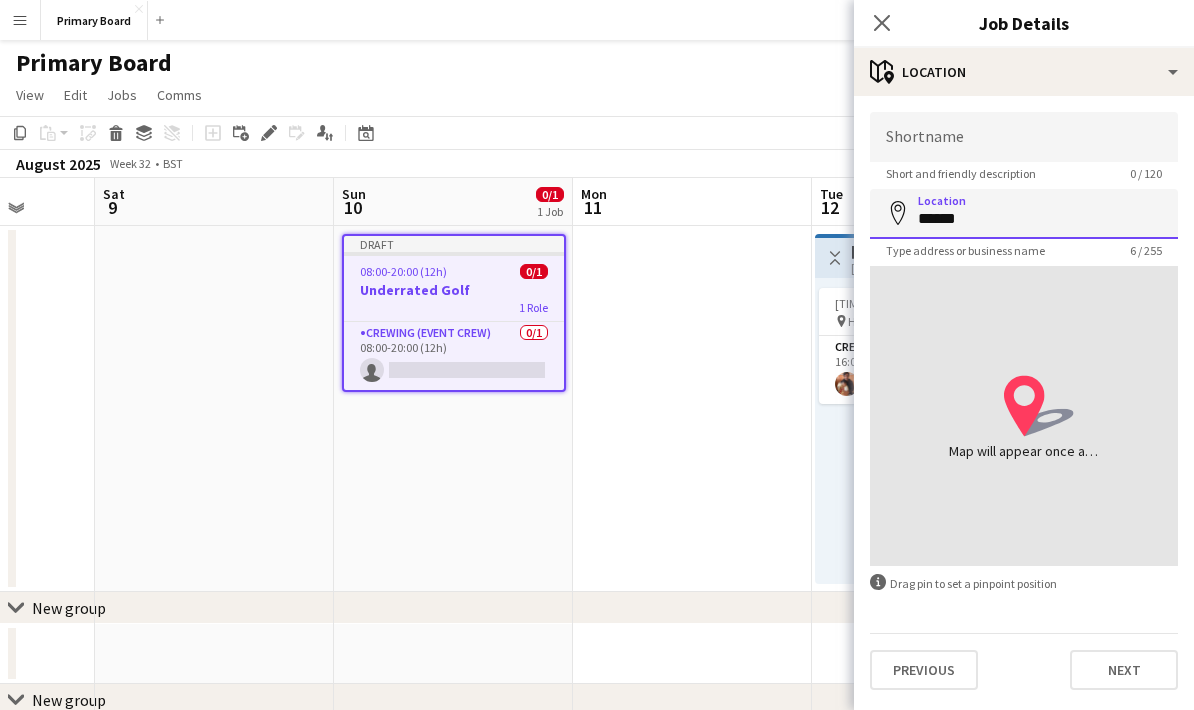 type on "*******" 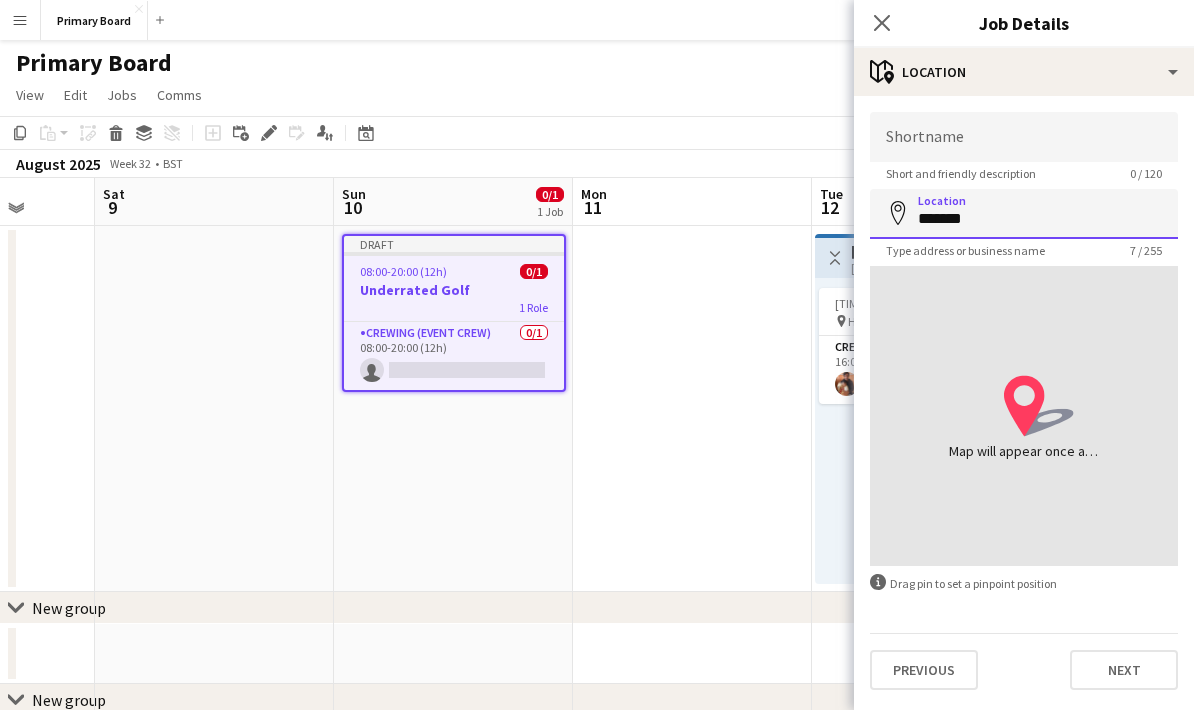 click on "Next" at bounding box center [1124, 670] 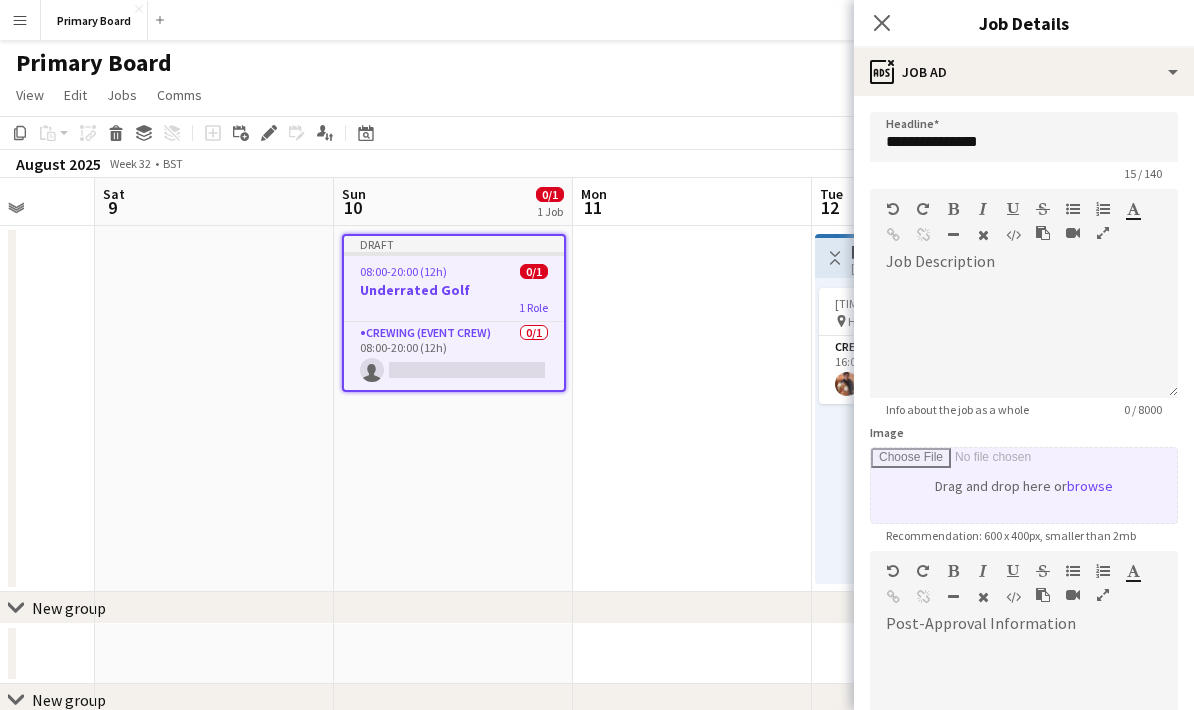 click on "Image" at bounding box center (1024, 485) 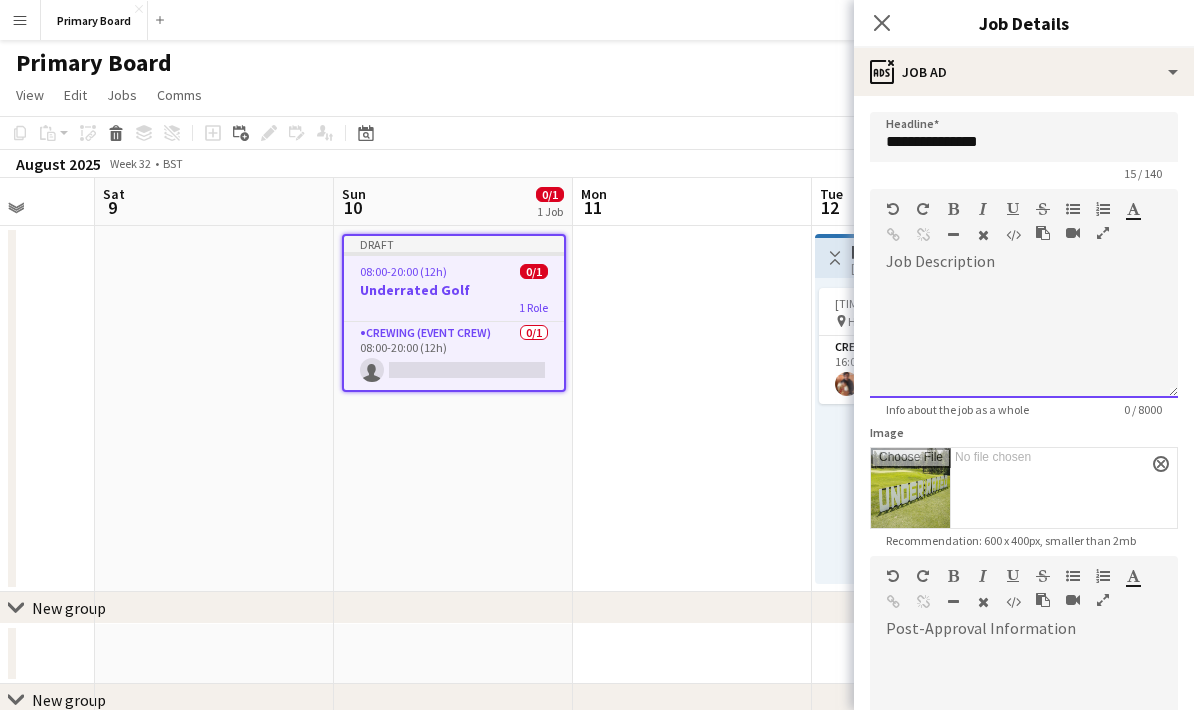 click at bounding box center [1024, 338] 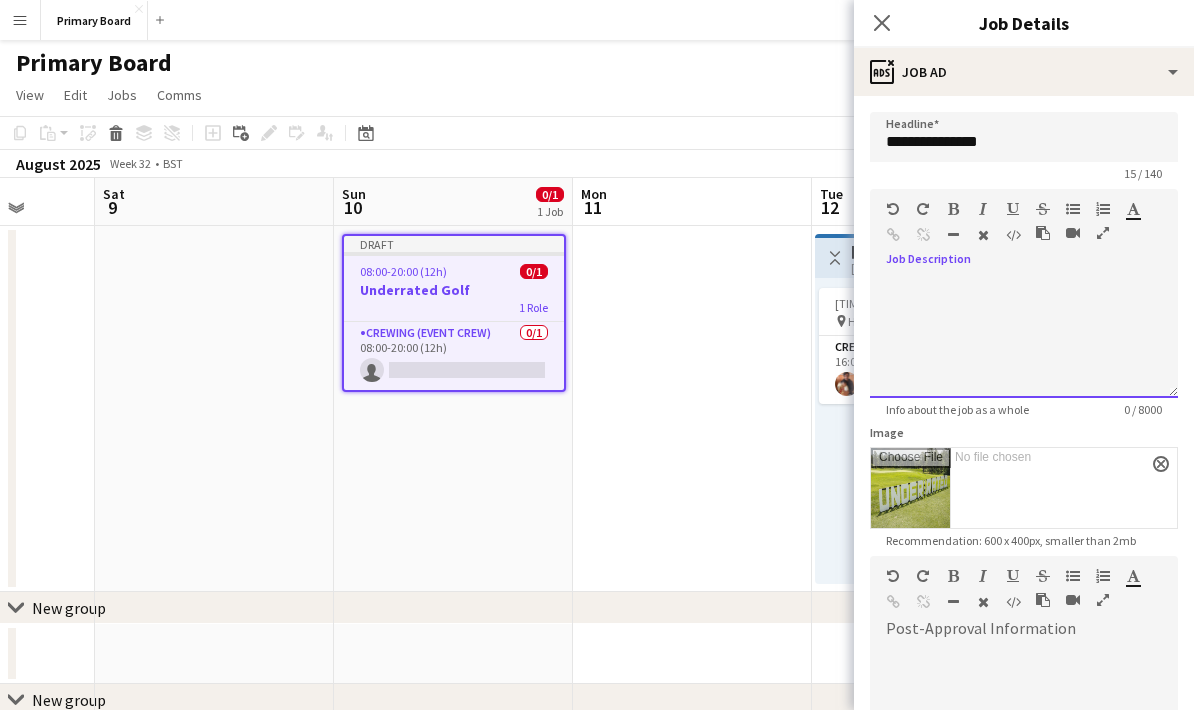 type 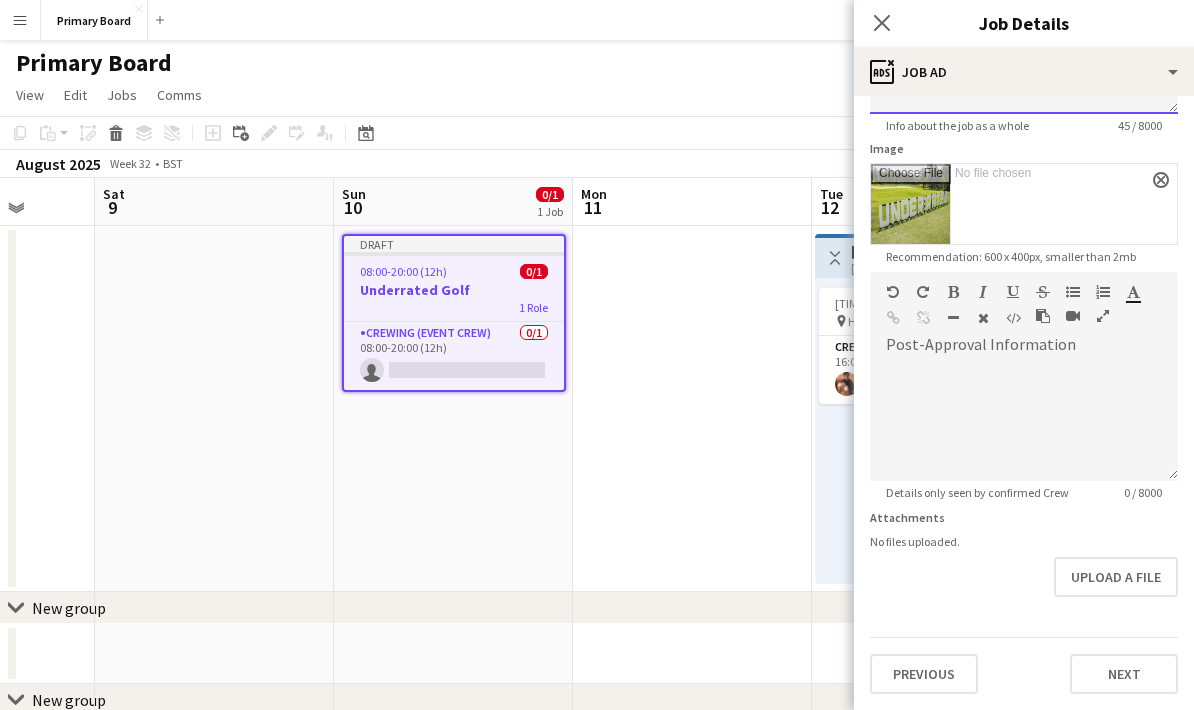 scroll, scrollTop: 206, scrollLeft: 0, axis: vertical 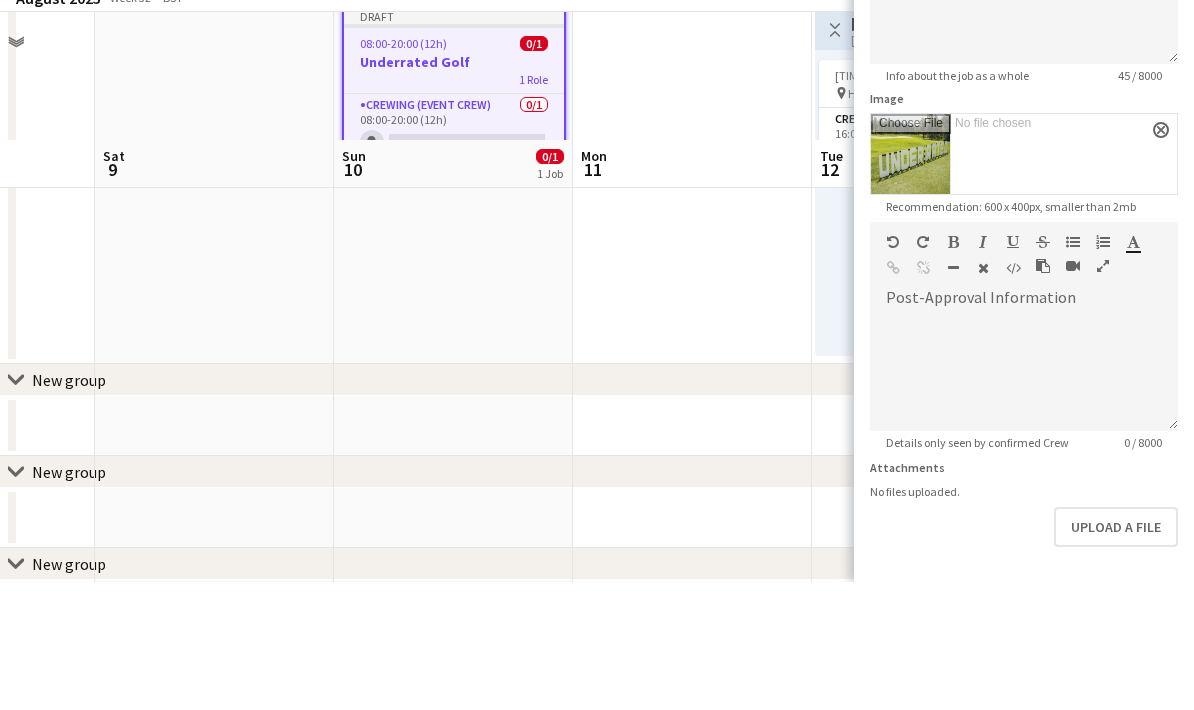 click on "Next" at bounding box center [1124, 752] 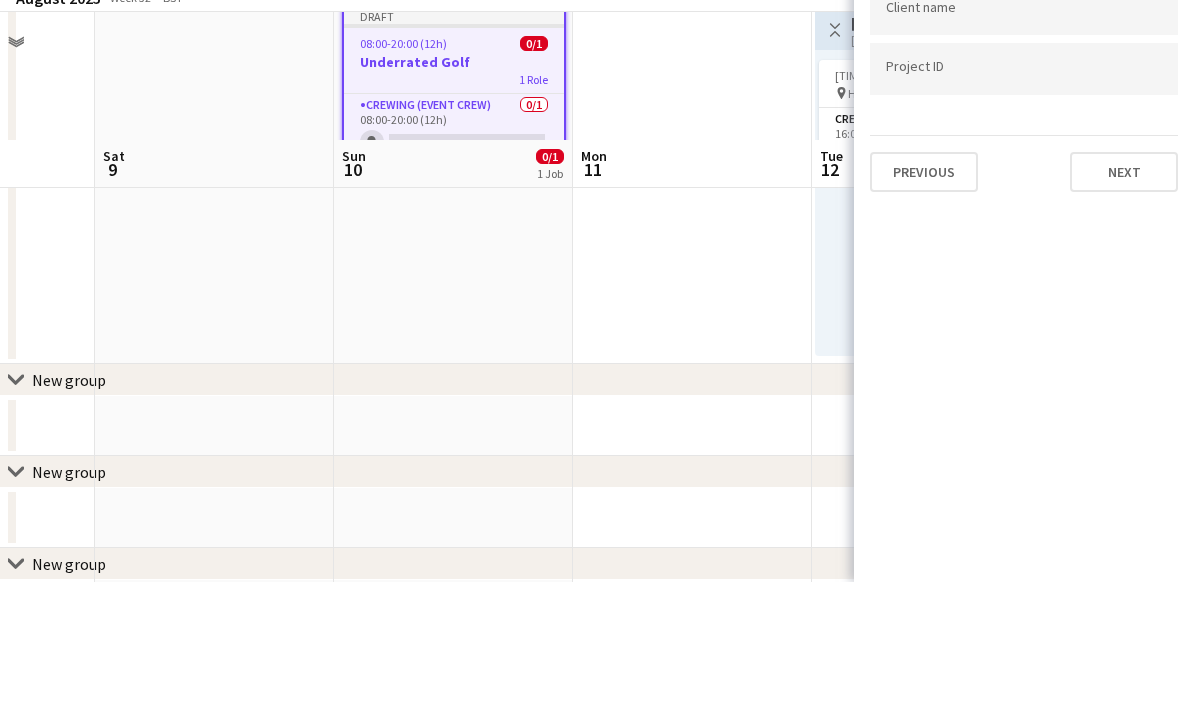 scroll, scrollTop: 0, scrollLeft: 0, axis: both 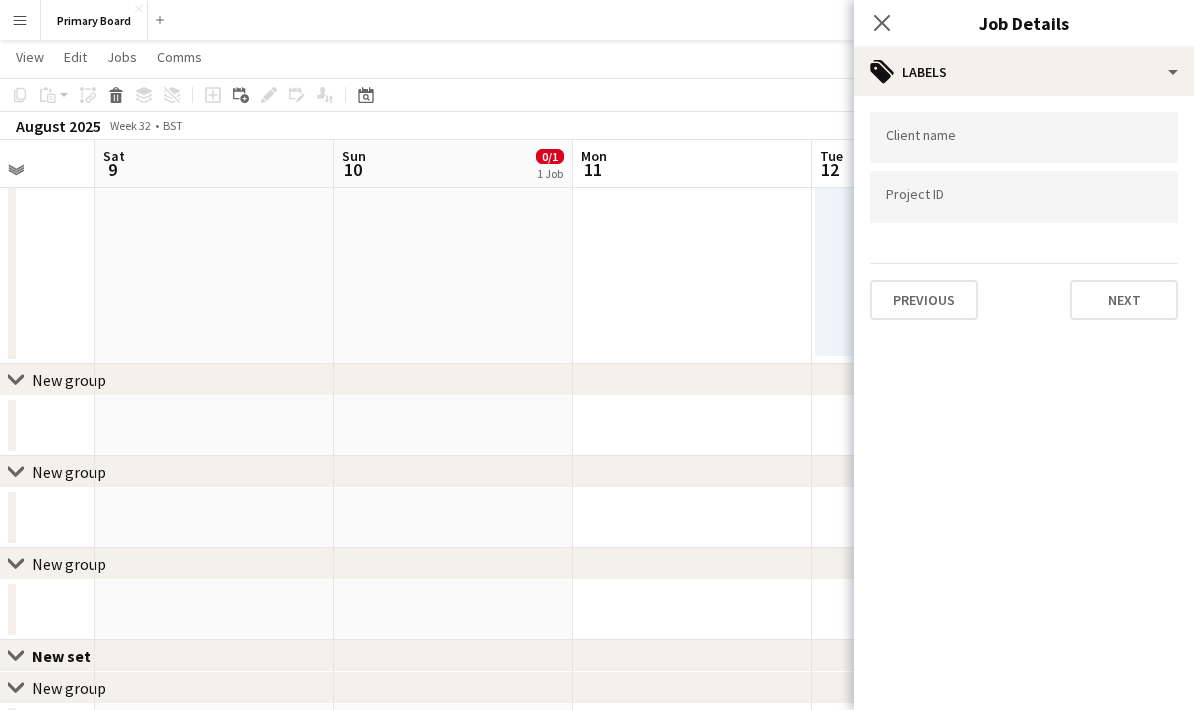 click at bounding box center [1024, 138] 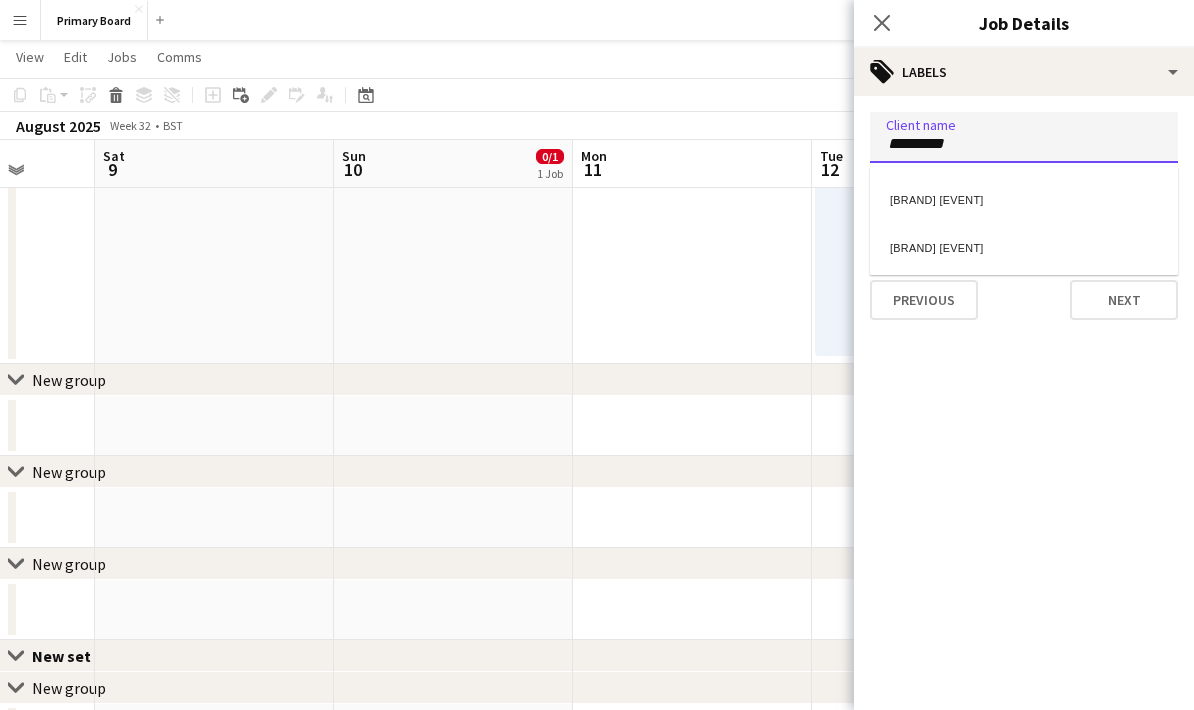 type on "*********" 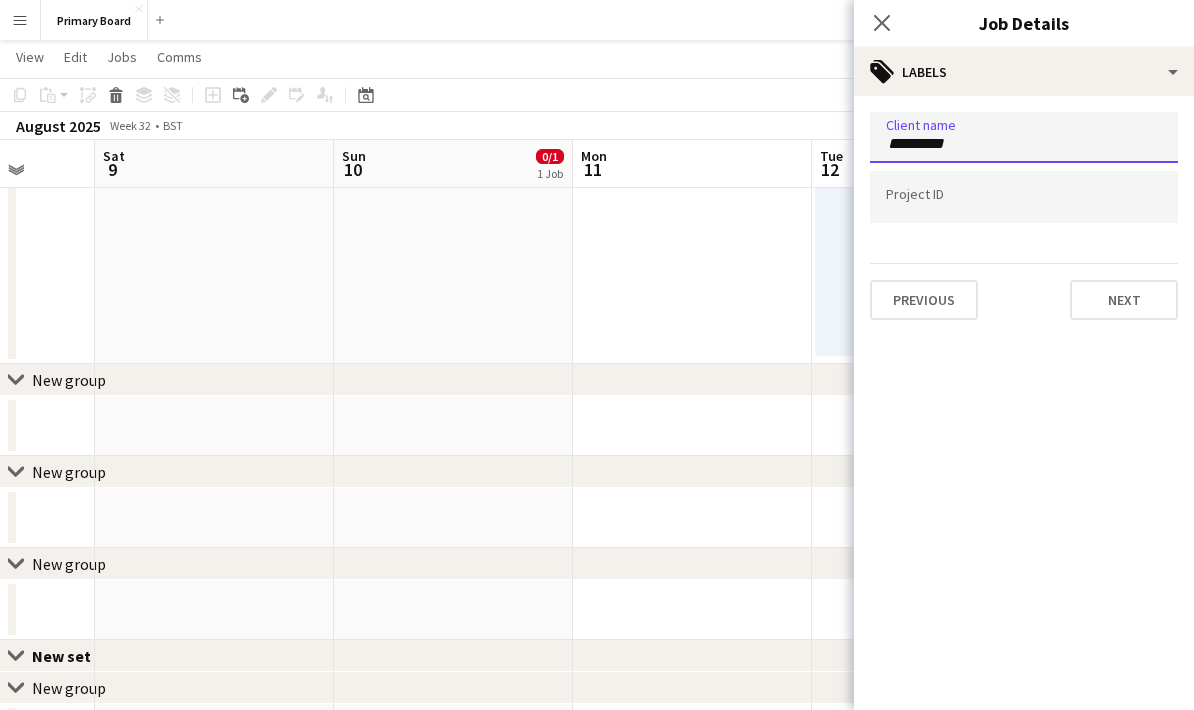 type 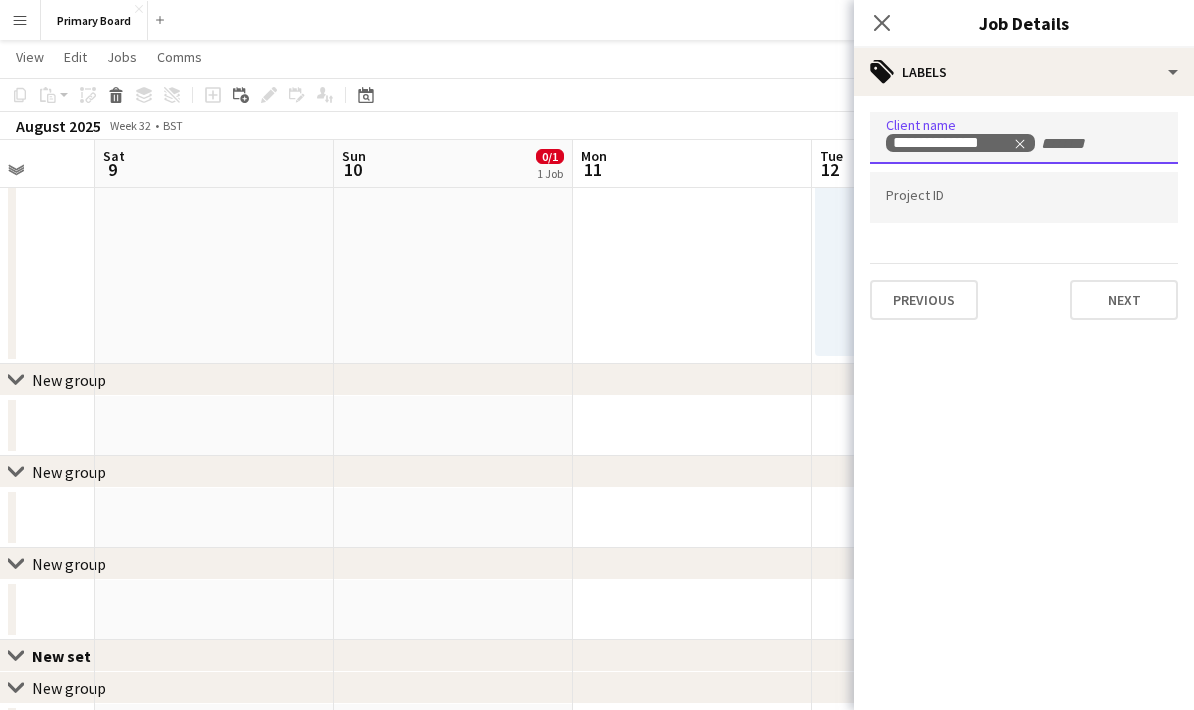 click at bounding box center [1024, 198] 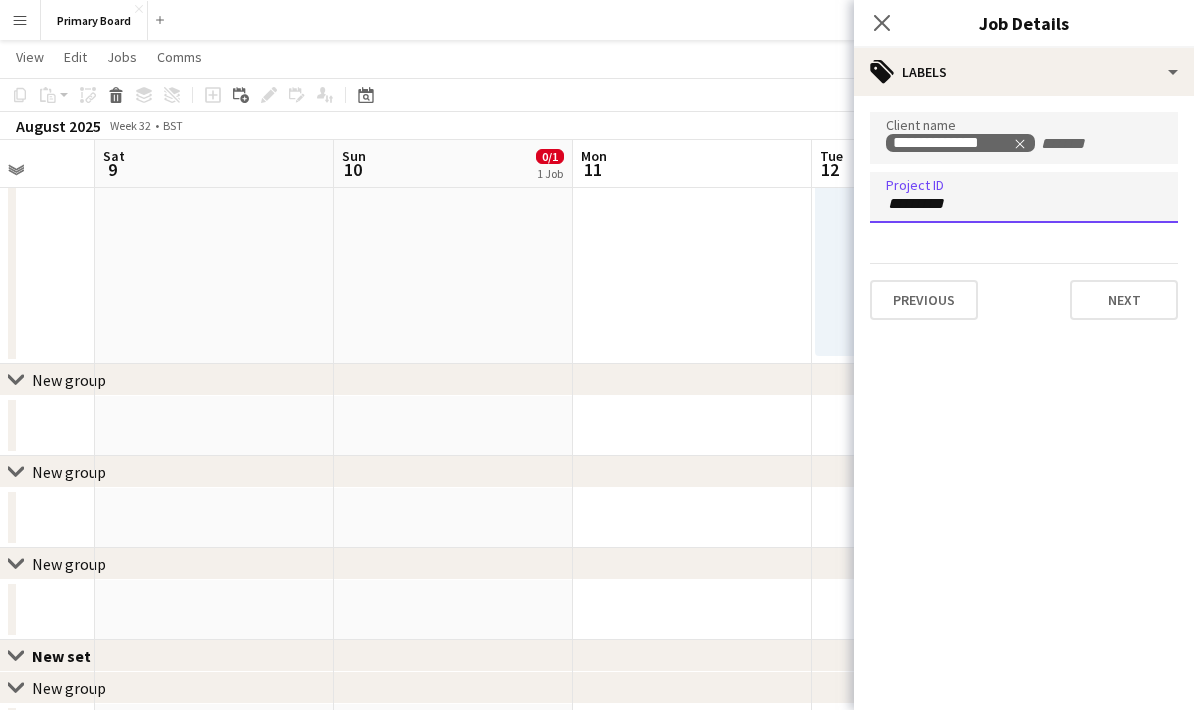 type on "**********" 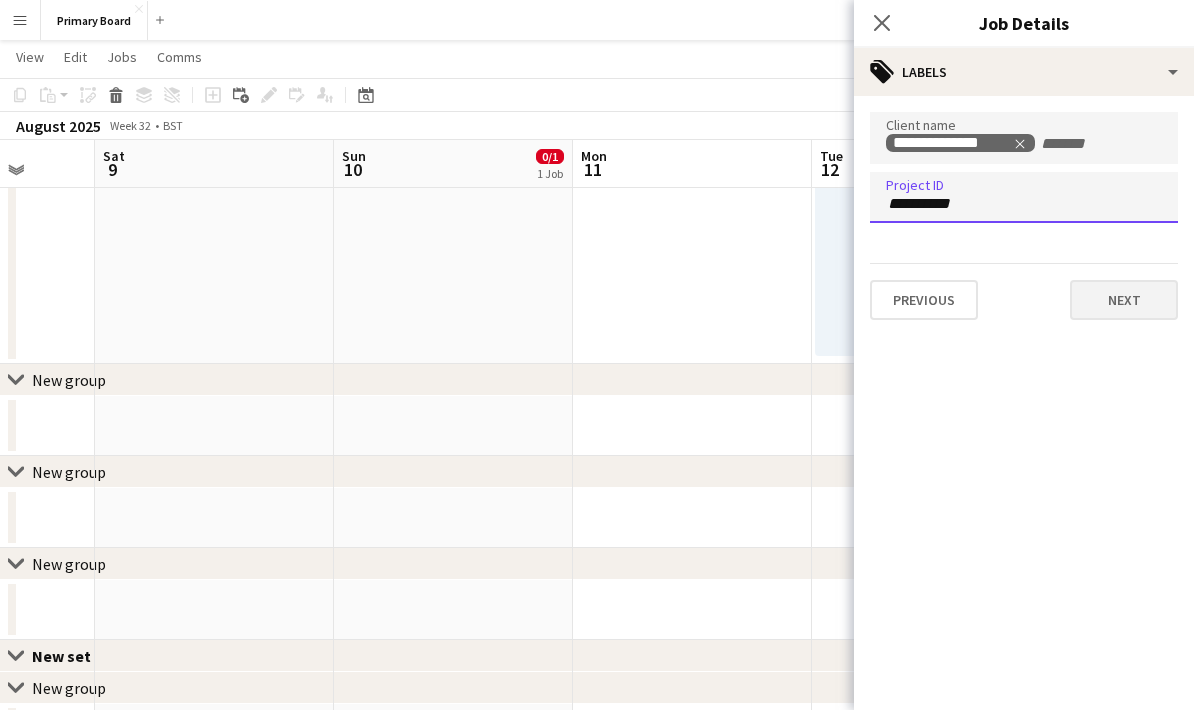 click on "Next" at bounding box center (1124, 300) 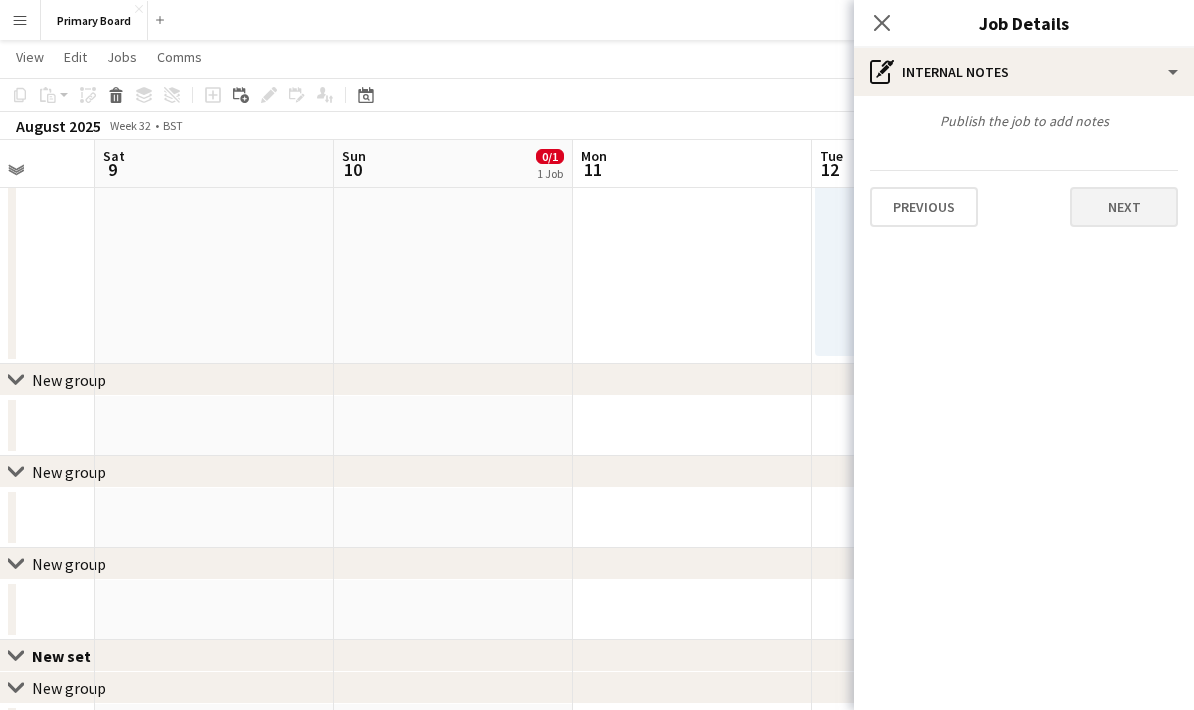 click on "Next" at bounding box center [1124, 207] 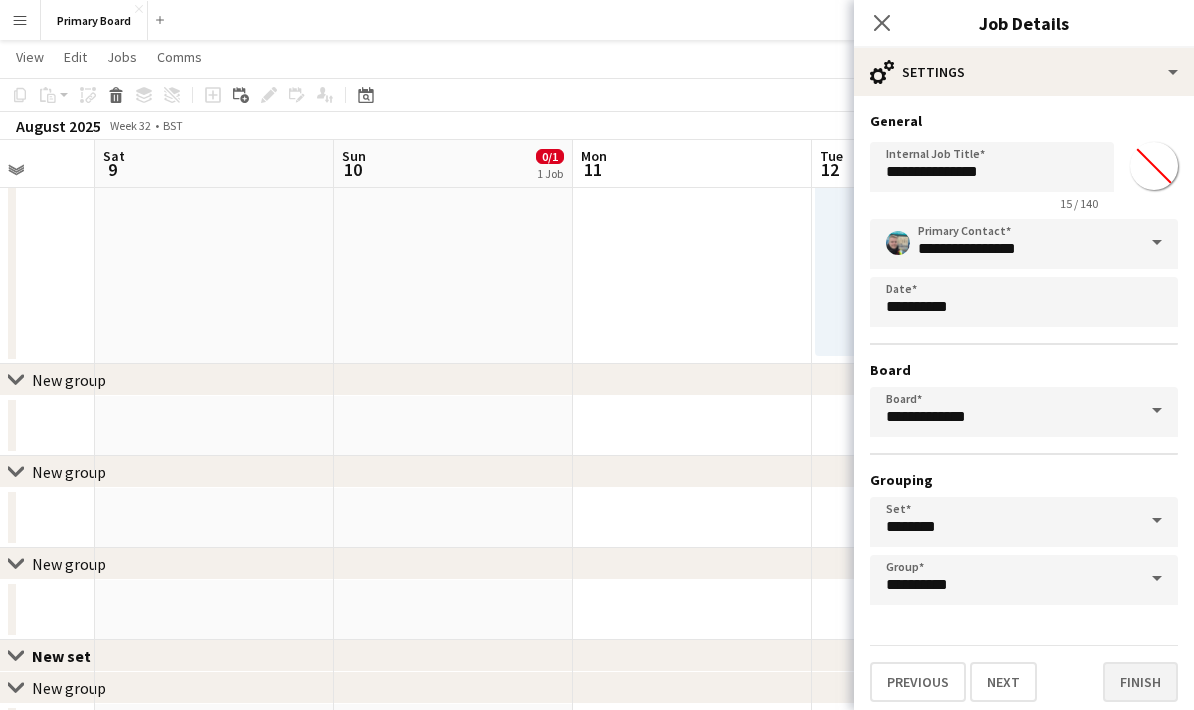 click on "Finish" at bounding box center [1140, 682] 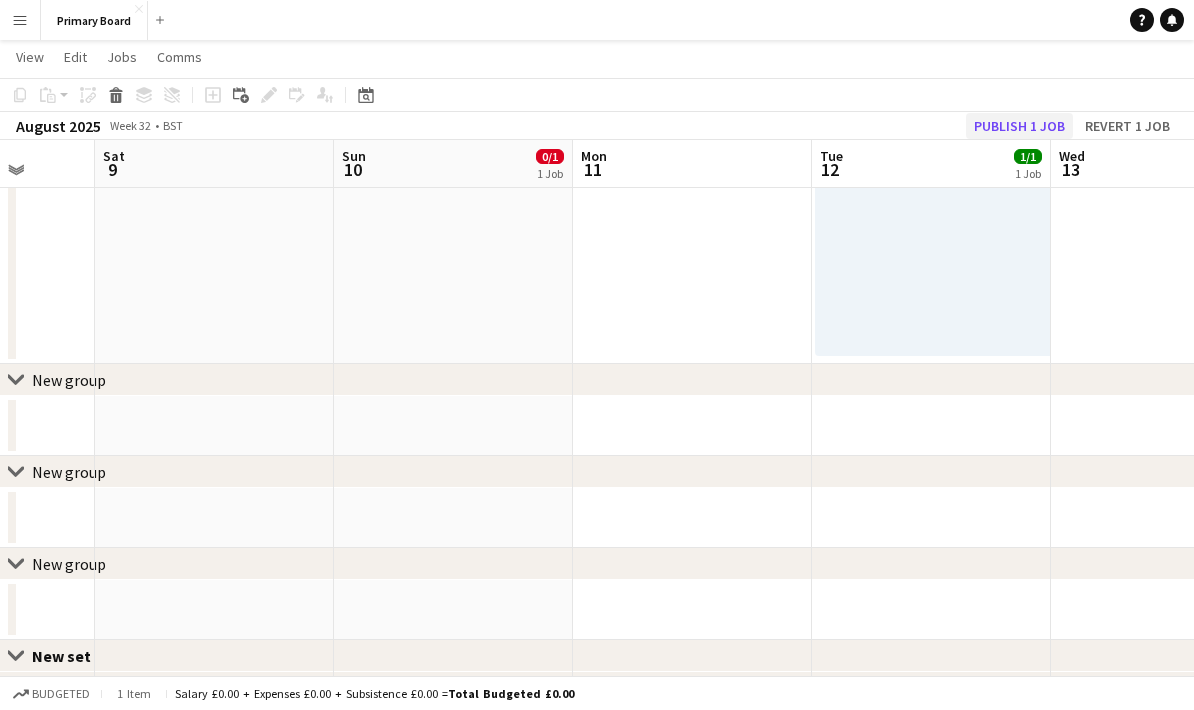 click on "Publish 1 job" 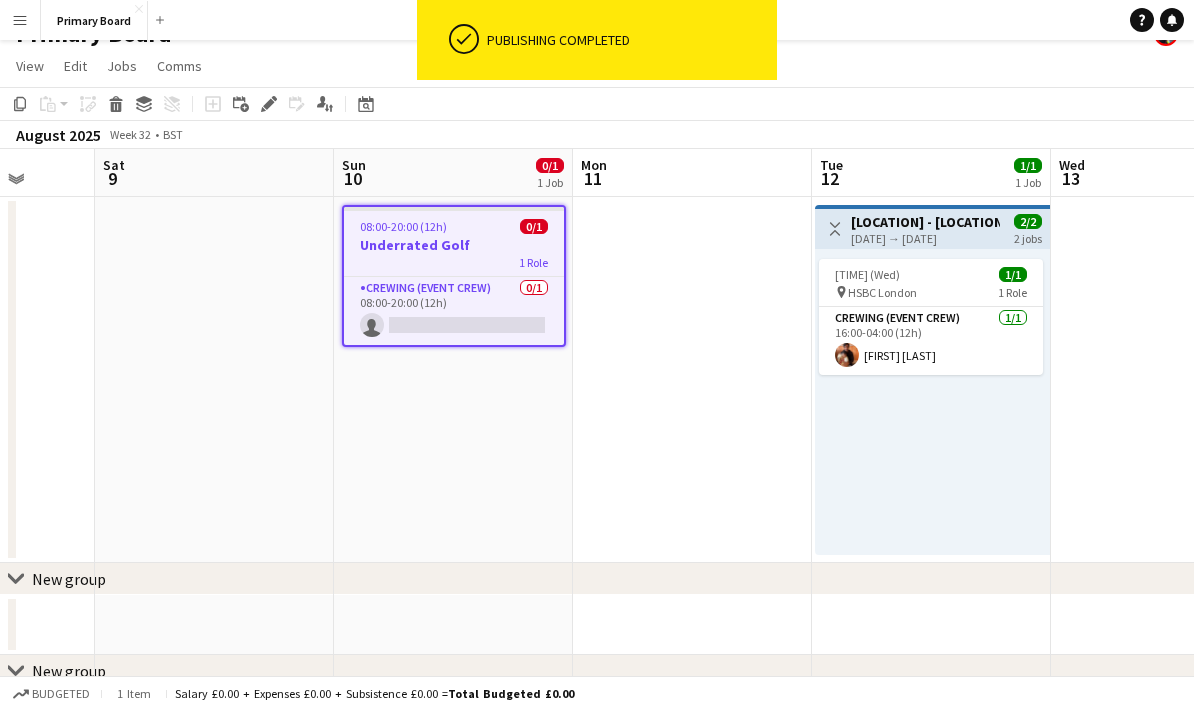 scroll, scrollTop: 0, scrollLeft: 0, axis: both 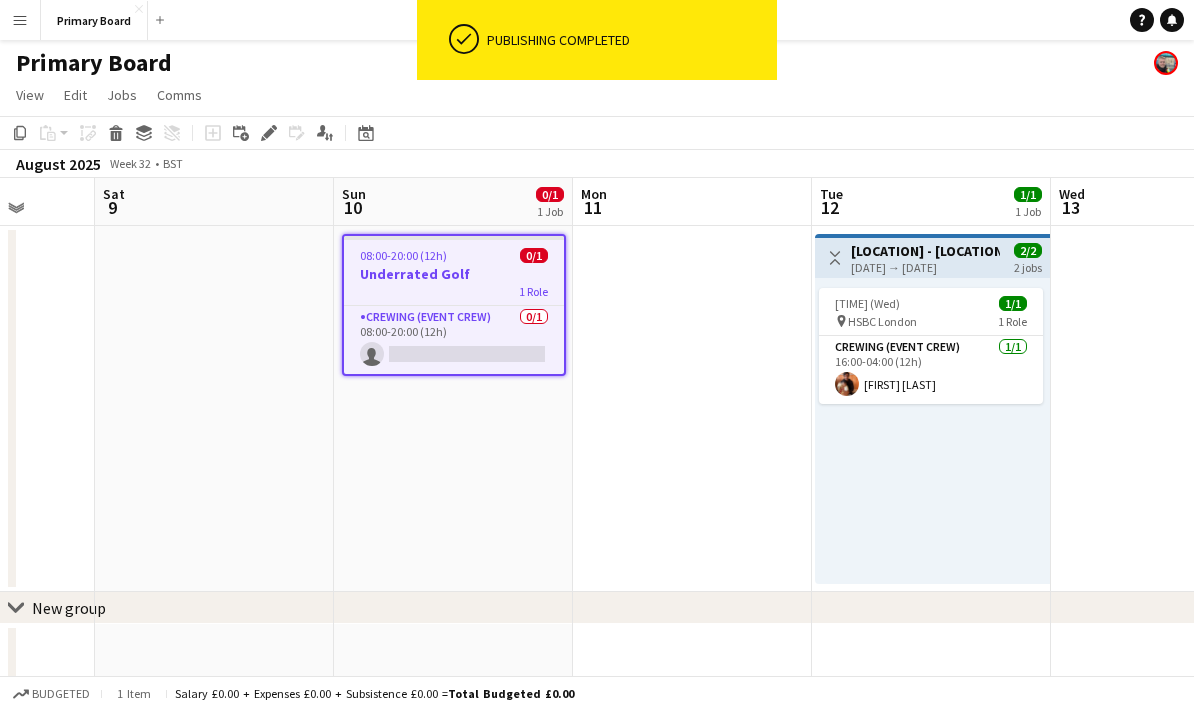 click on "Underrated Golf" at bounding box center (454, 274) 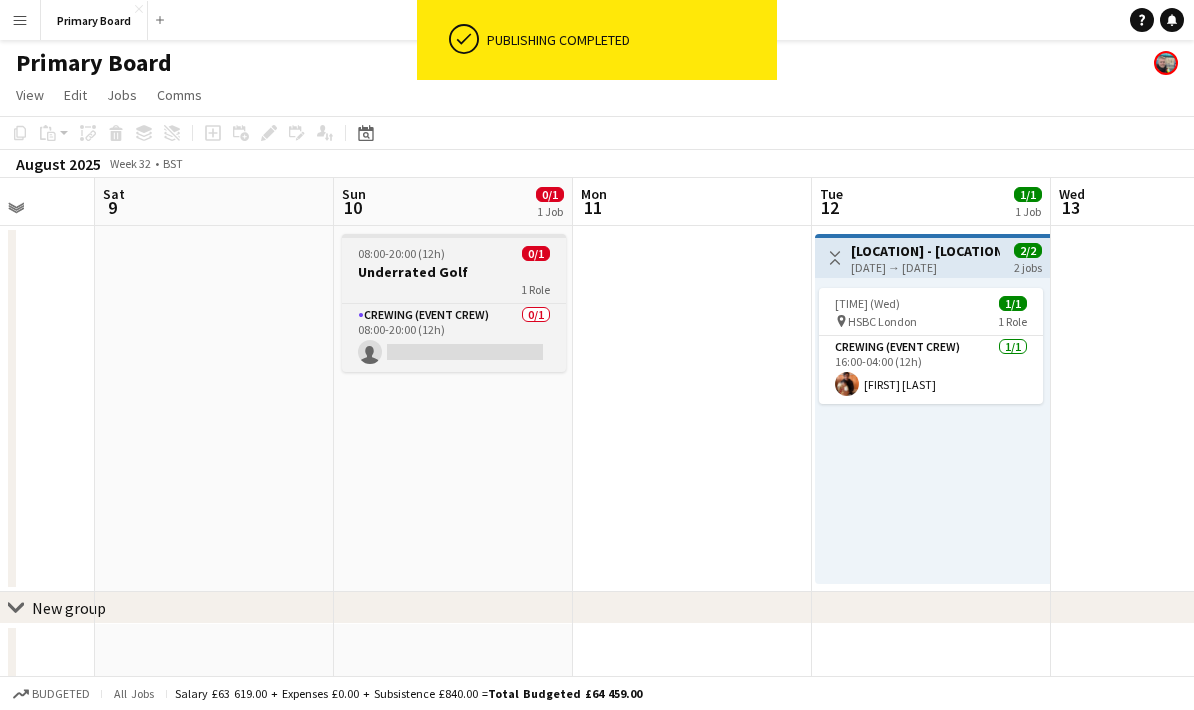 click on "Underrated Golf" at bounding box center [454, 272] 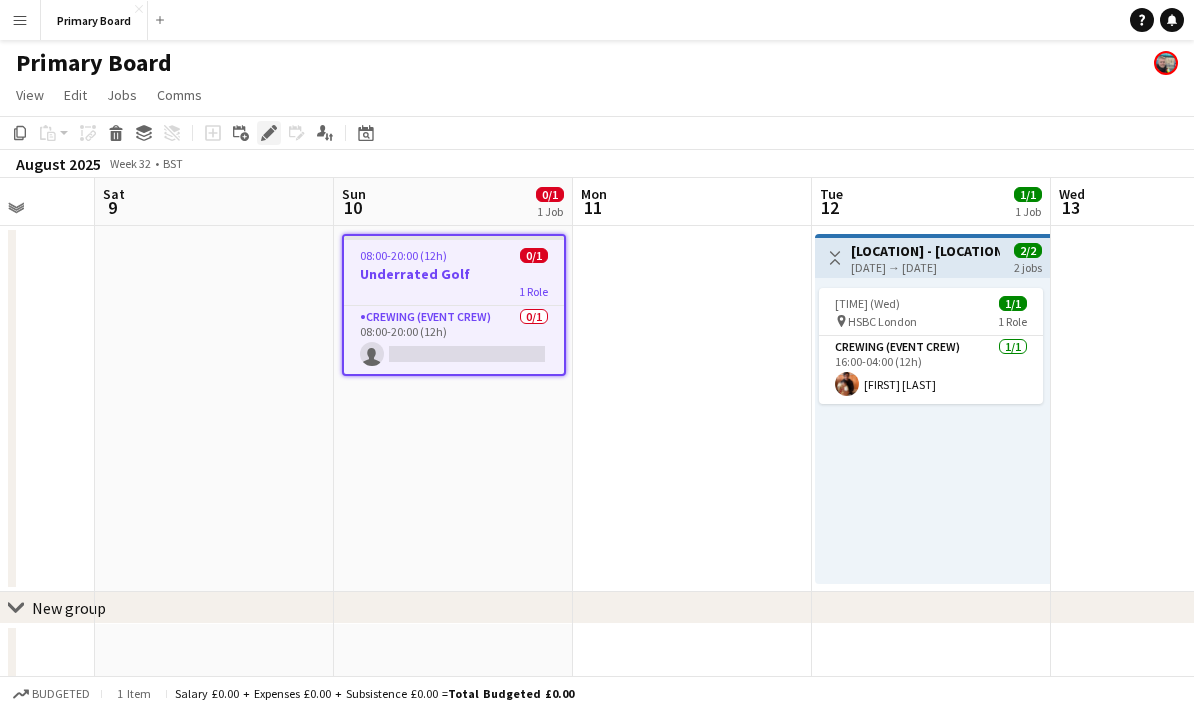 click on "Edit" at bounding box center (269, 133) 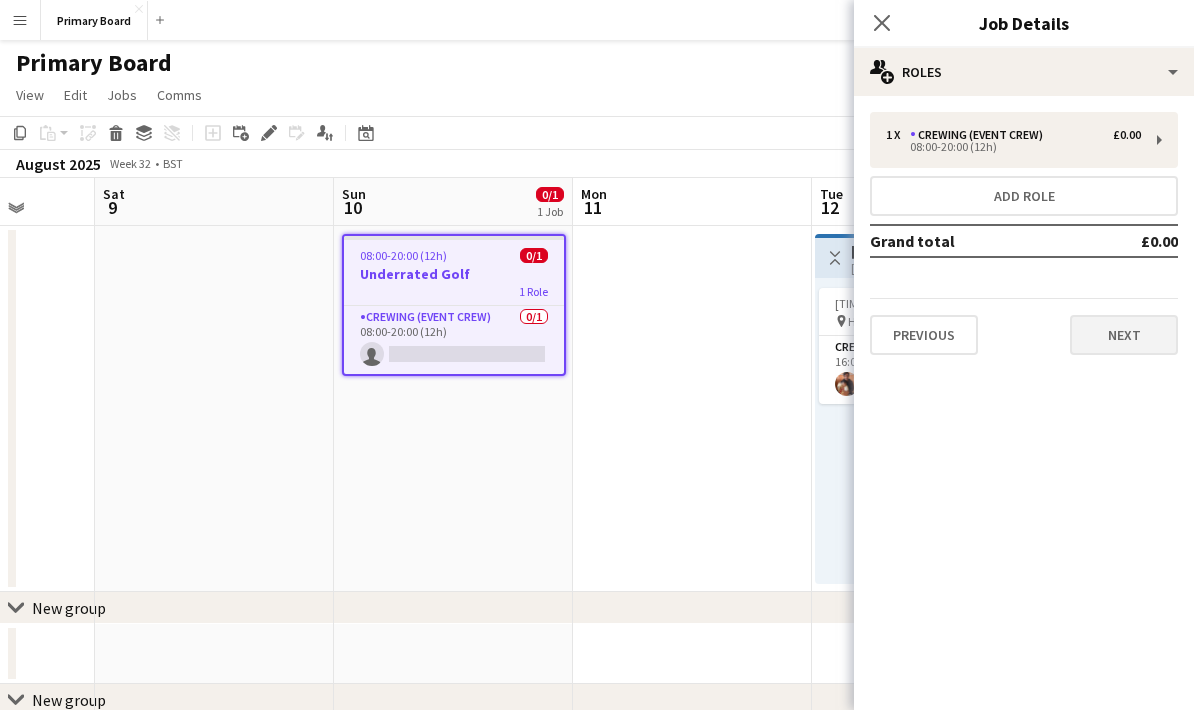 click on "Next" at bounding box center [1124, 335] 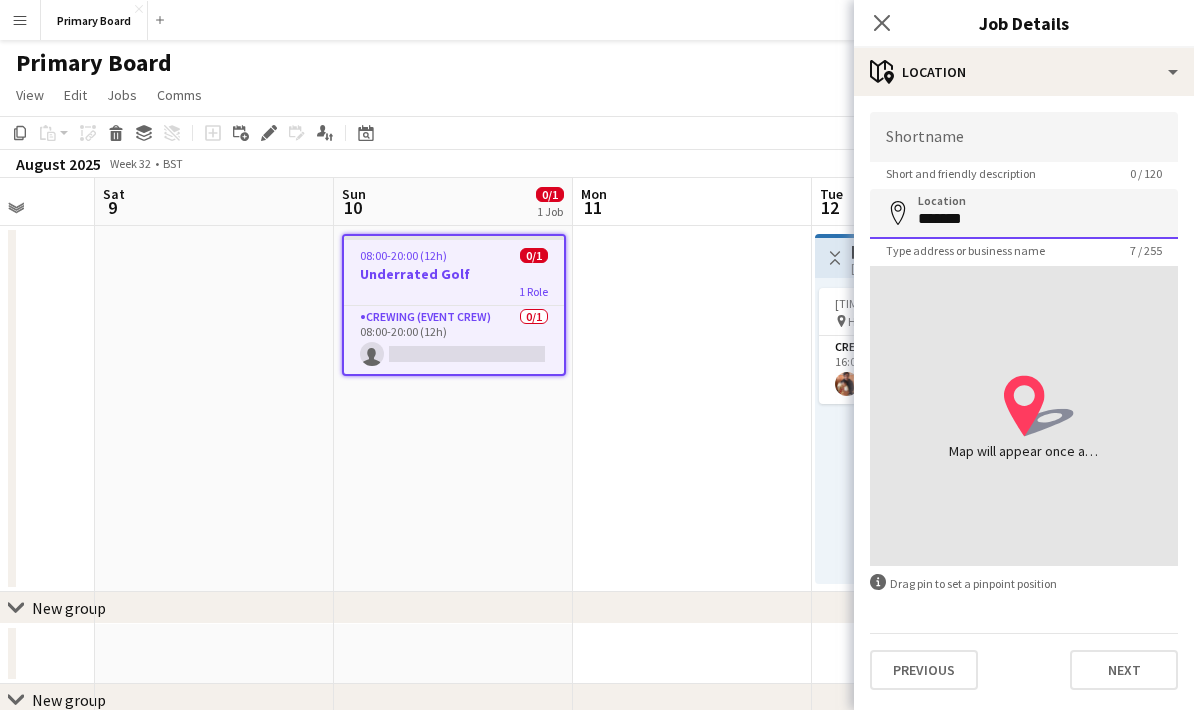 click on "*******" at bounding box center (1024, 214) 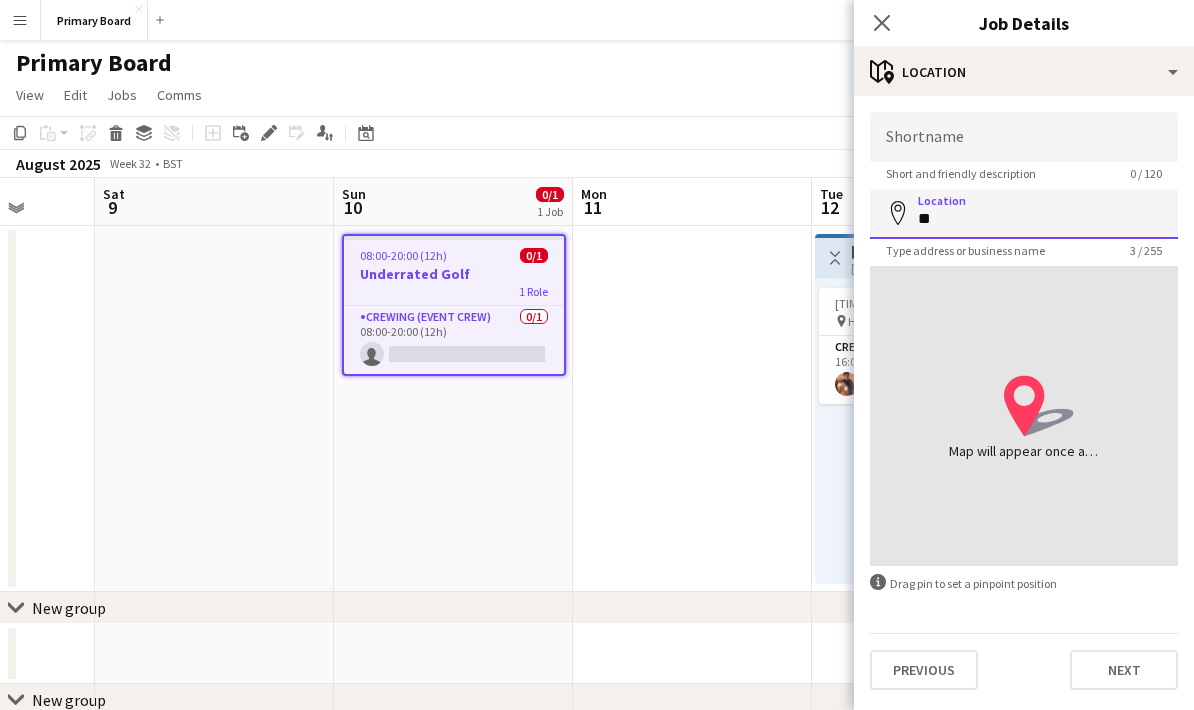 type on "*" 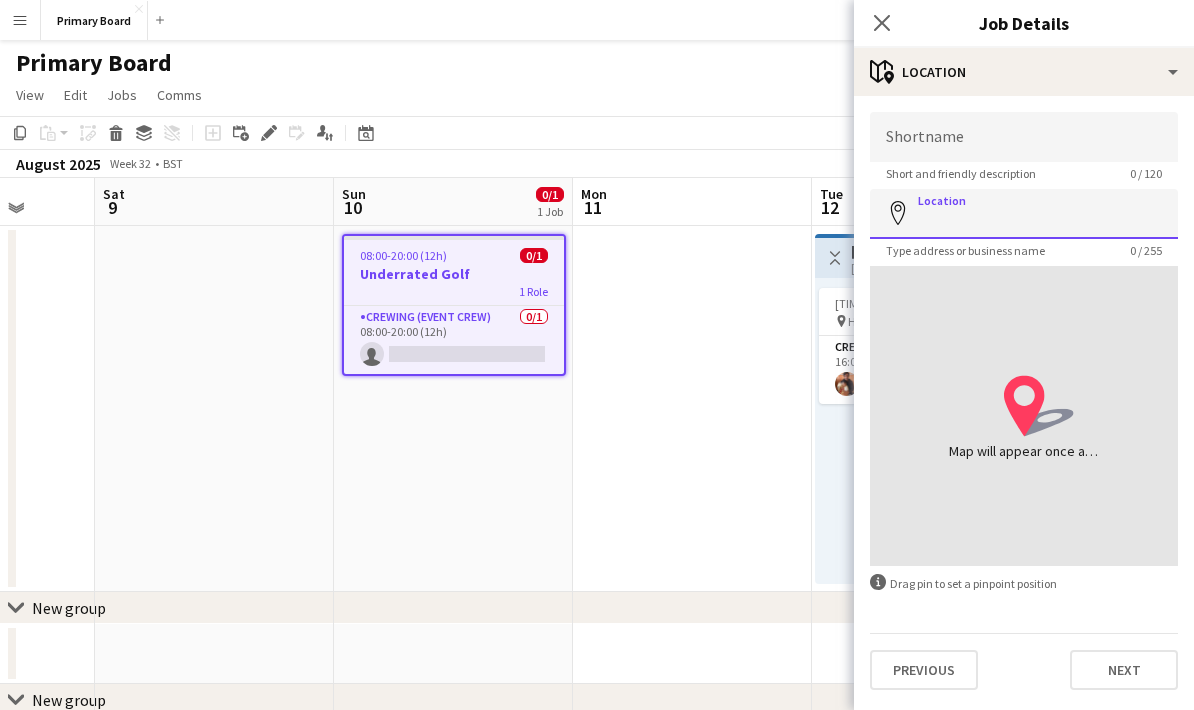 type 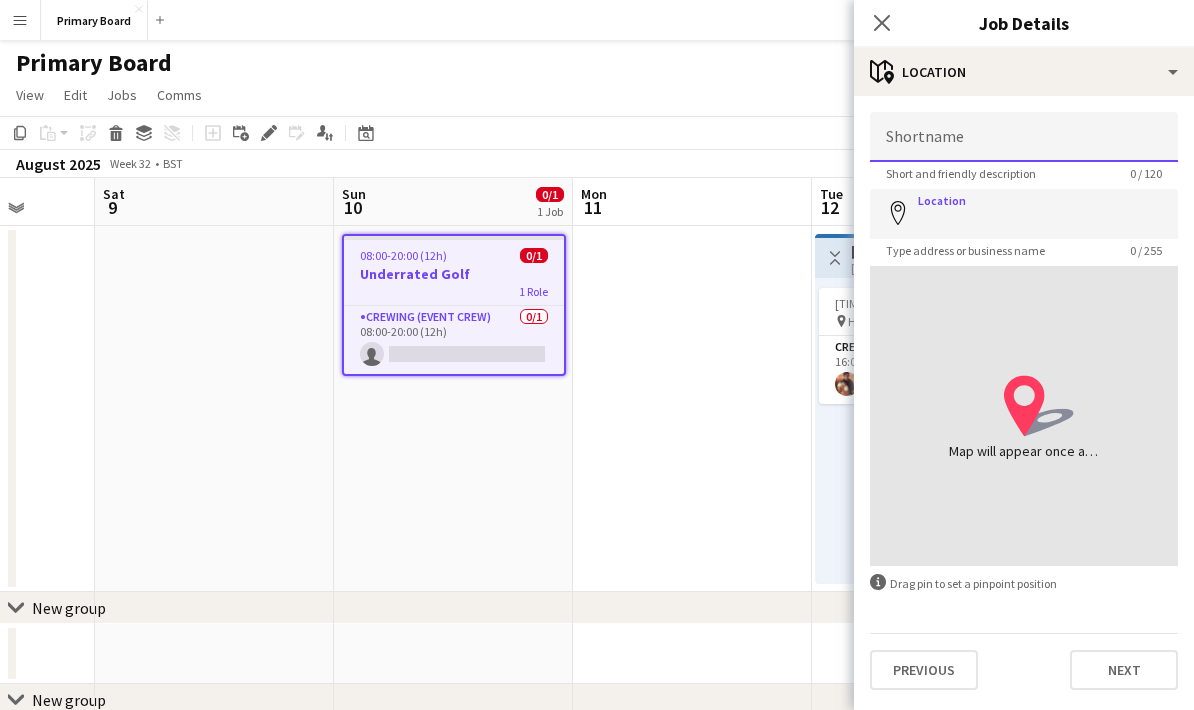 click on "Shortname" at bounding box center (1024, 137) 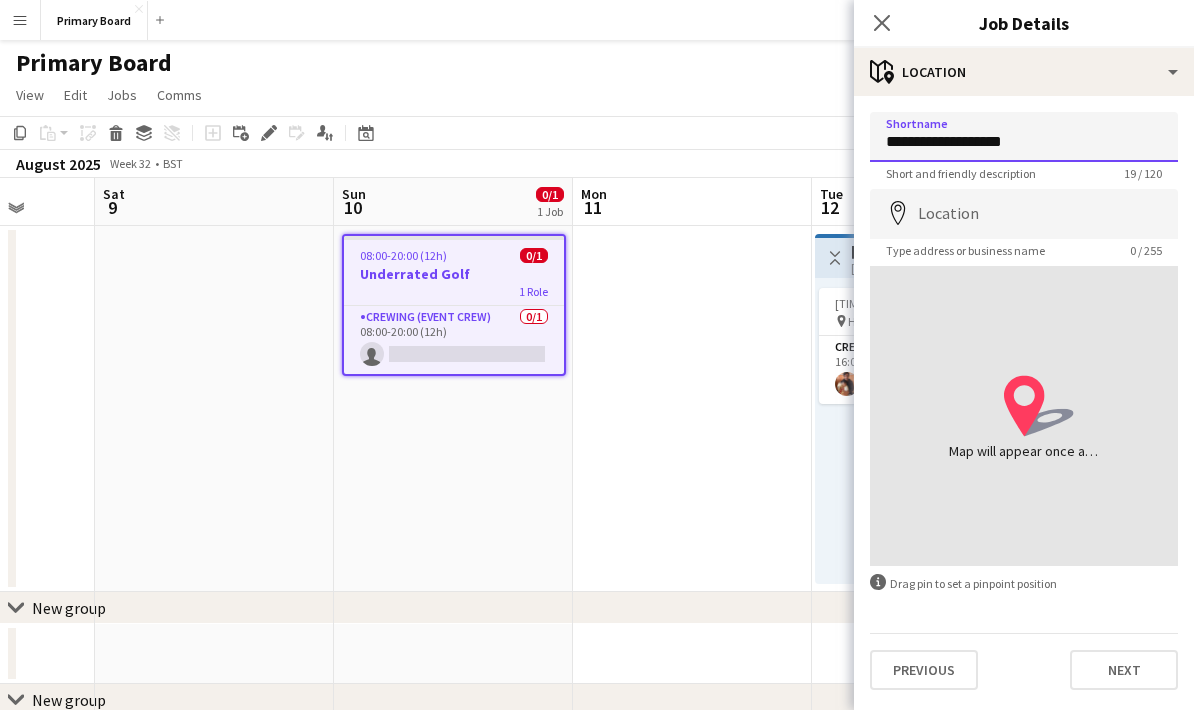 type on "**********" 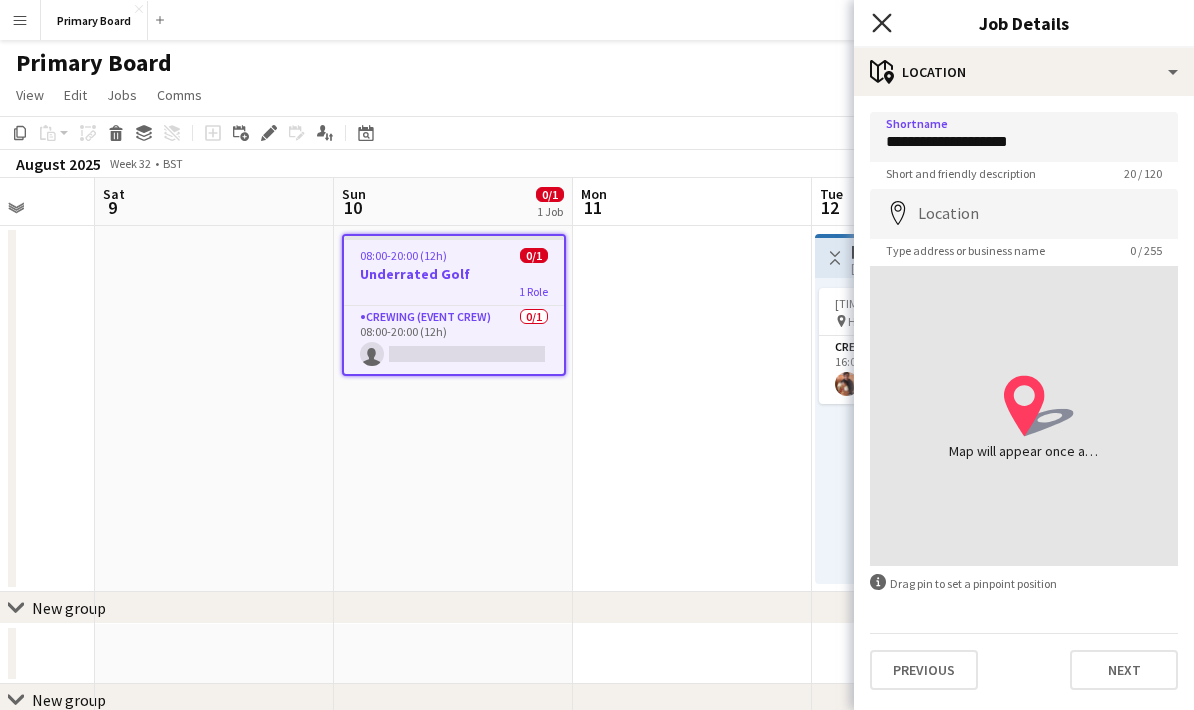 click on "Close pop-in" 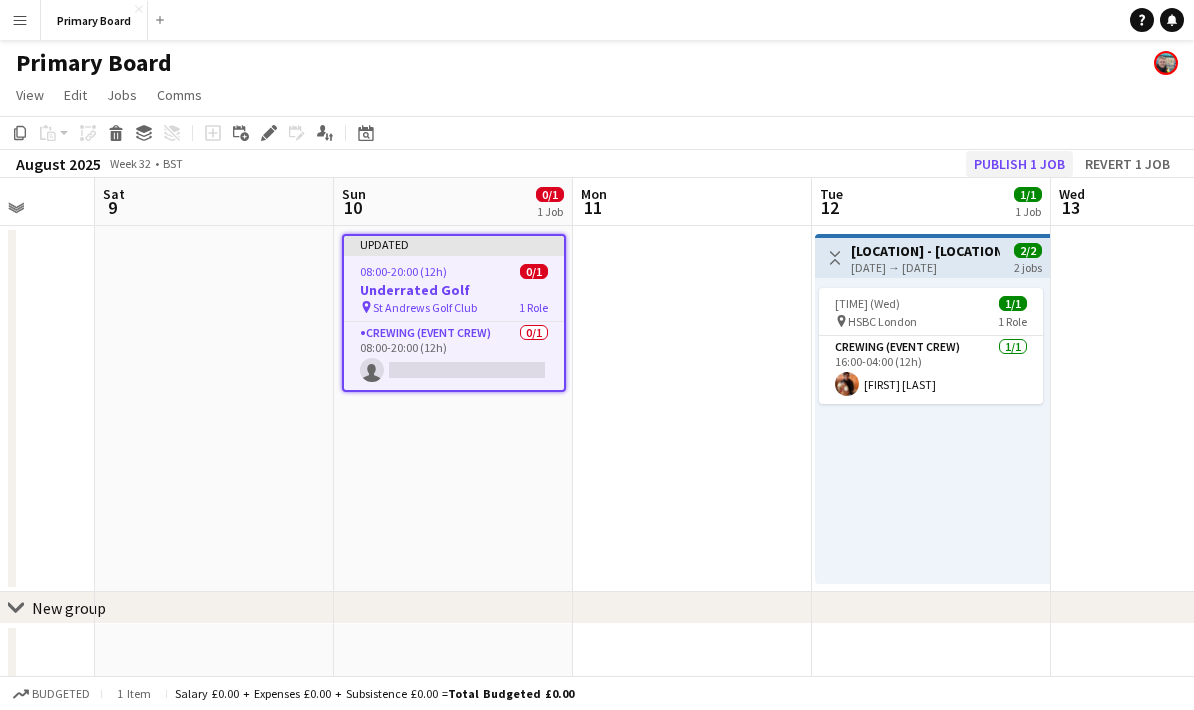 click on "Publish 1 job" 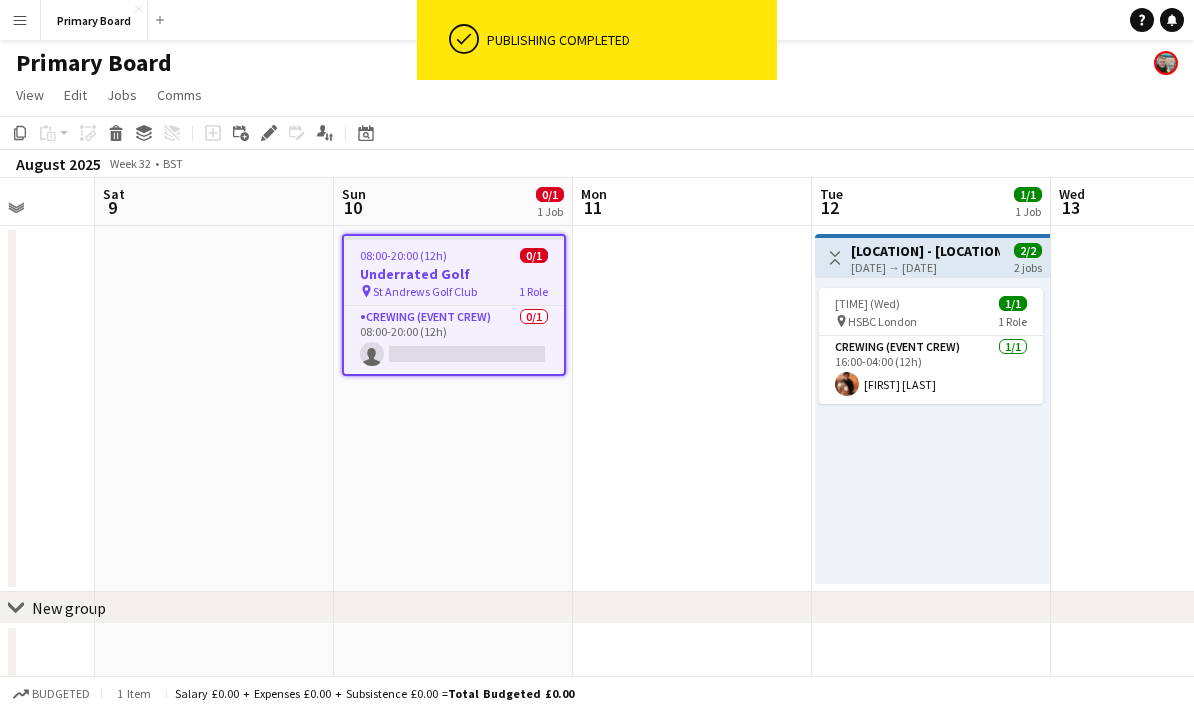click on "Underrated Golf" at bounding box center (454, 274) 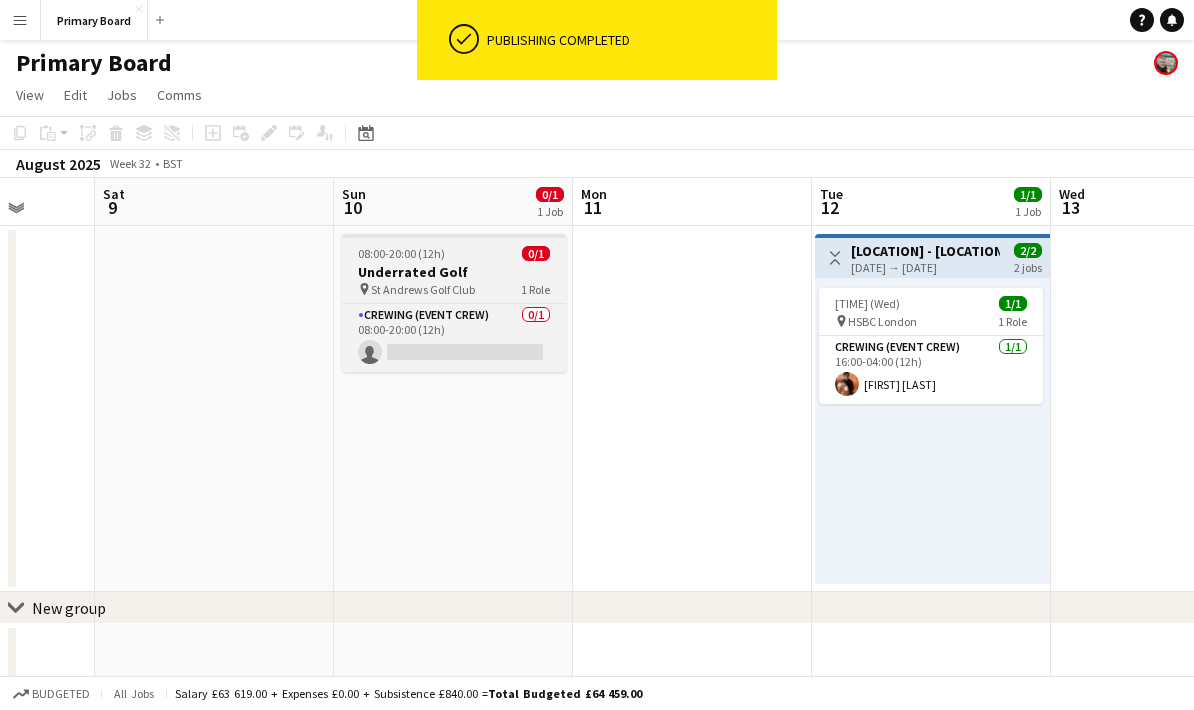 click on "[TIME]    0/1" at bounding box center [454, 253] 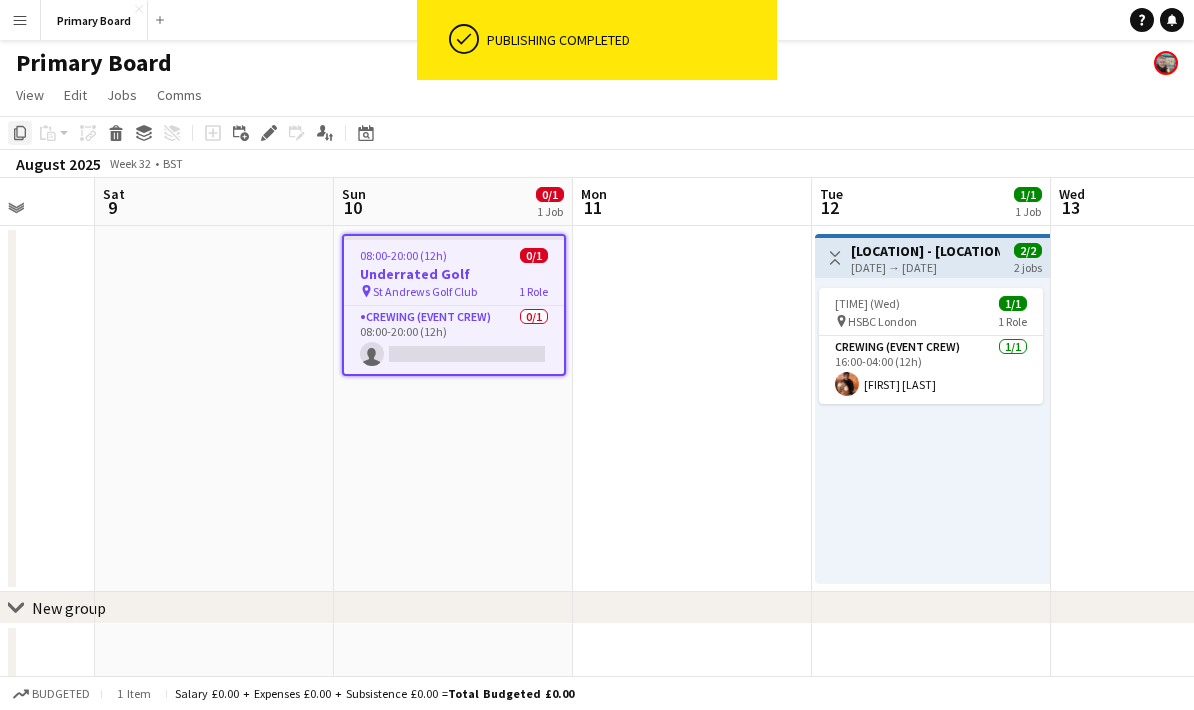 click on "Copy" 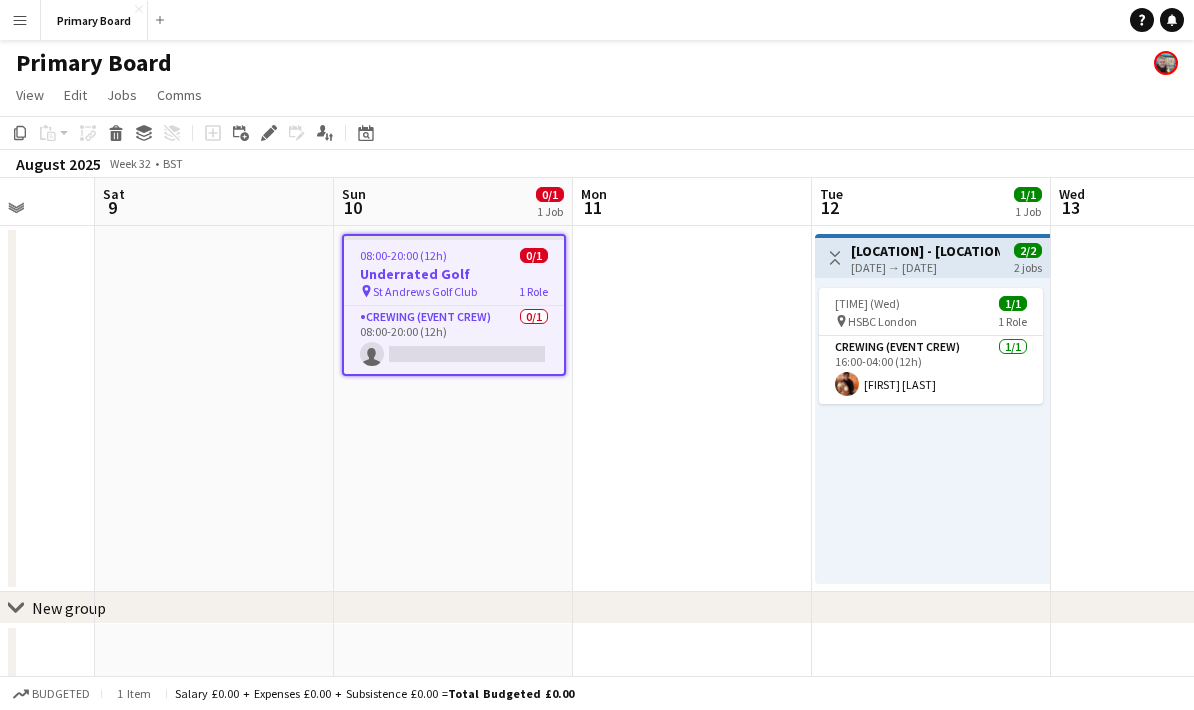 click at bounding box center (692, 409) 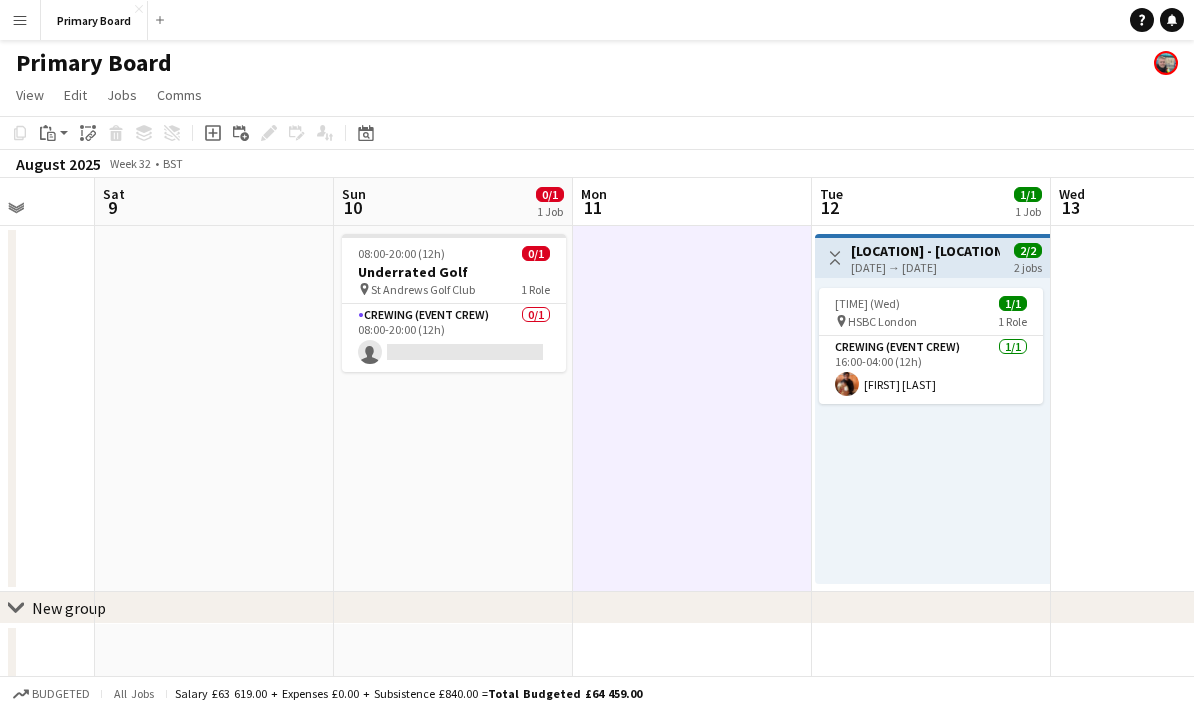click on "[TIME] (Wed)   1/1
pin
HSBC London   1 Role   Crewing (Event Crew)   1/1   [TIME]
[FIRST] [LAST]" at bounding box center (932, 431) 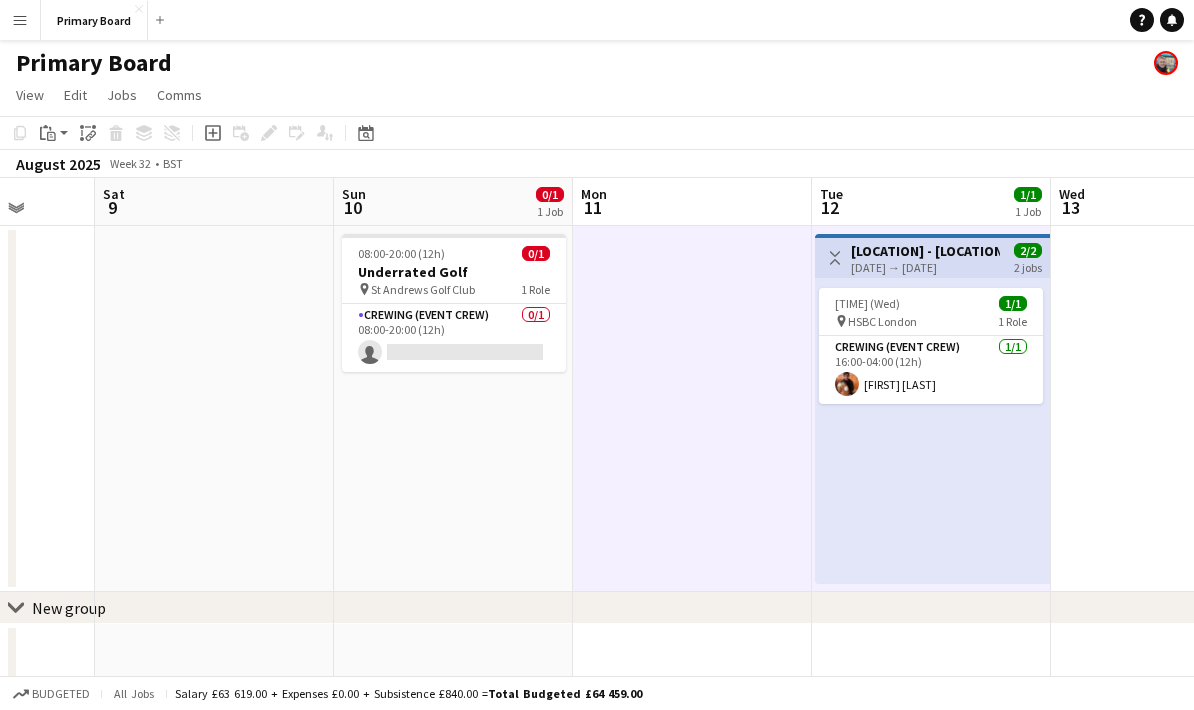 scroll, scrollTop: 0, scrollLeft: 565, axis: horizontal 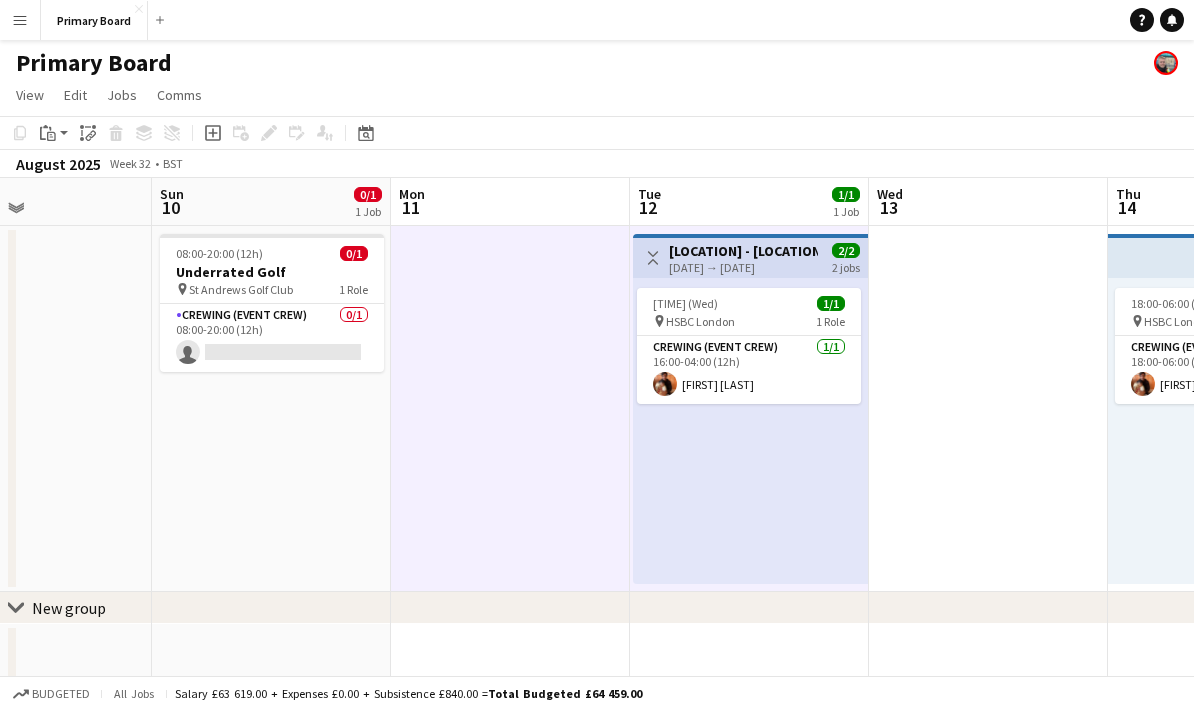 click at bounding box center (988, 409) 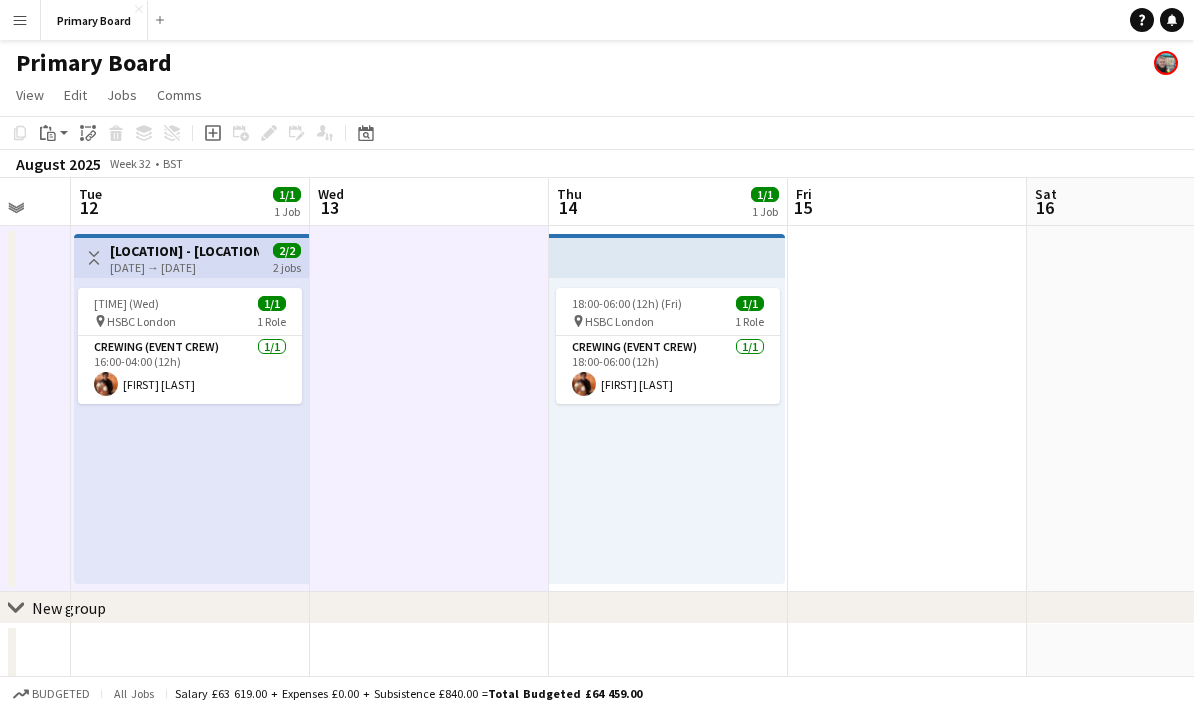 scroll, scrollTop: 0, scrollLeft: 600, axis: horizontal 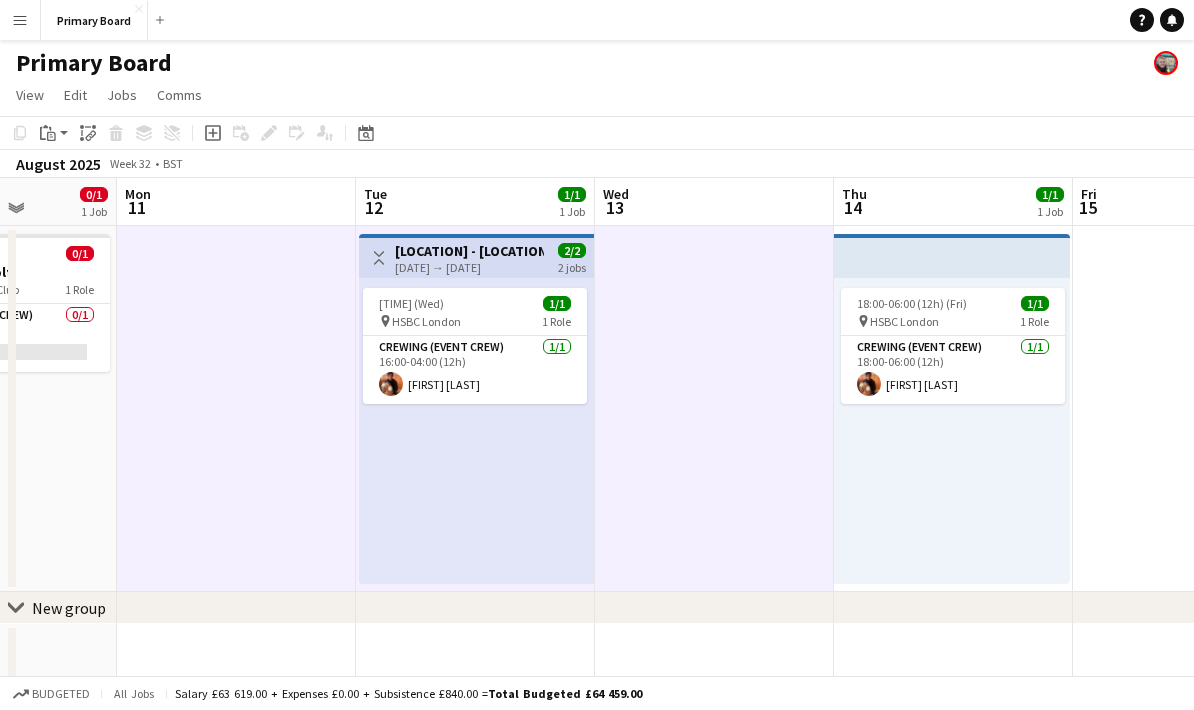 click on "[TIME] (Fri)   1/1
pin
HSBC London   1 Role   Crewing (Event Crew)   1/1   [TIME]
[FIRST] [LAST]" at bounding box center [952, 431] 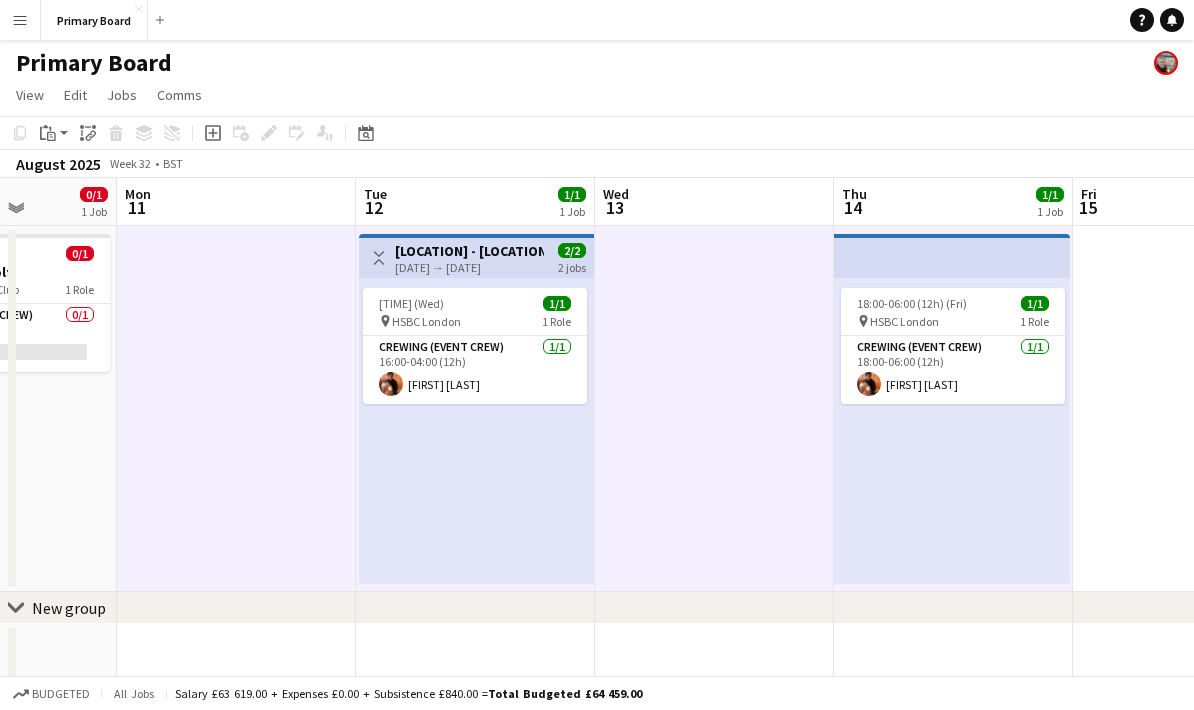 click at bounding box center (1192, 409) 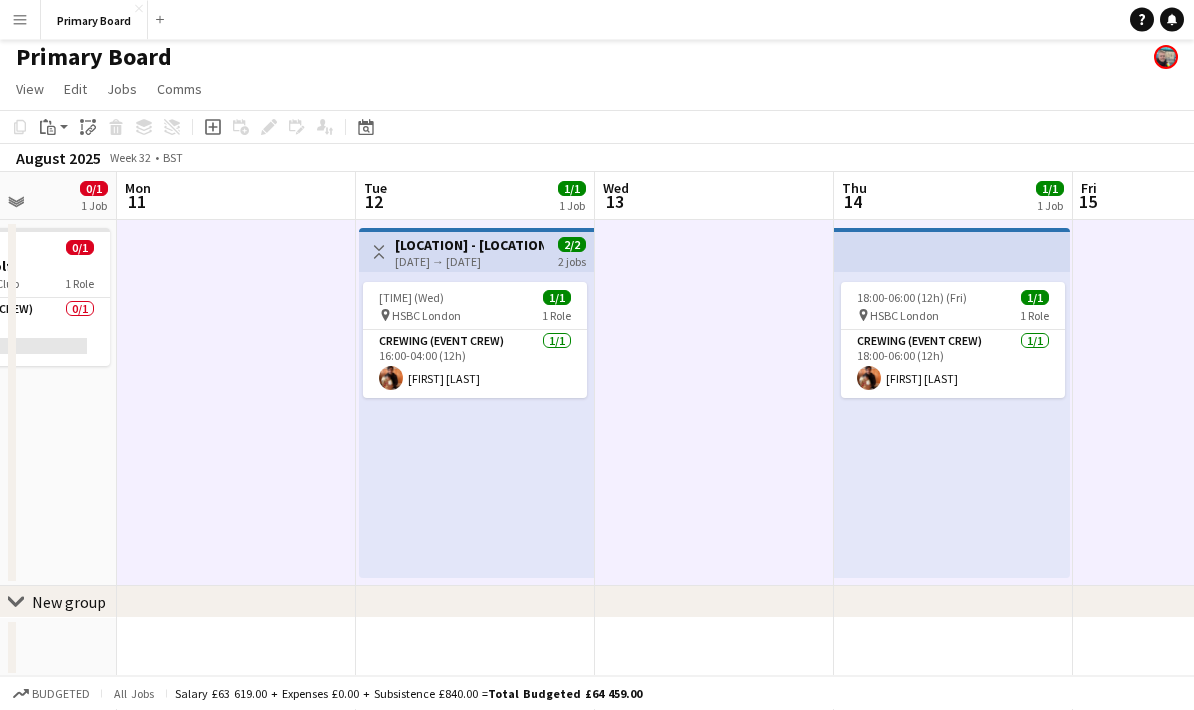 scroll, scrollTop: 0, scrollLeft: 0, axis: both 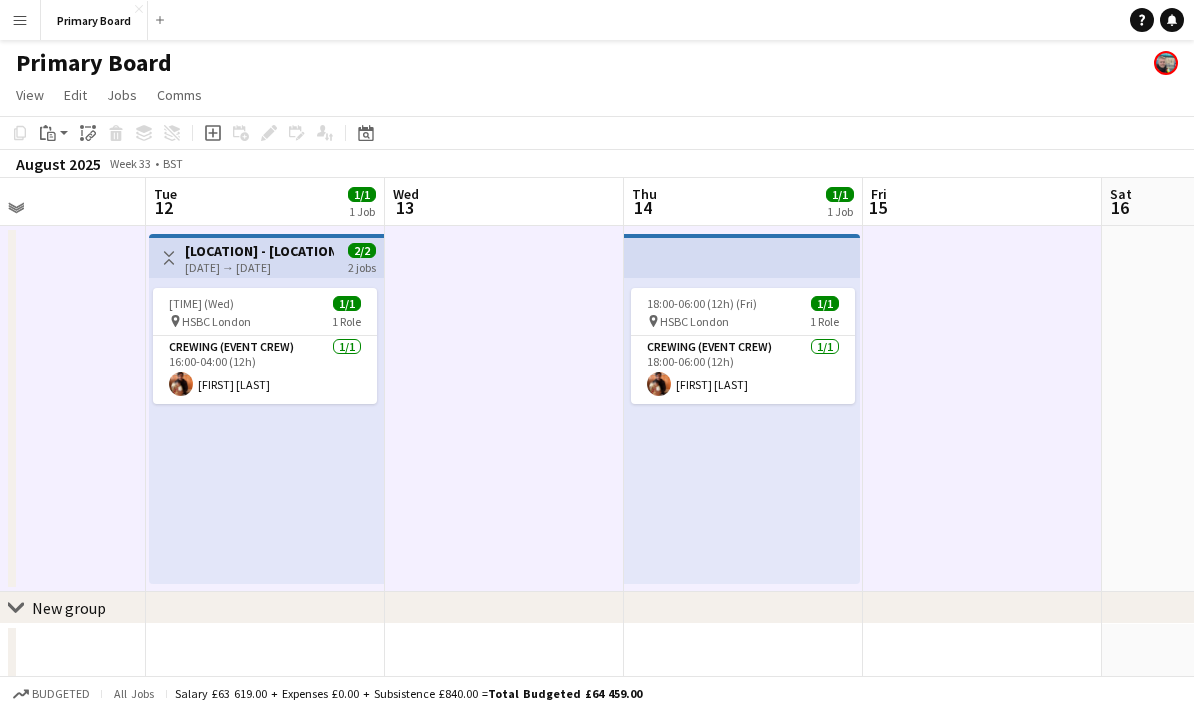 click at bounding box center [1221, 409] 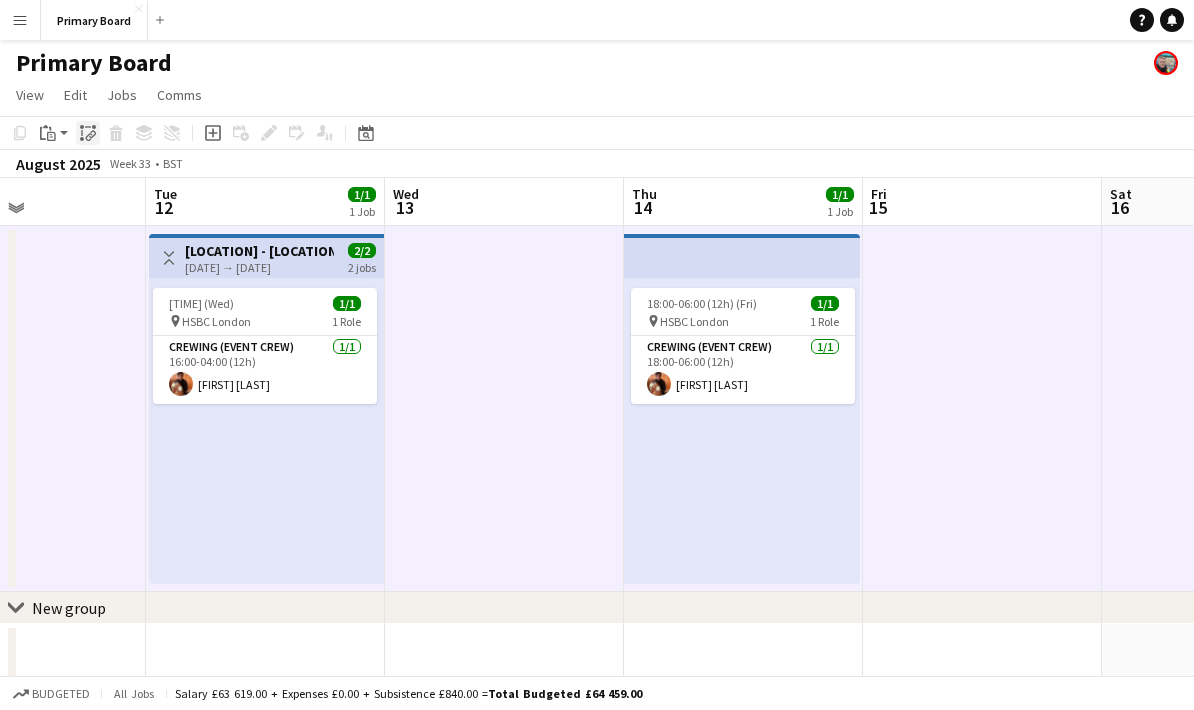 click on "Paste linked Job" 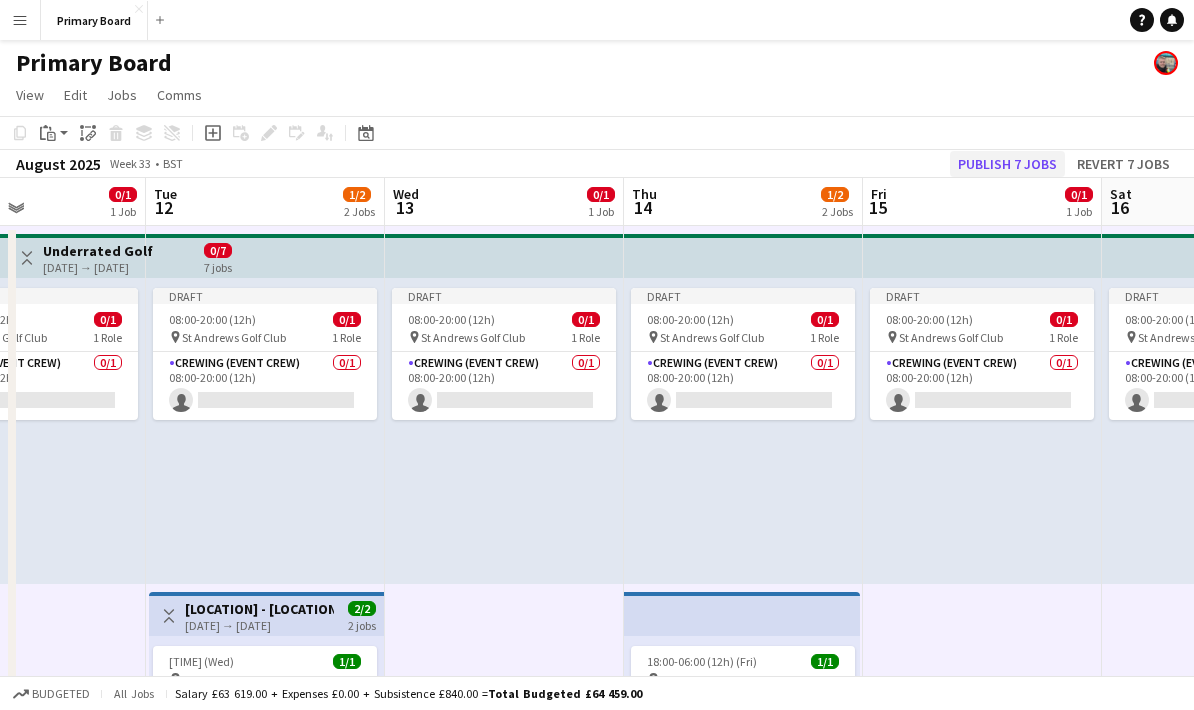 click on "Publish 7 jobs" 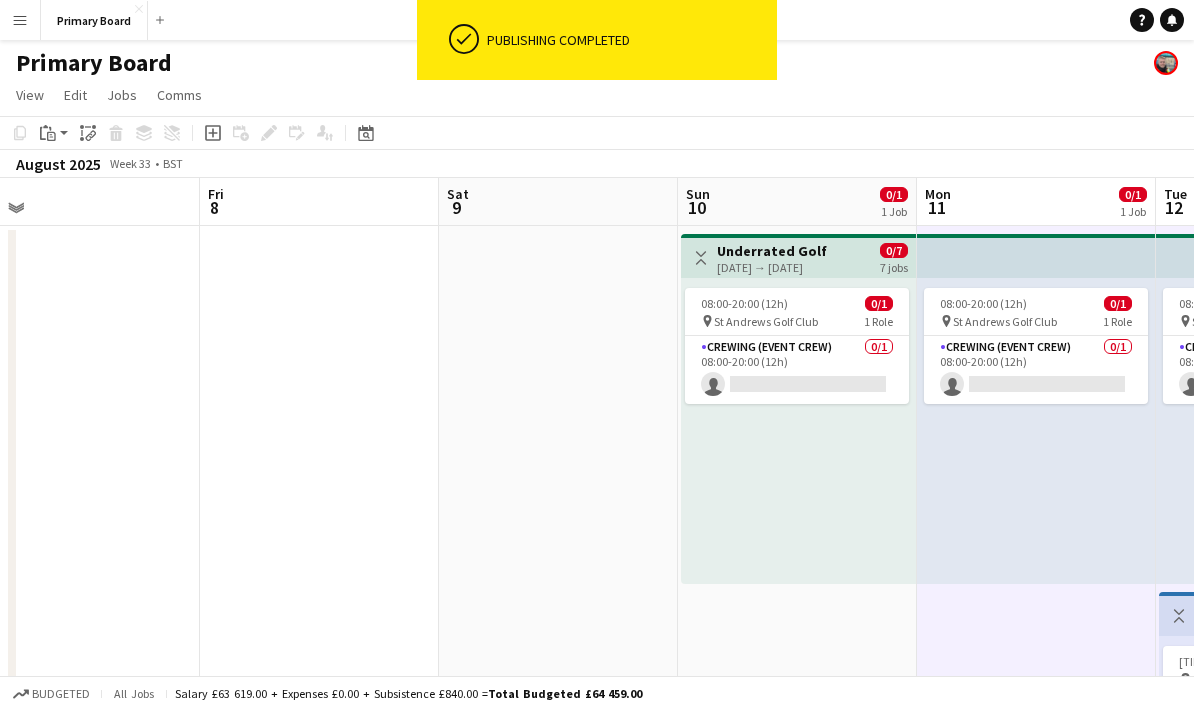 scroll, scrollTop: 0, scrollLeft: 514, axis: horizontal 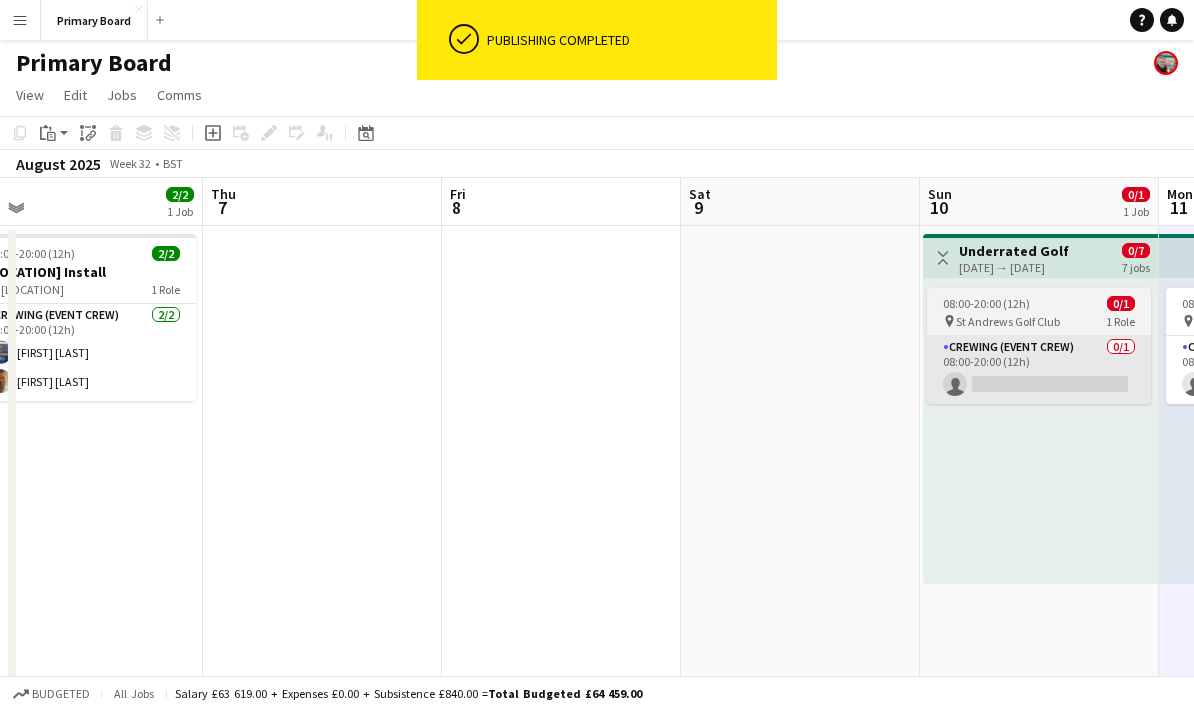 click on "Crewing (Event Crew)   0/1   08:00-20:00 (12h)
single-neutral-actions" at bounding box center (1039, 370) 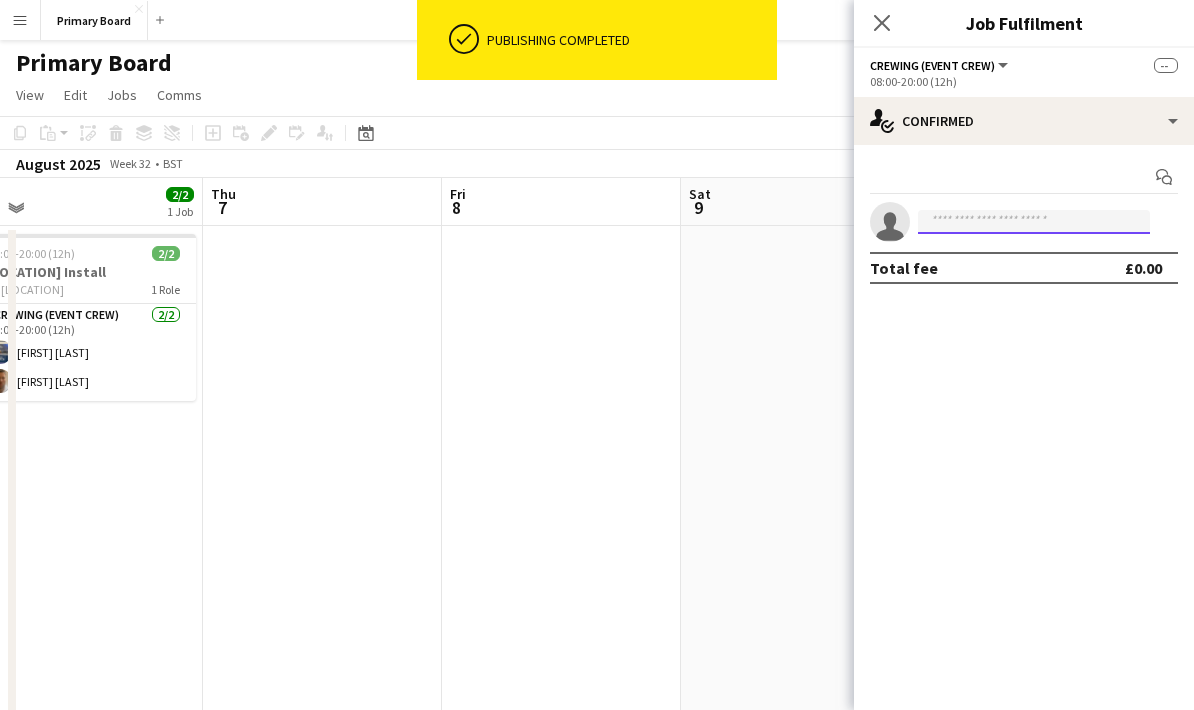 click at bounding box center (1034, 222) 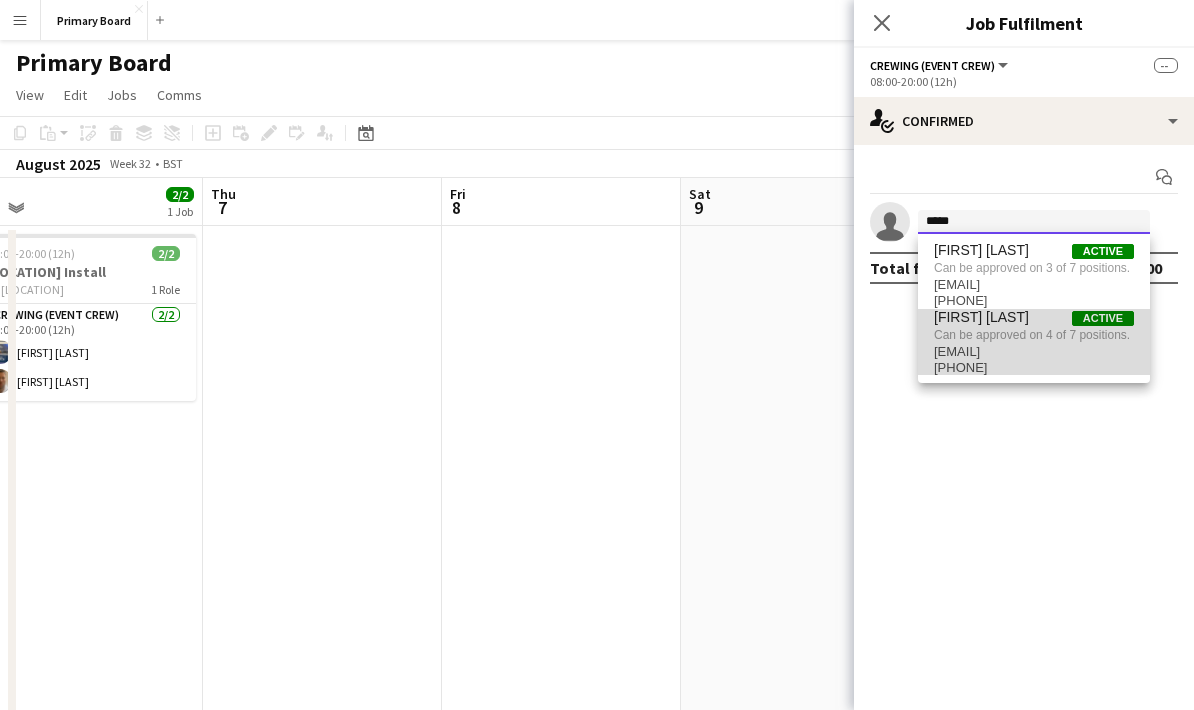 type on "*****" 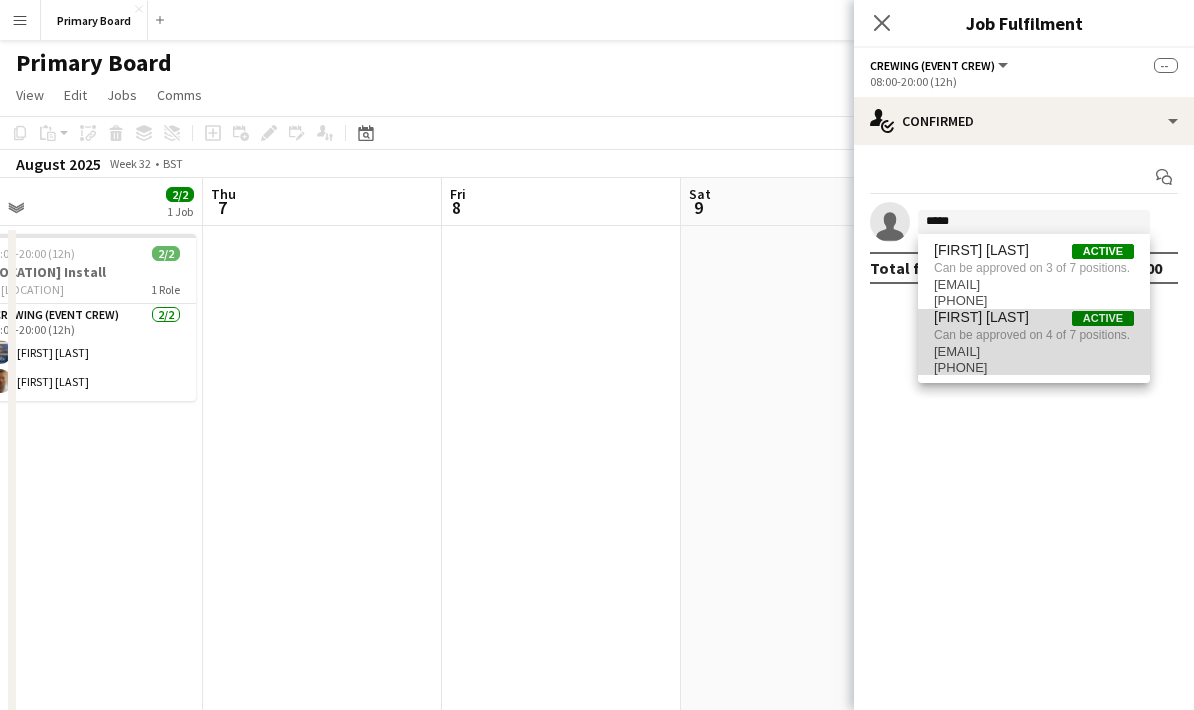 click on "[EMAIL]" at bounding box center (1034, 352) 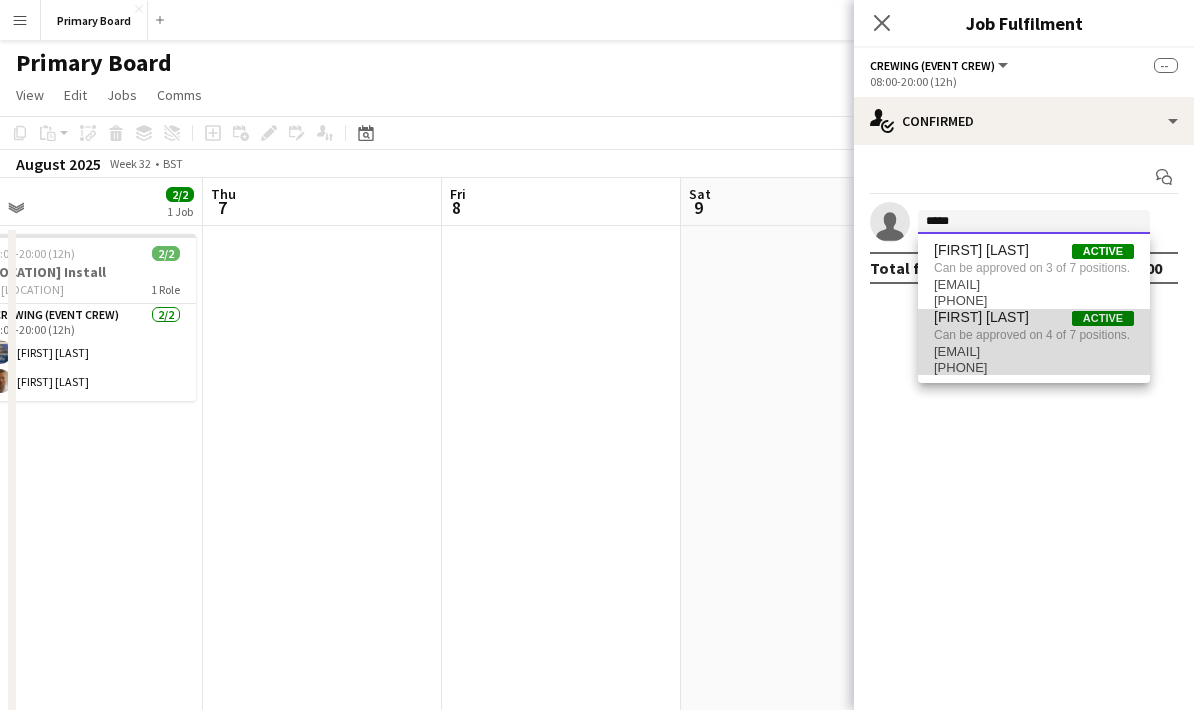 type 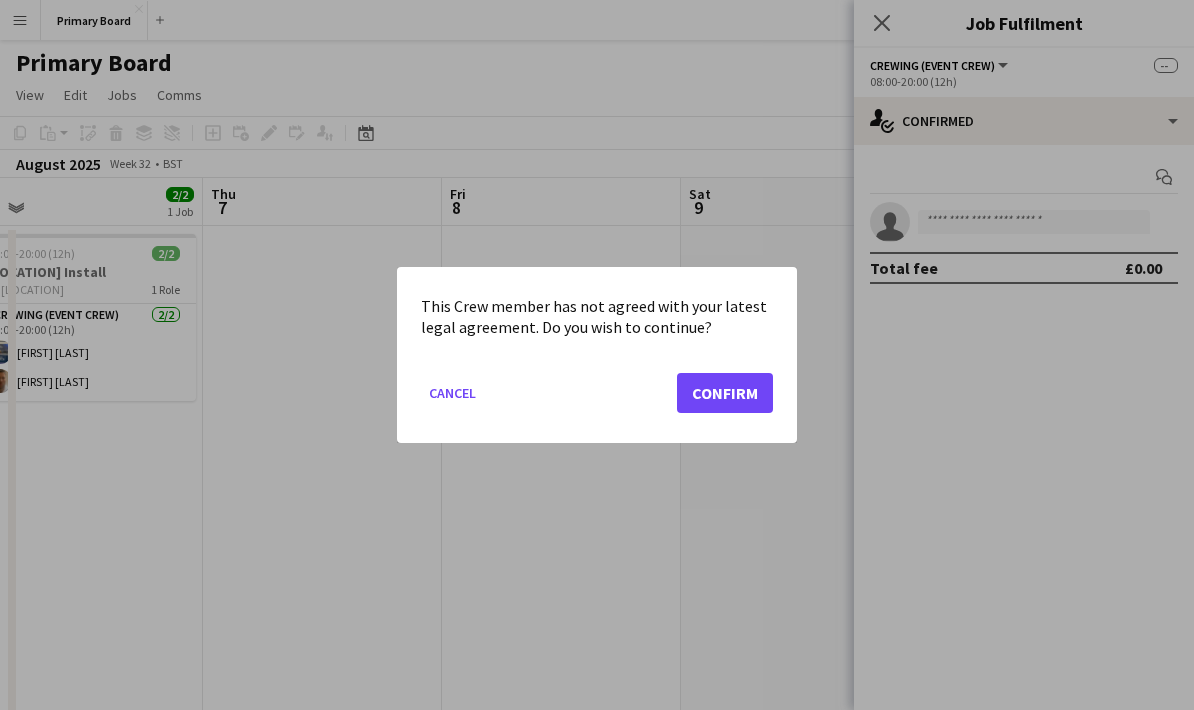 click on "Confirm" 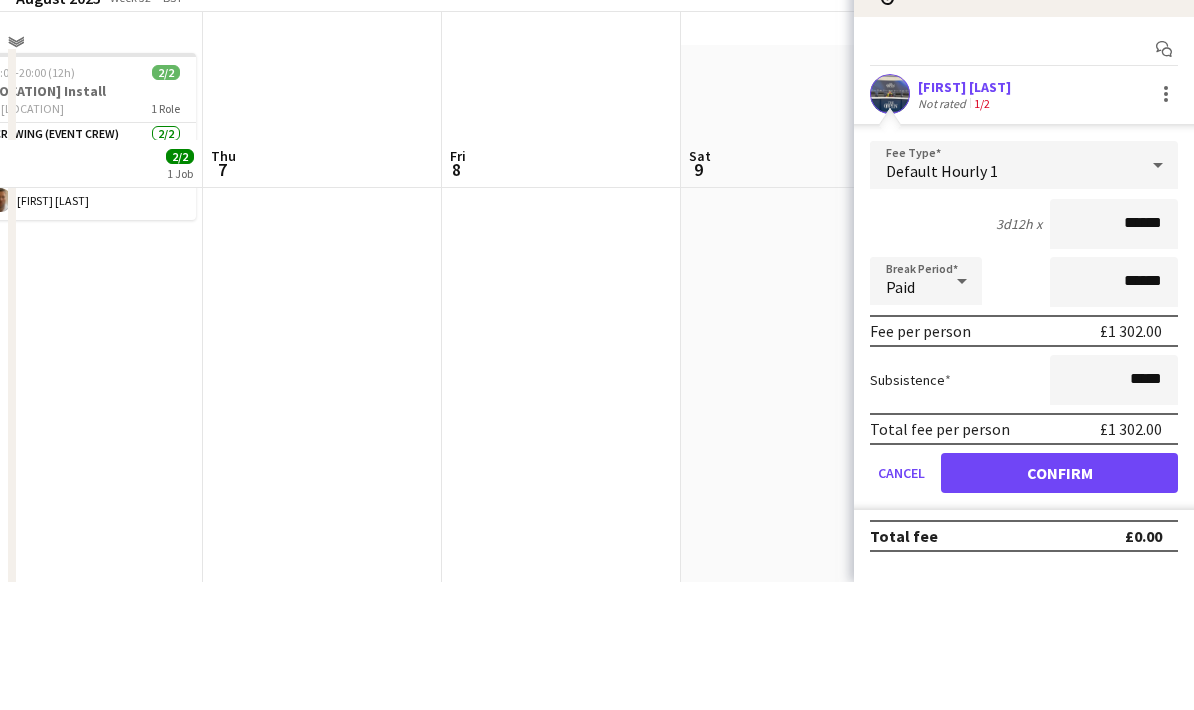 scroll, scrollTop: 52, scrollLeft: 0, axis: vertical 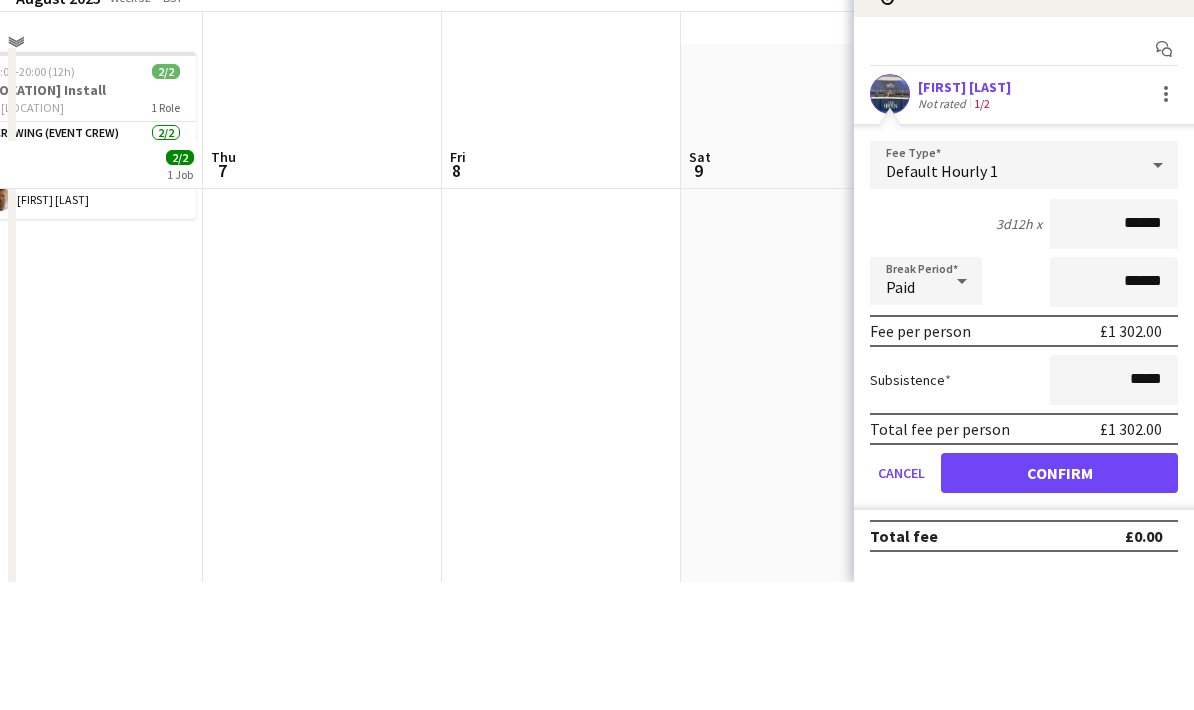 click on "Confirm" at bounding box center [1059, 601] 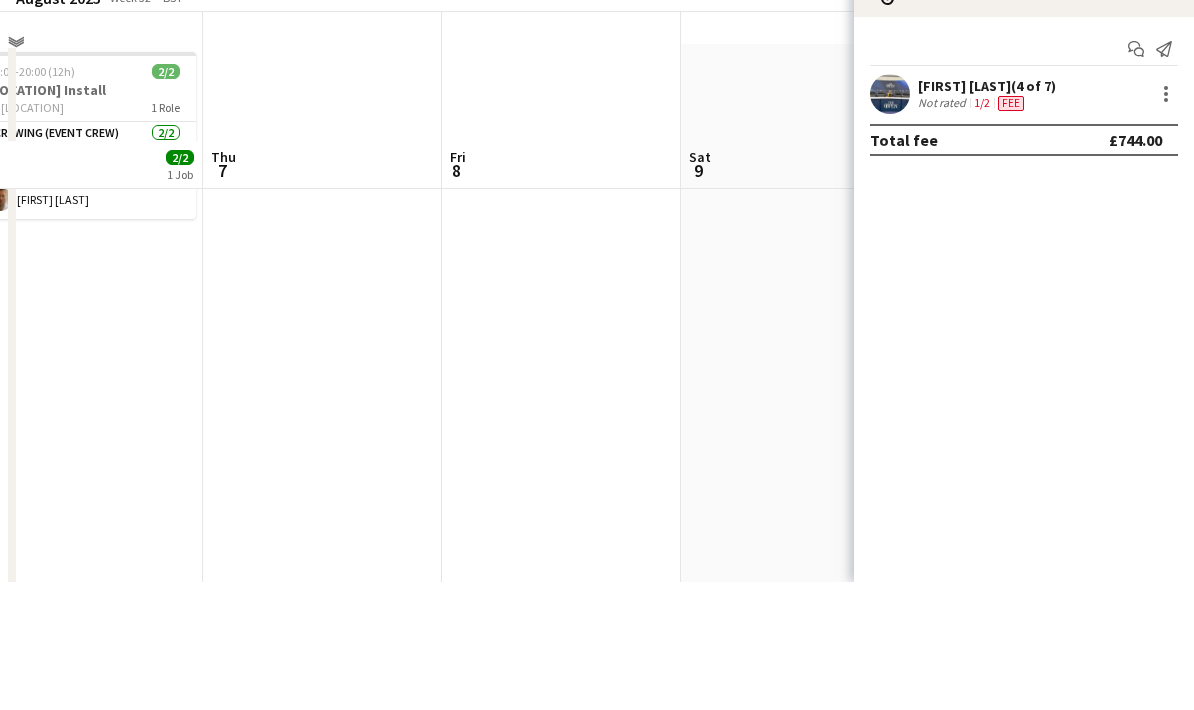 scroll, scrollTop: 181, scrollLeft: 0, axis: vertical 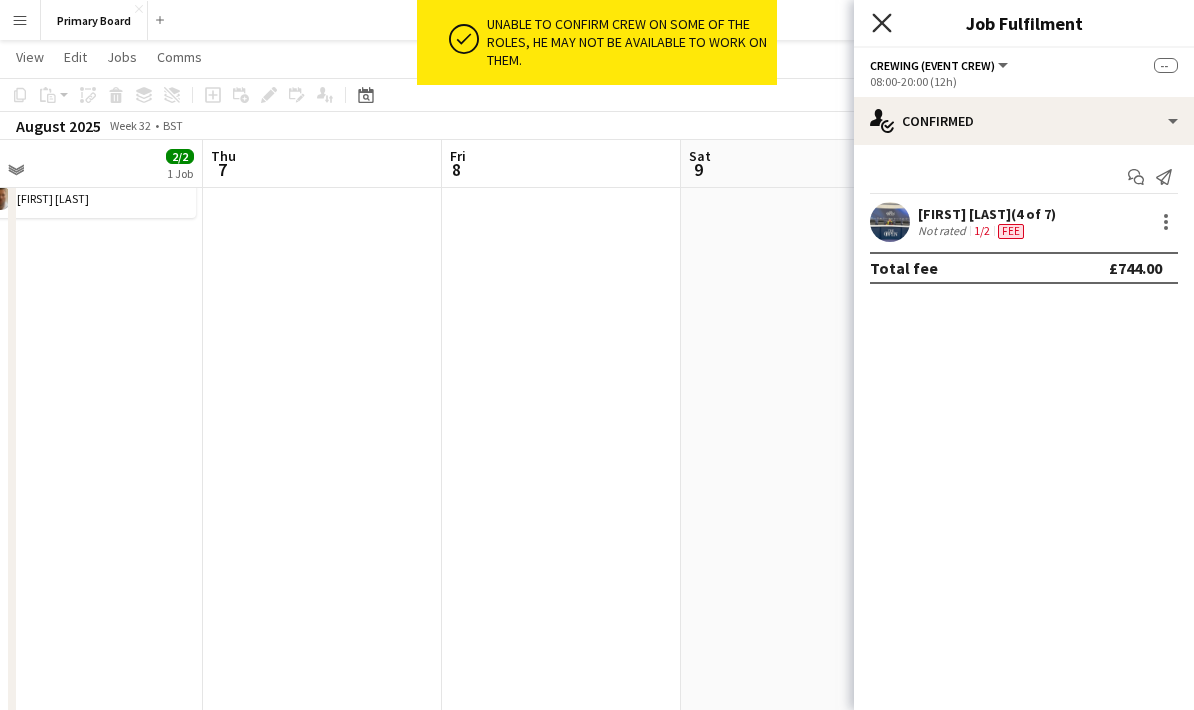 click on "Close pop-in" 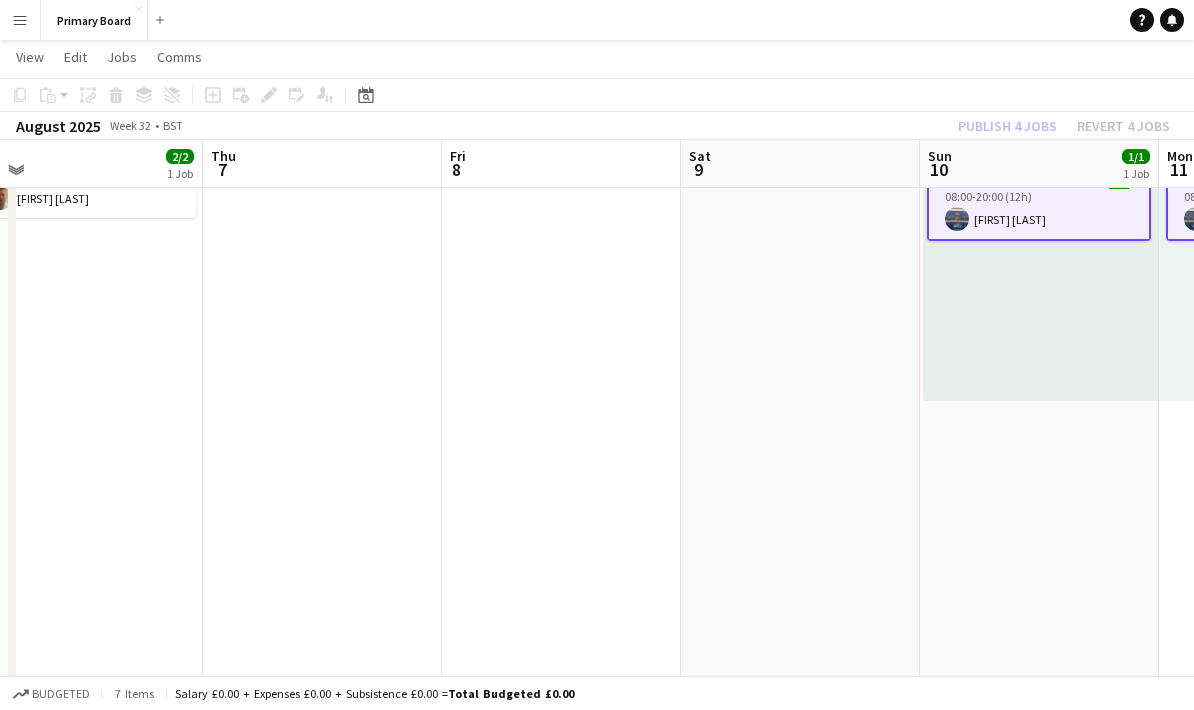 click on "Sun   10   1/1   1 Job" at bounding box center [1039, 164] 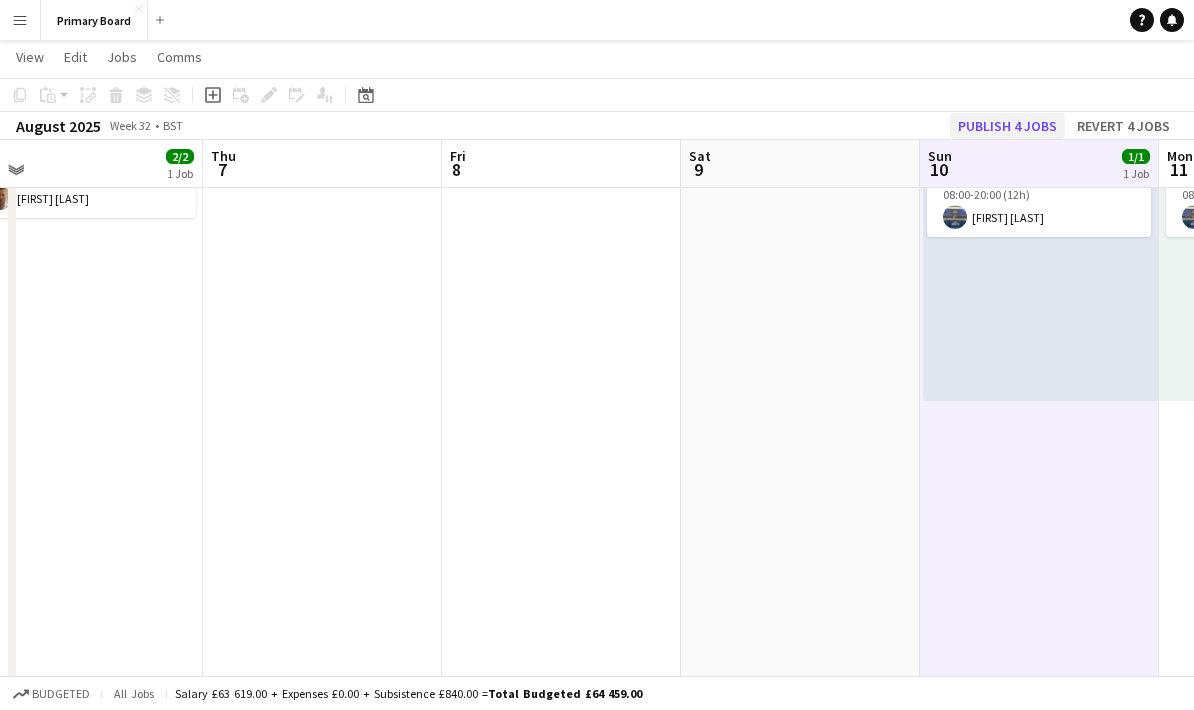 click on "Publish 4 jobs" 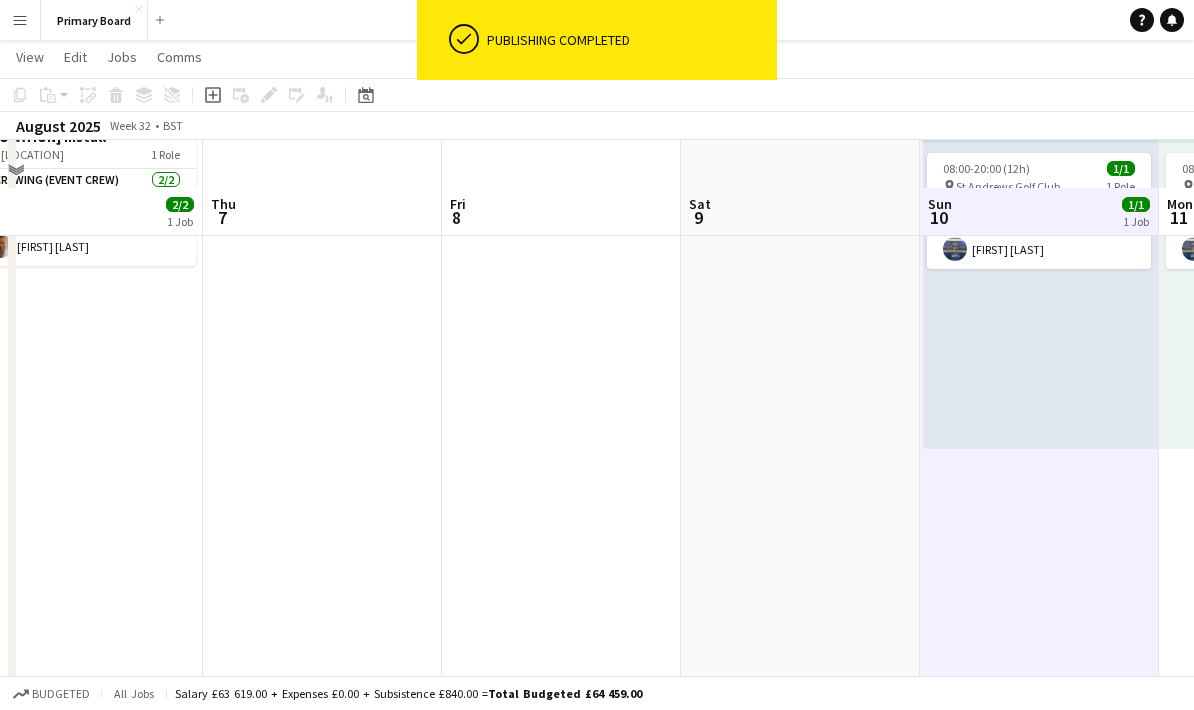 scroll, scrollTop: 0, scrollLeft: 0, axis: both 